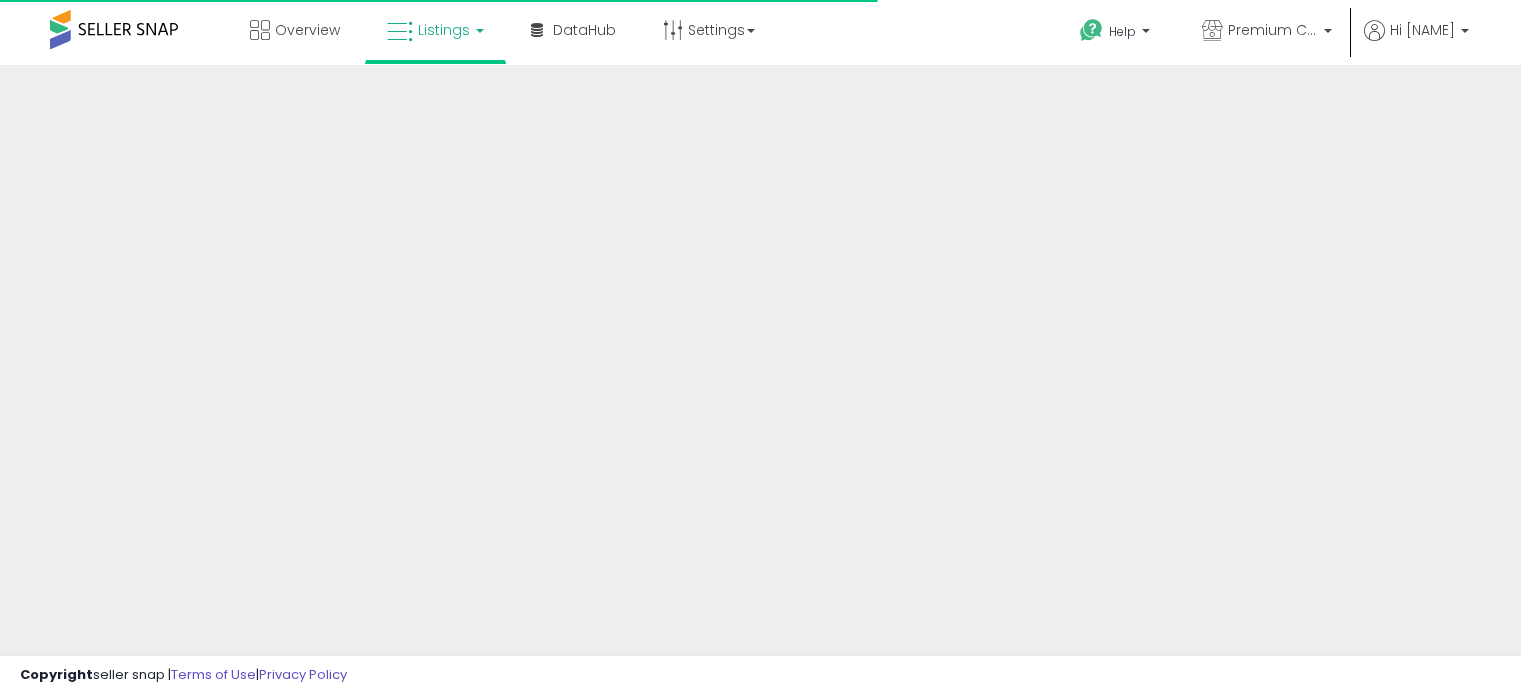 scroll, scrollTop: 0, scrollLeft: 0, axis: both 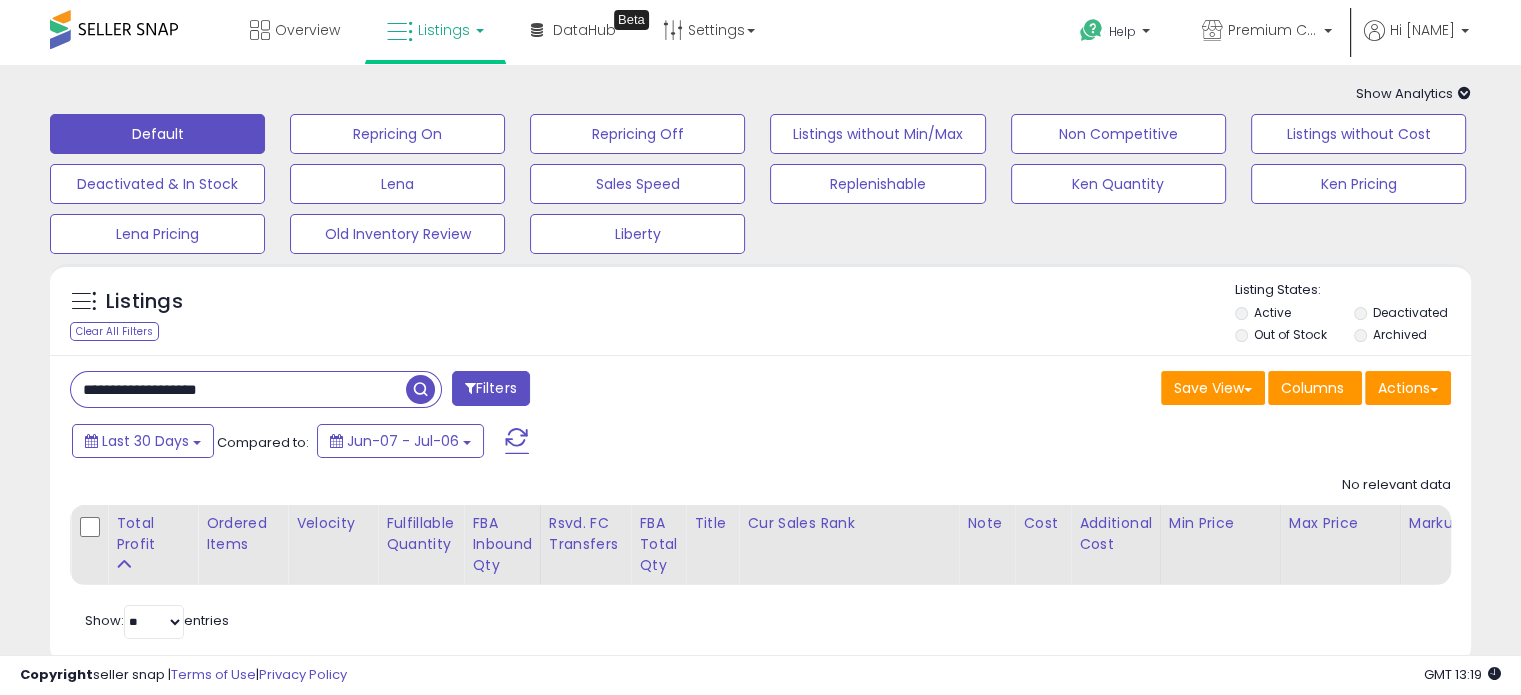 drag, startPoint x: 249, startPoint y: 388, endPoint x: 0, endPoint y: 390, distance: 249.00803 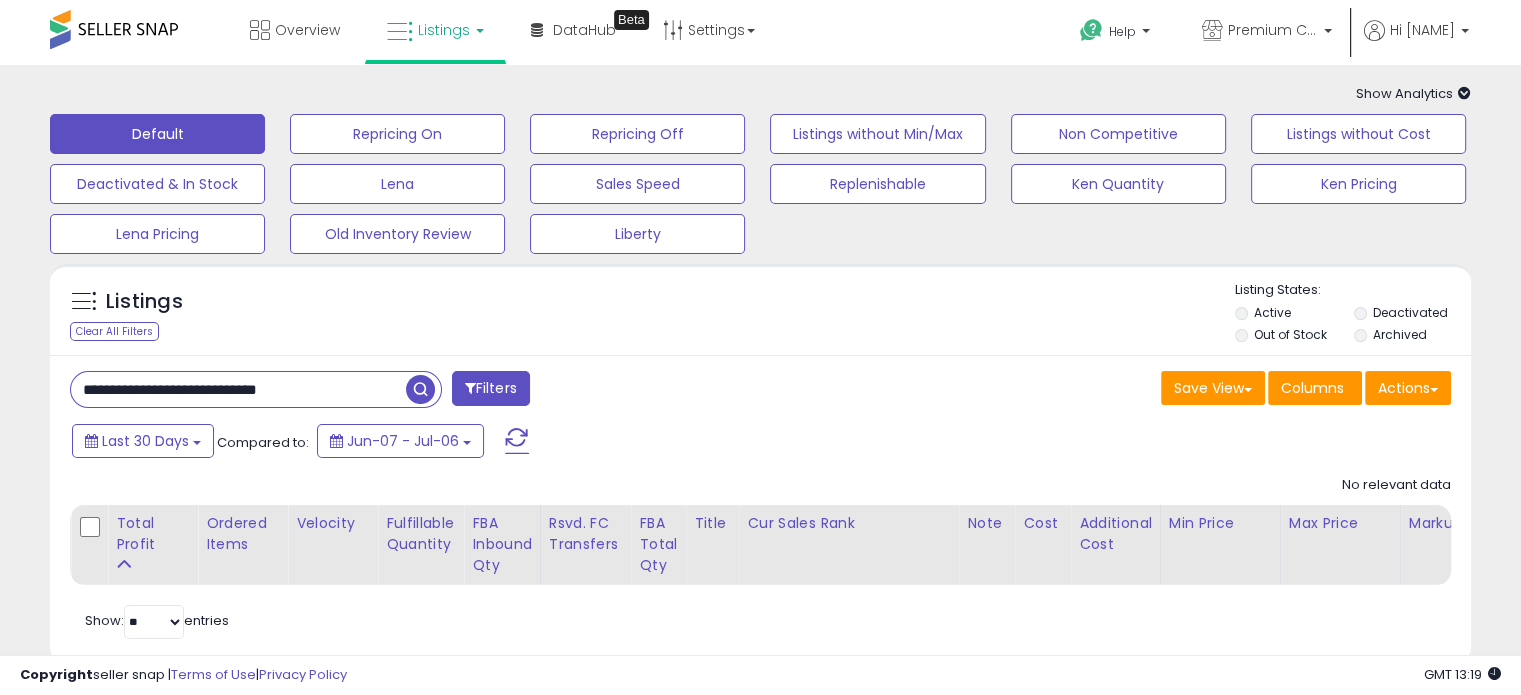type on "**********" 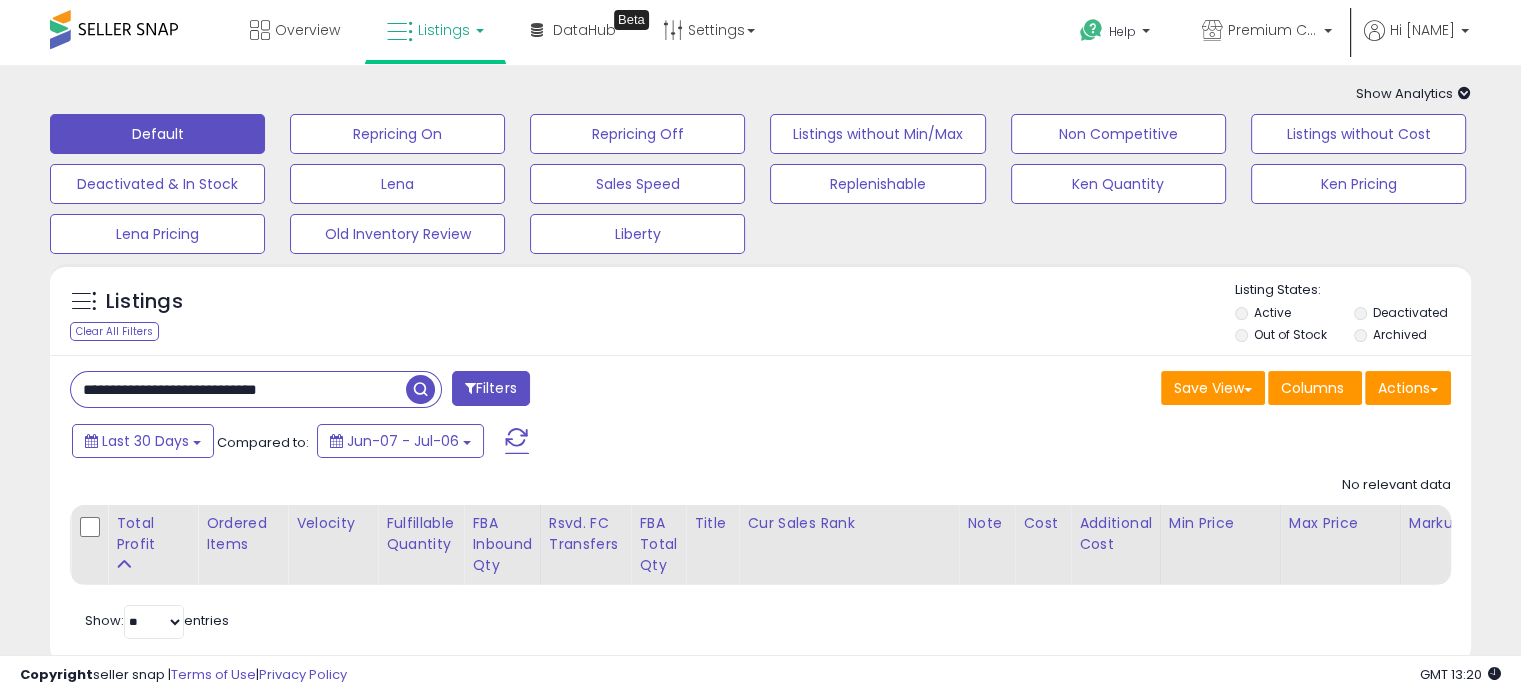 click at bounding box center (420, 389) 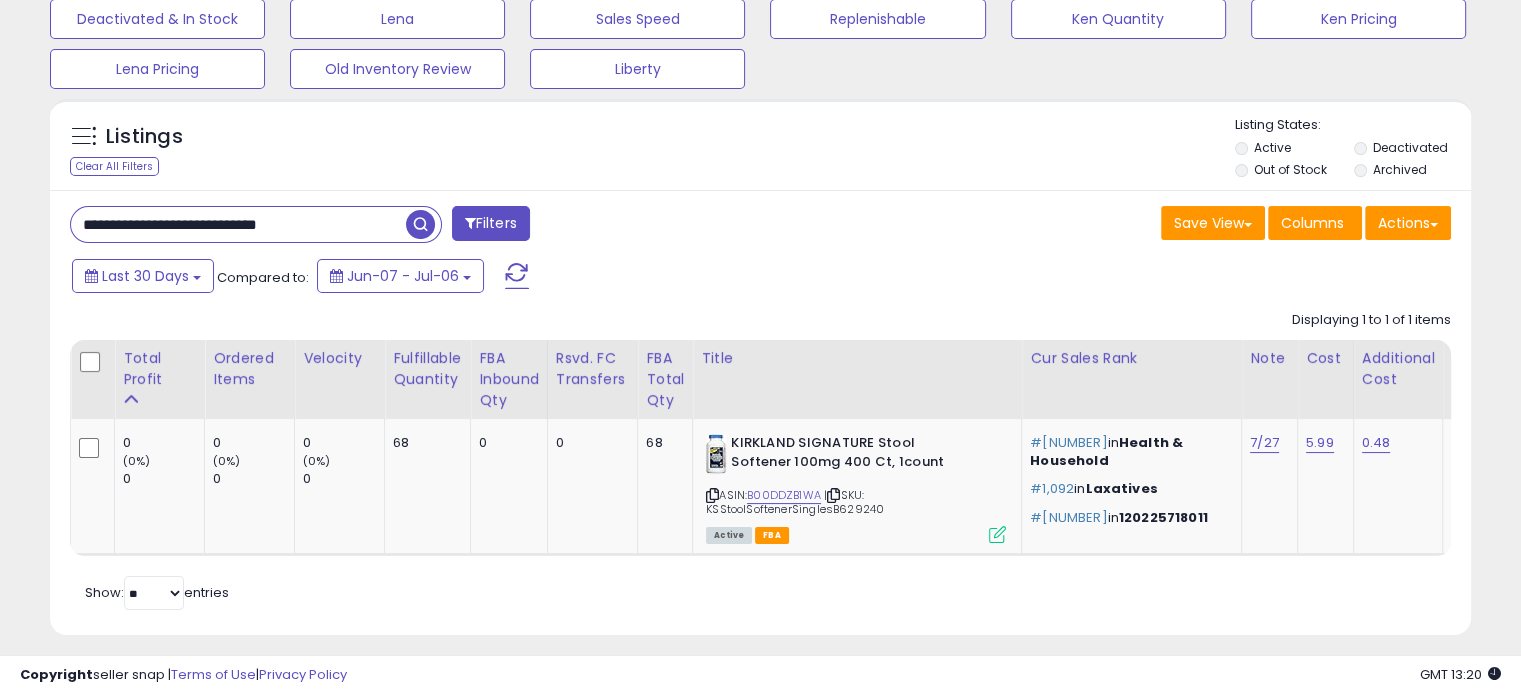 scroll, scrollTop: 200, scrollLeft: 0, axis: vertical 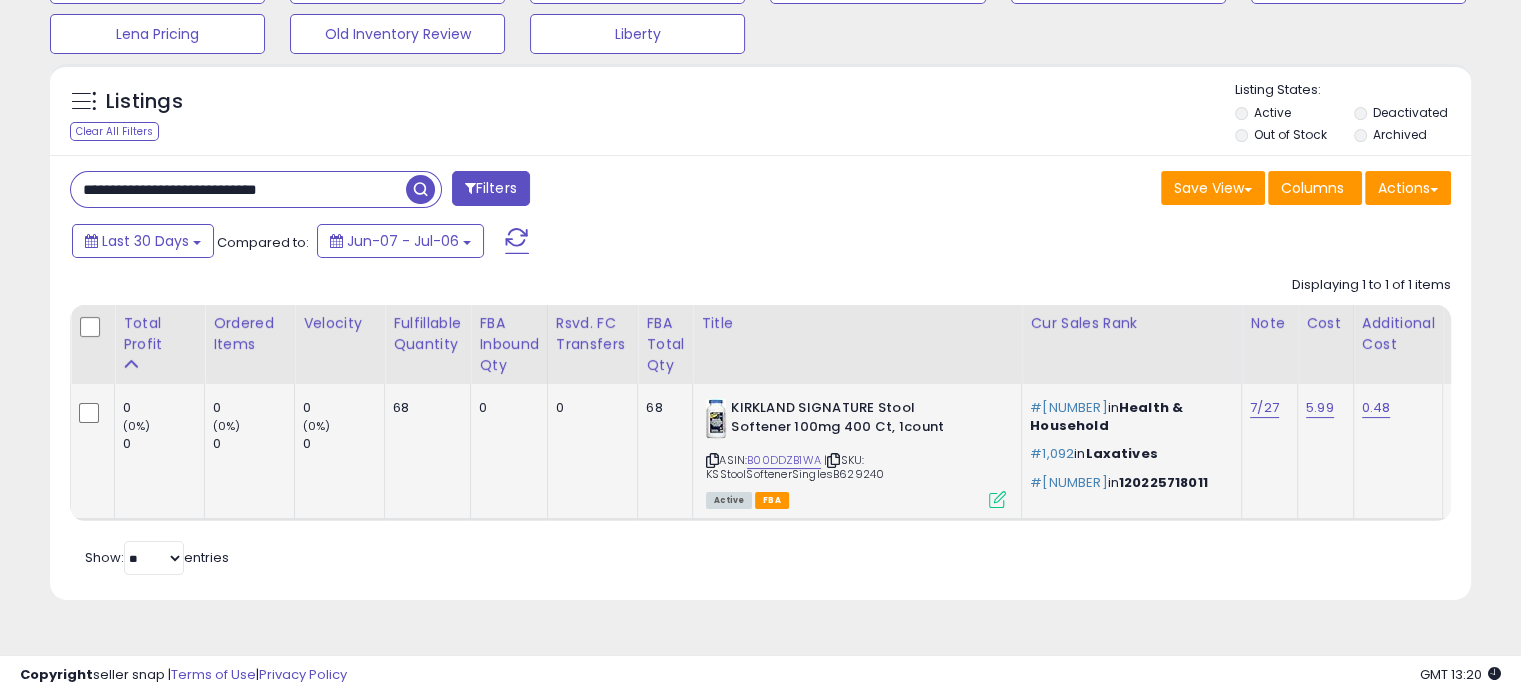 click at bounding box center [997, 499] 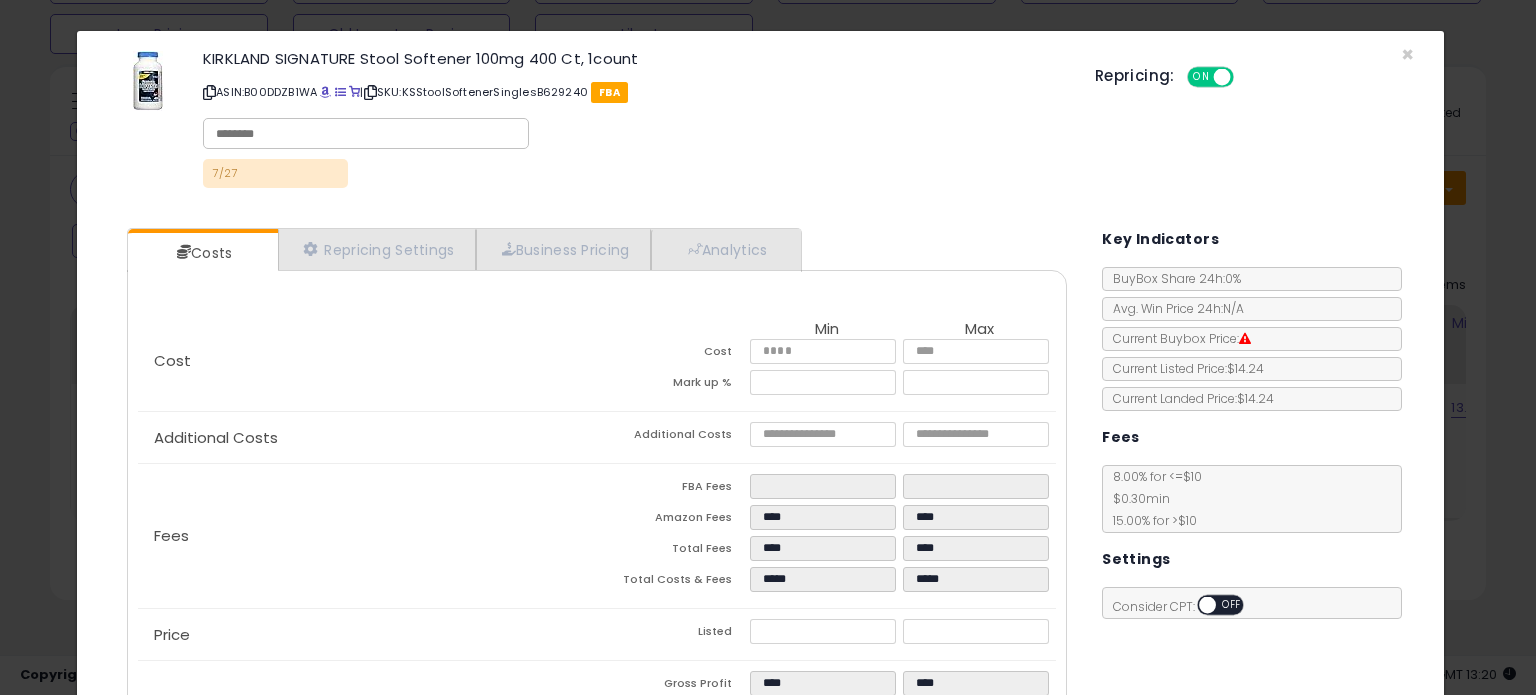 scroll, scrollTop: 100, scrollLeft: 0, axis: vertical 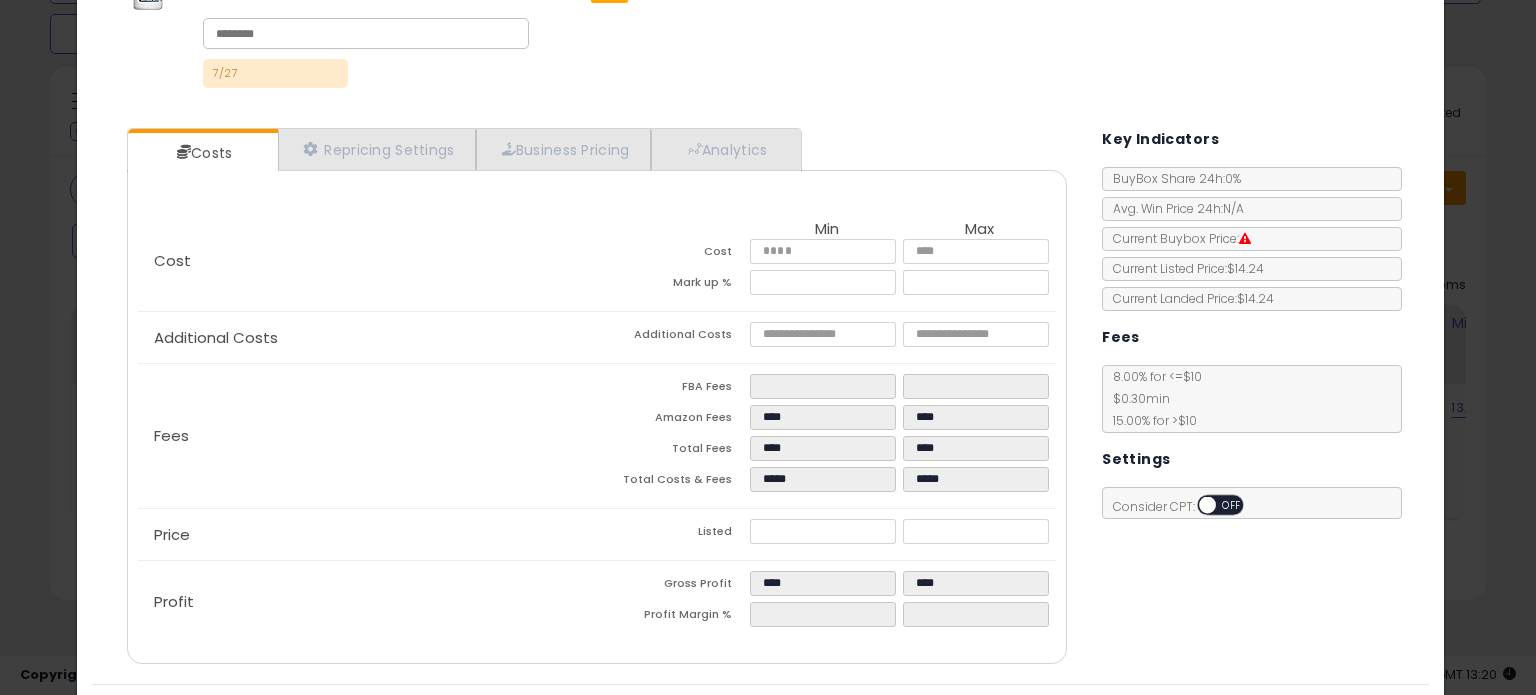 click on "Price
Listed
*****
*****" 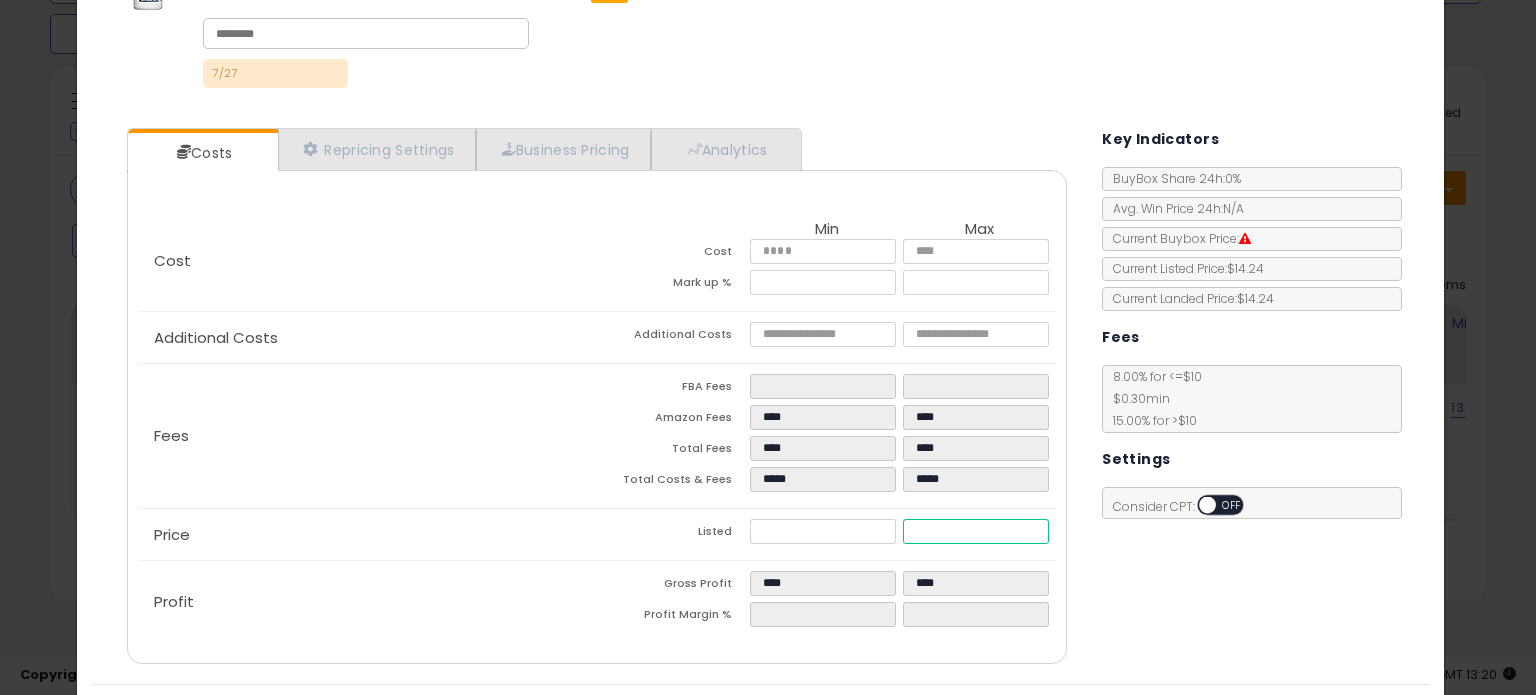drag, startPoint x: 980, startPoint y: 534, endPoint x: 788, endPoint y: 527, distance: 192.12756 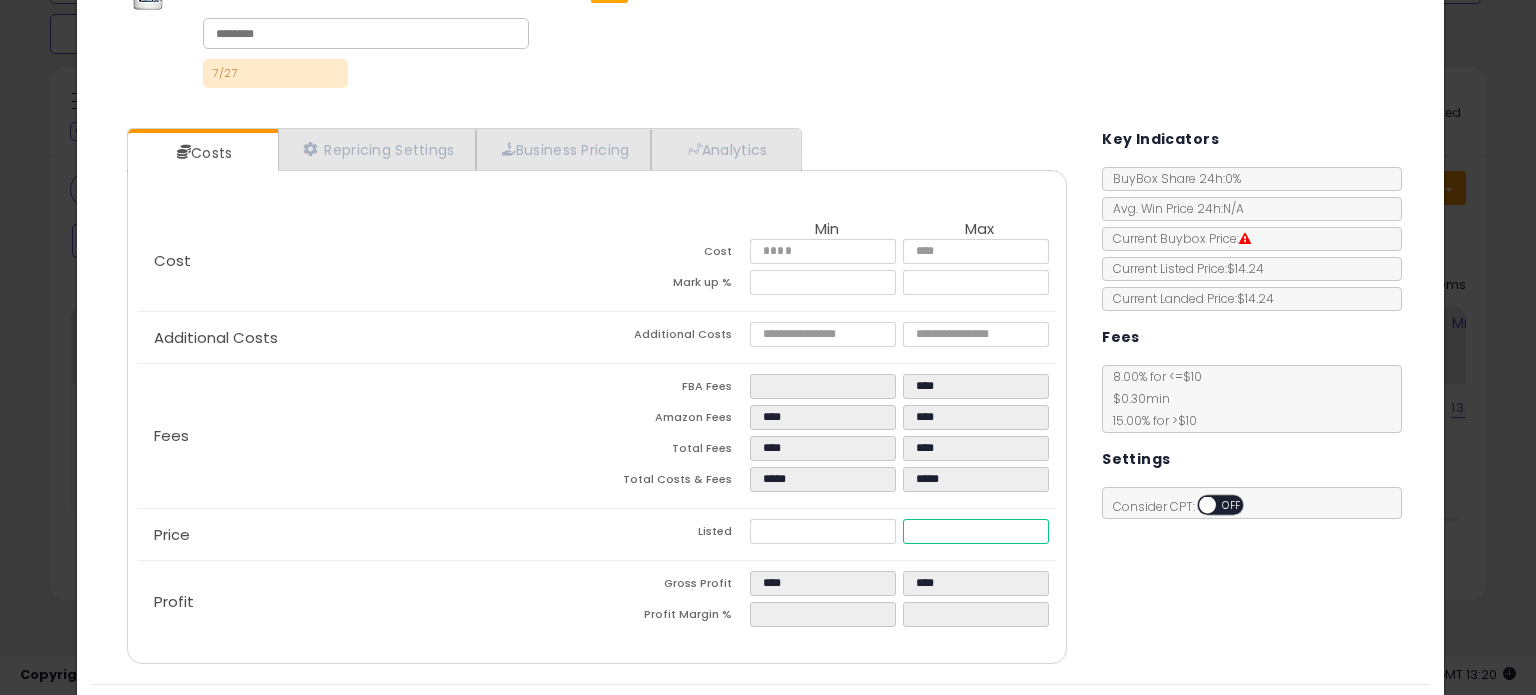 type on "****" 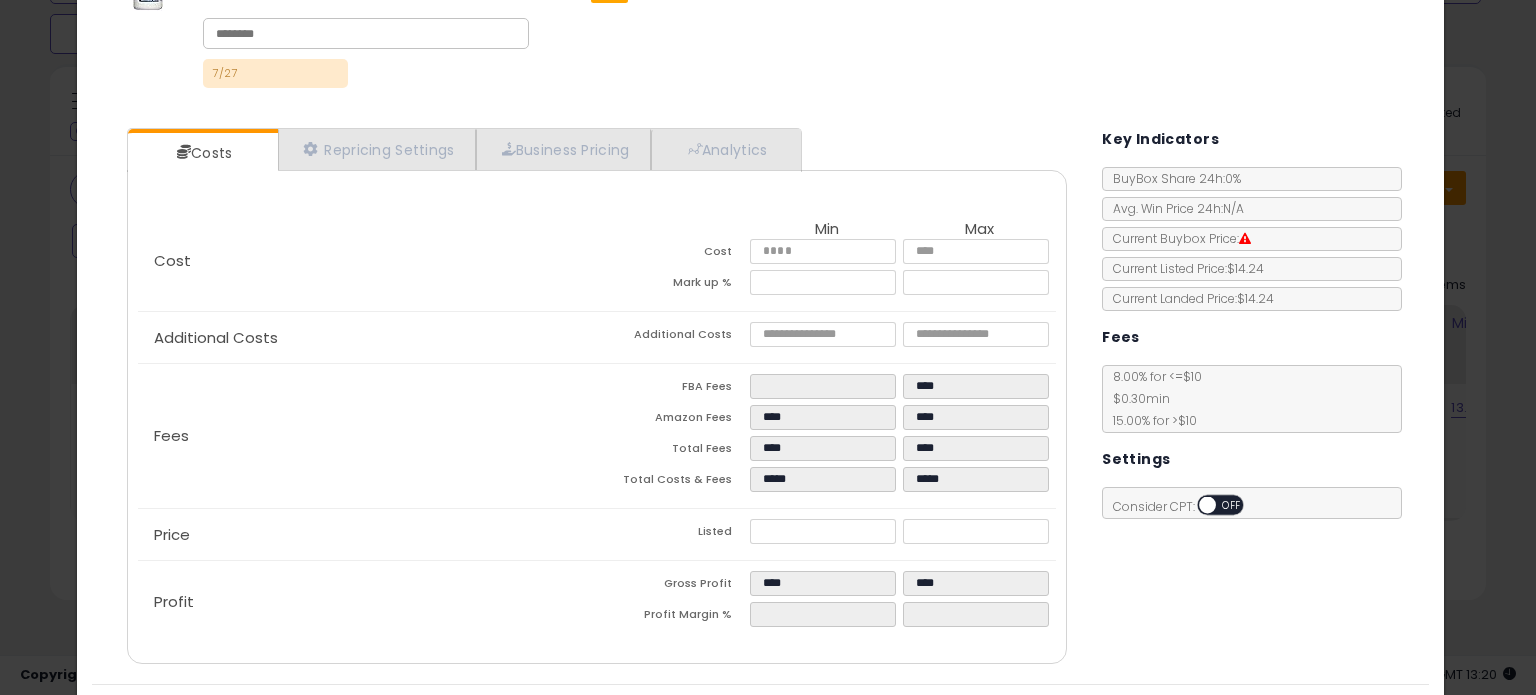 type on "******" 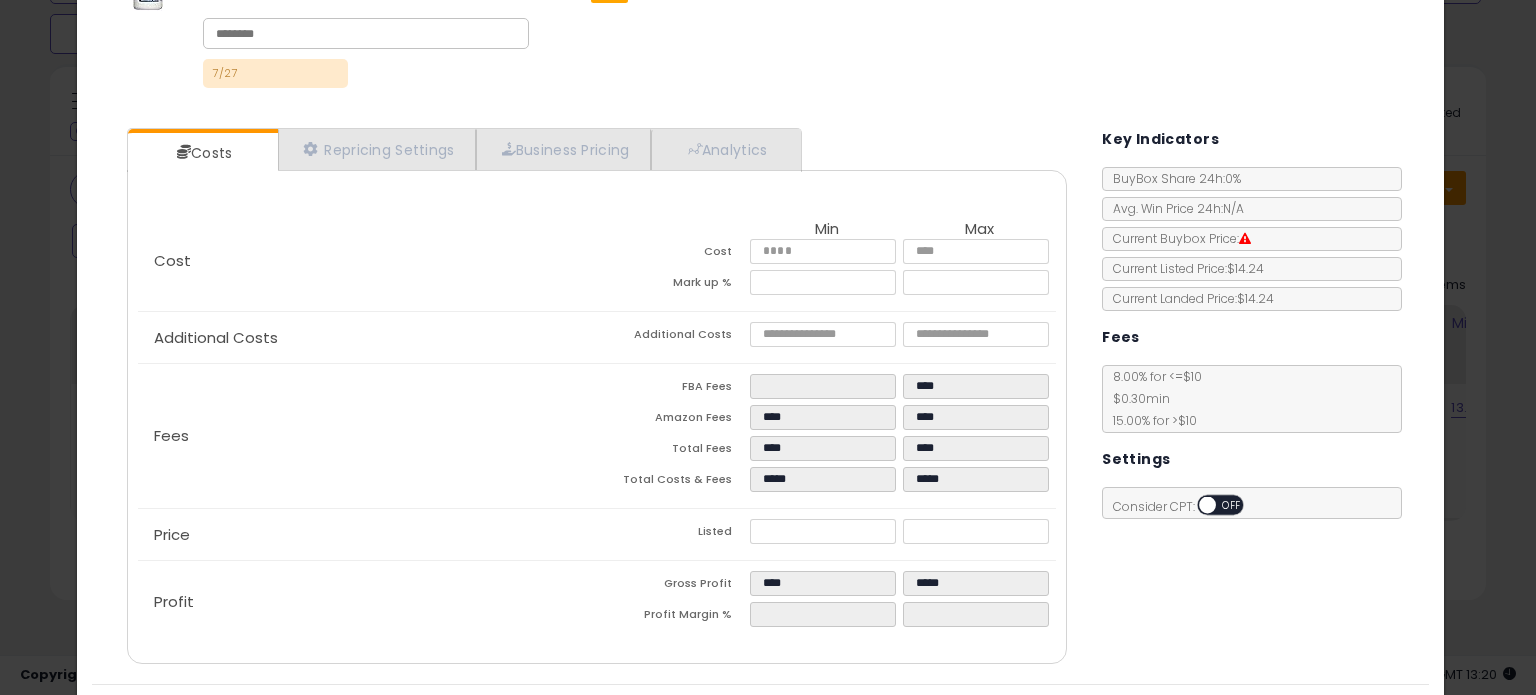 click on "Listed" at bounding box center (673, 534) 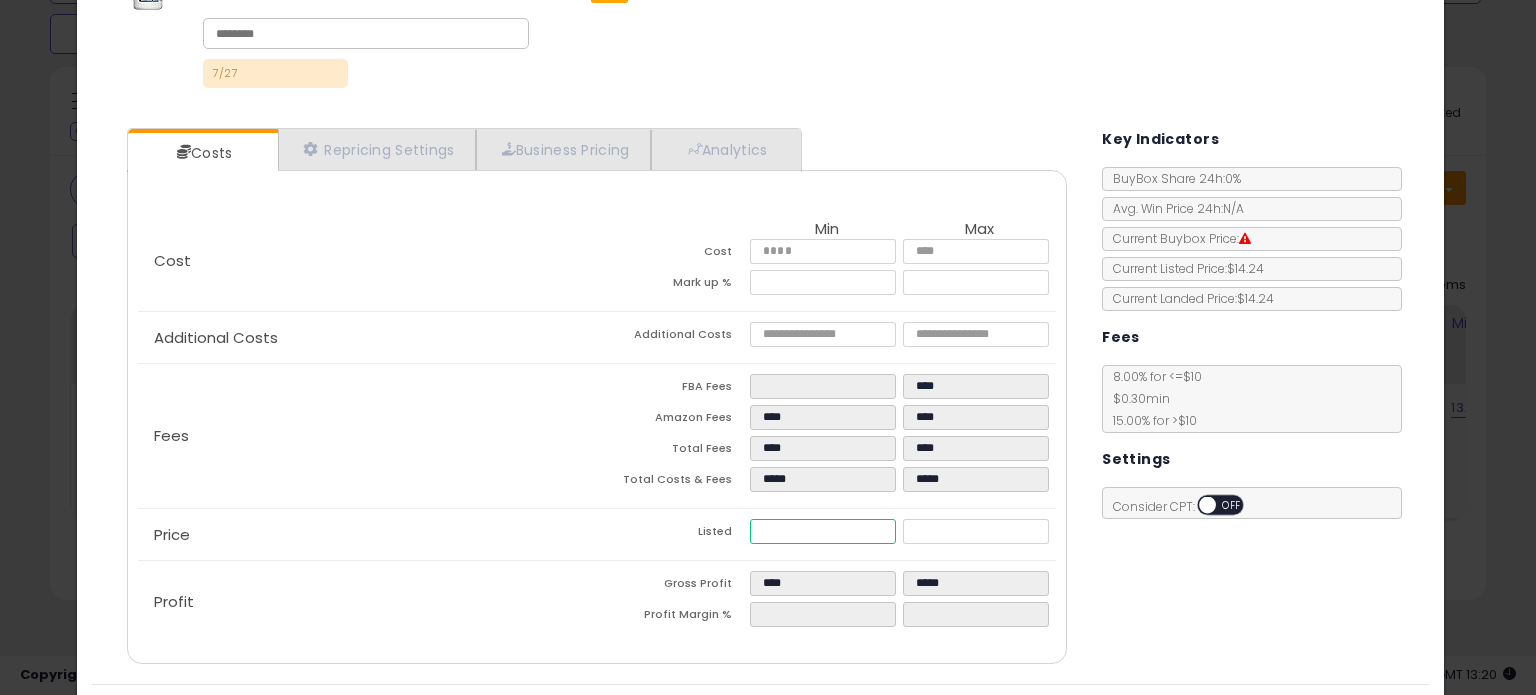 drag, startPoint x: 803, startPoint y: 528, endPoint x: 608, endPoint y: 531, distance: 195.02307 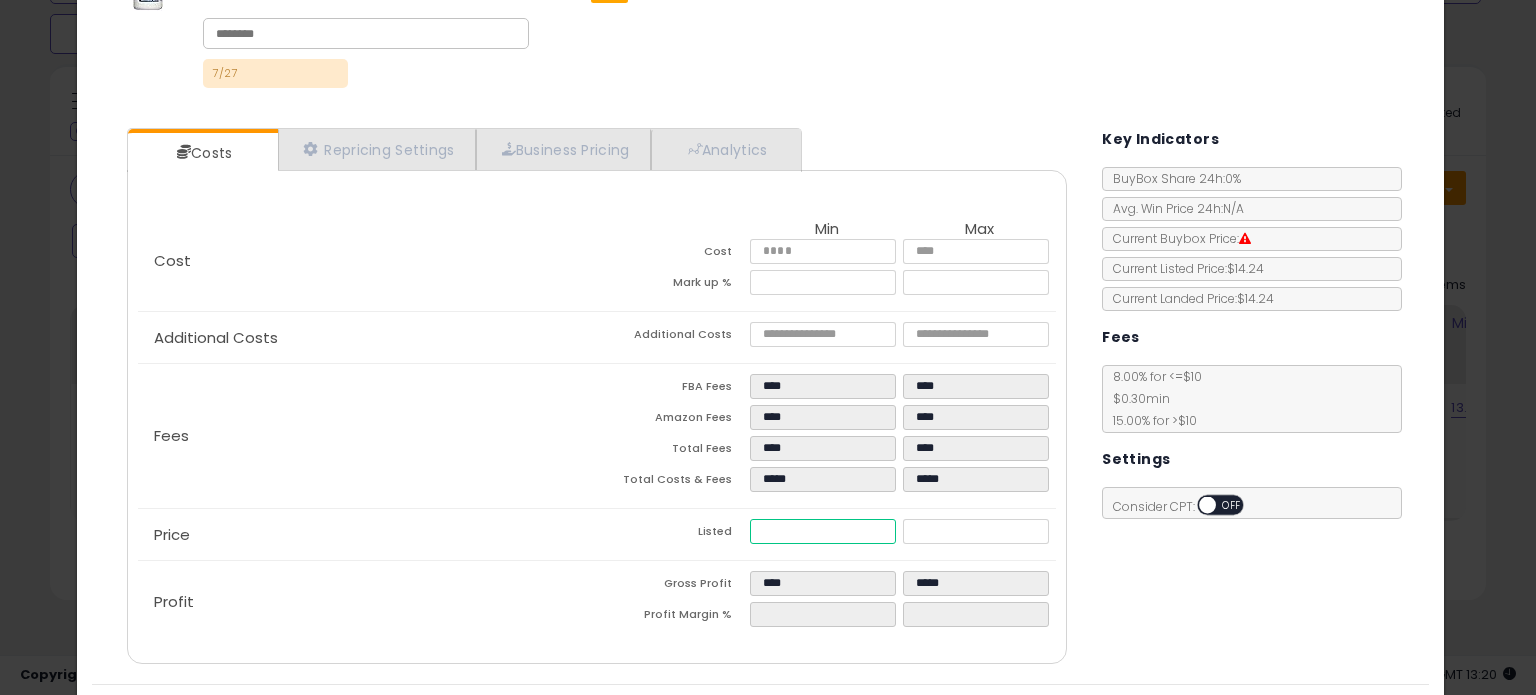 type on "****" 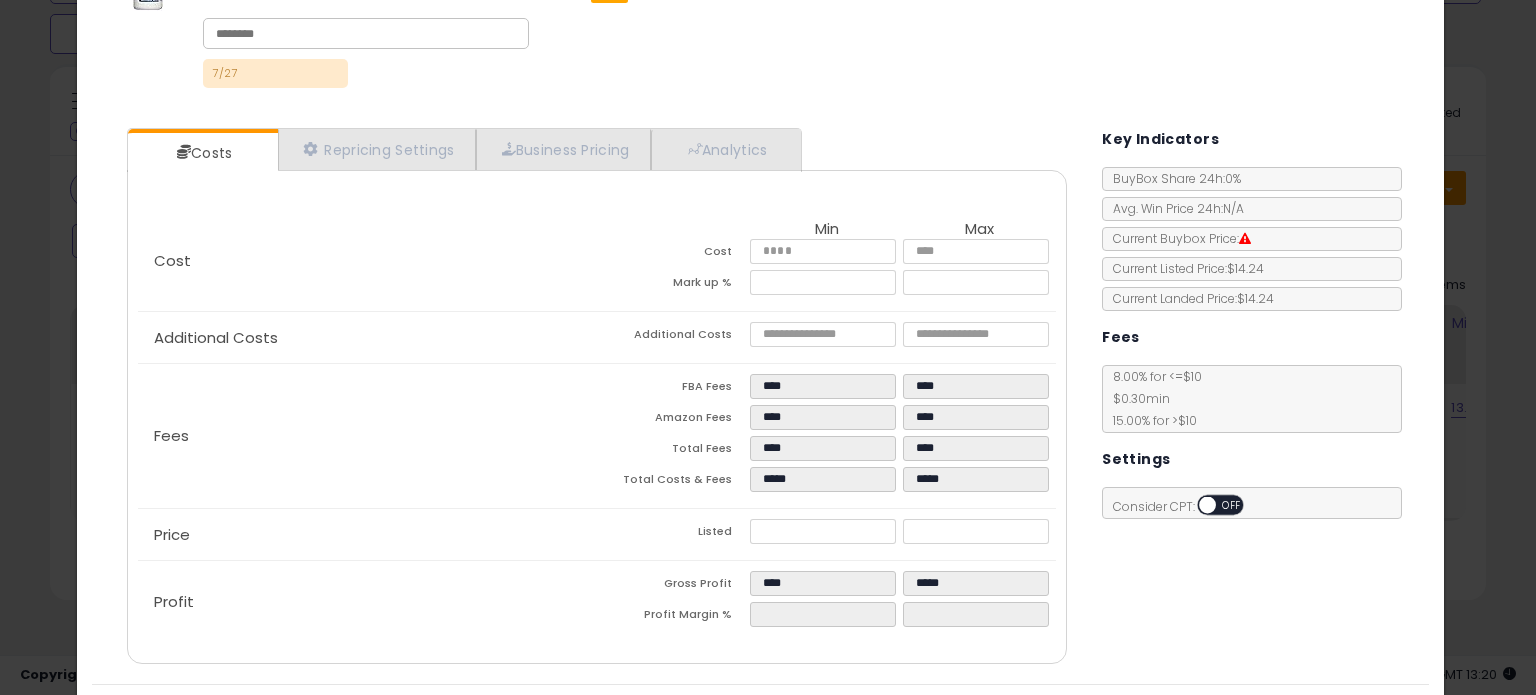 type on "******" 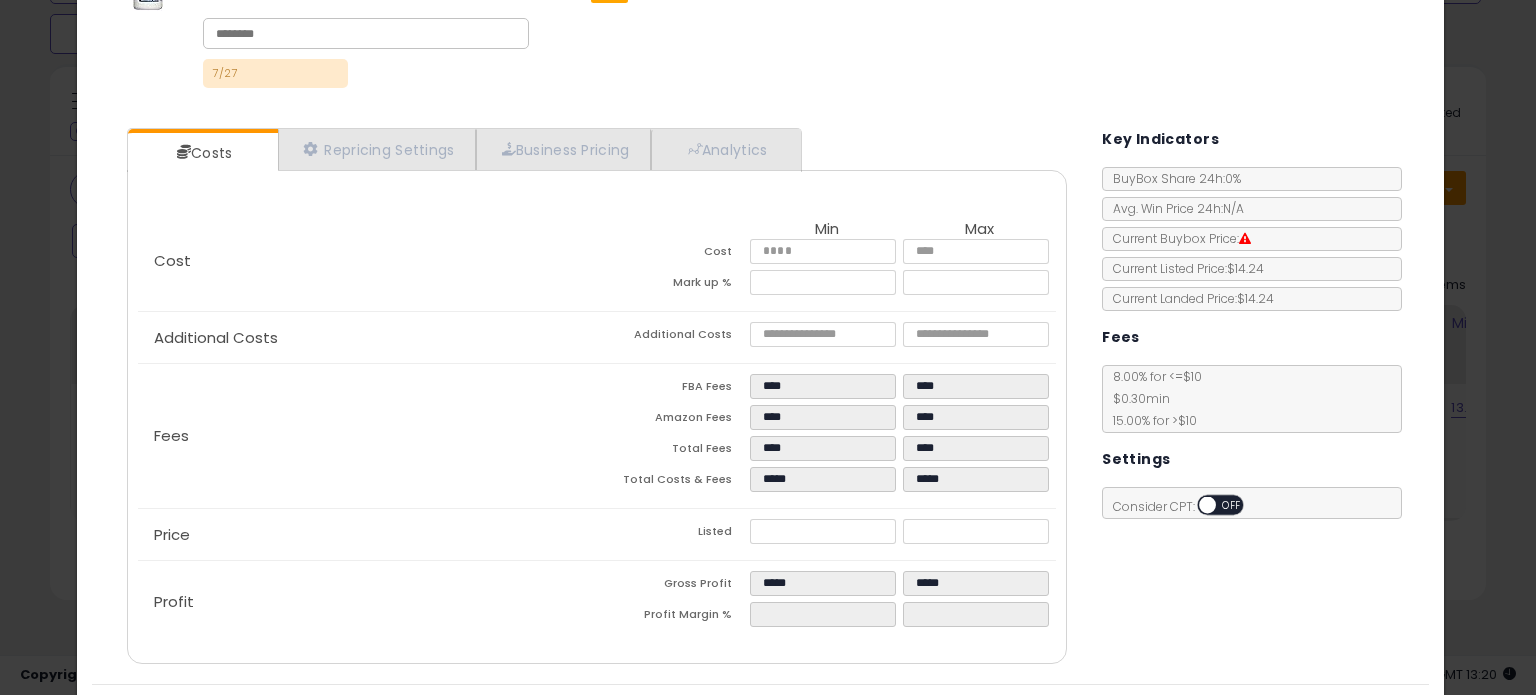 click on "Fees
FBA Fees
****
****
Amazon Fees
****
****
Total Fees
****
****
Total Costs & Fees
*****
*****" 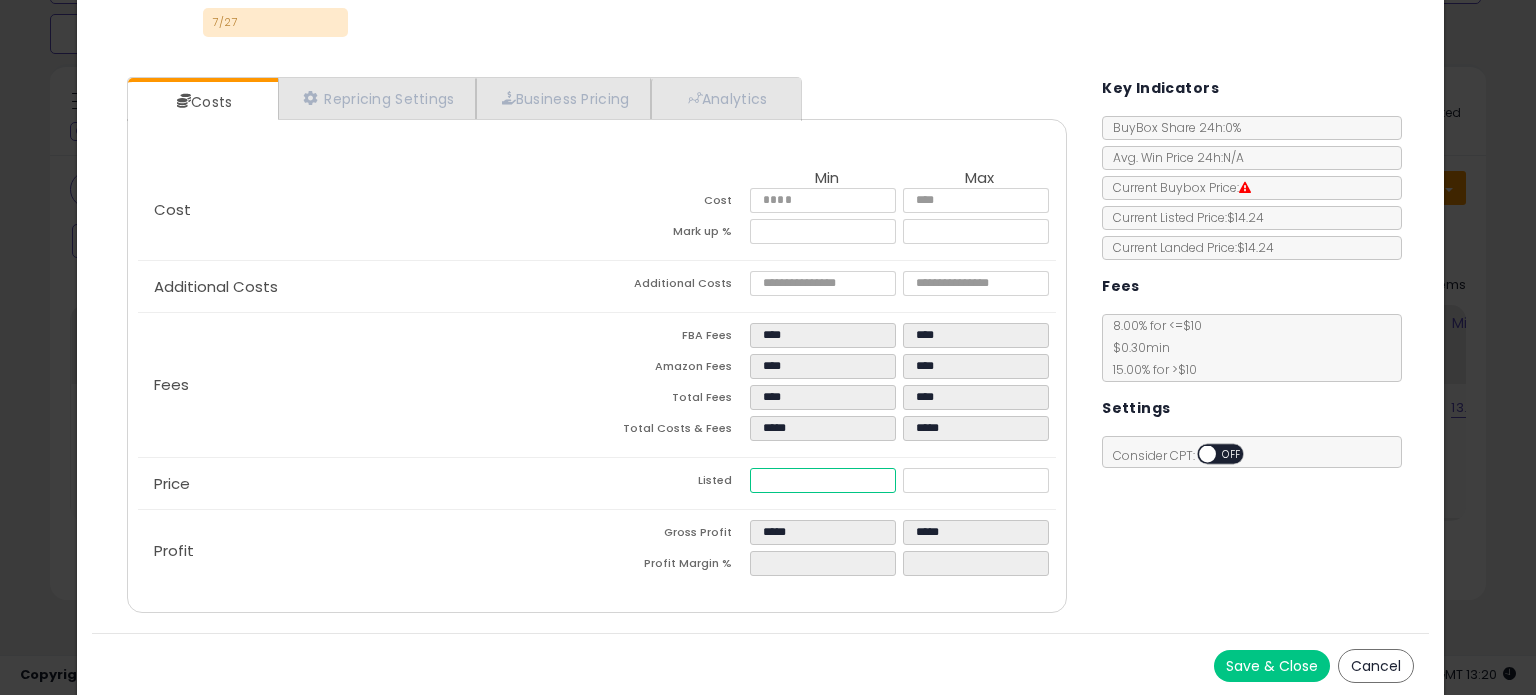 drag, startPoint x: 774, startPoint y: 479, endPoint x: 819, endPoint y: 477, distance: 45.044422 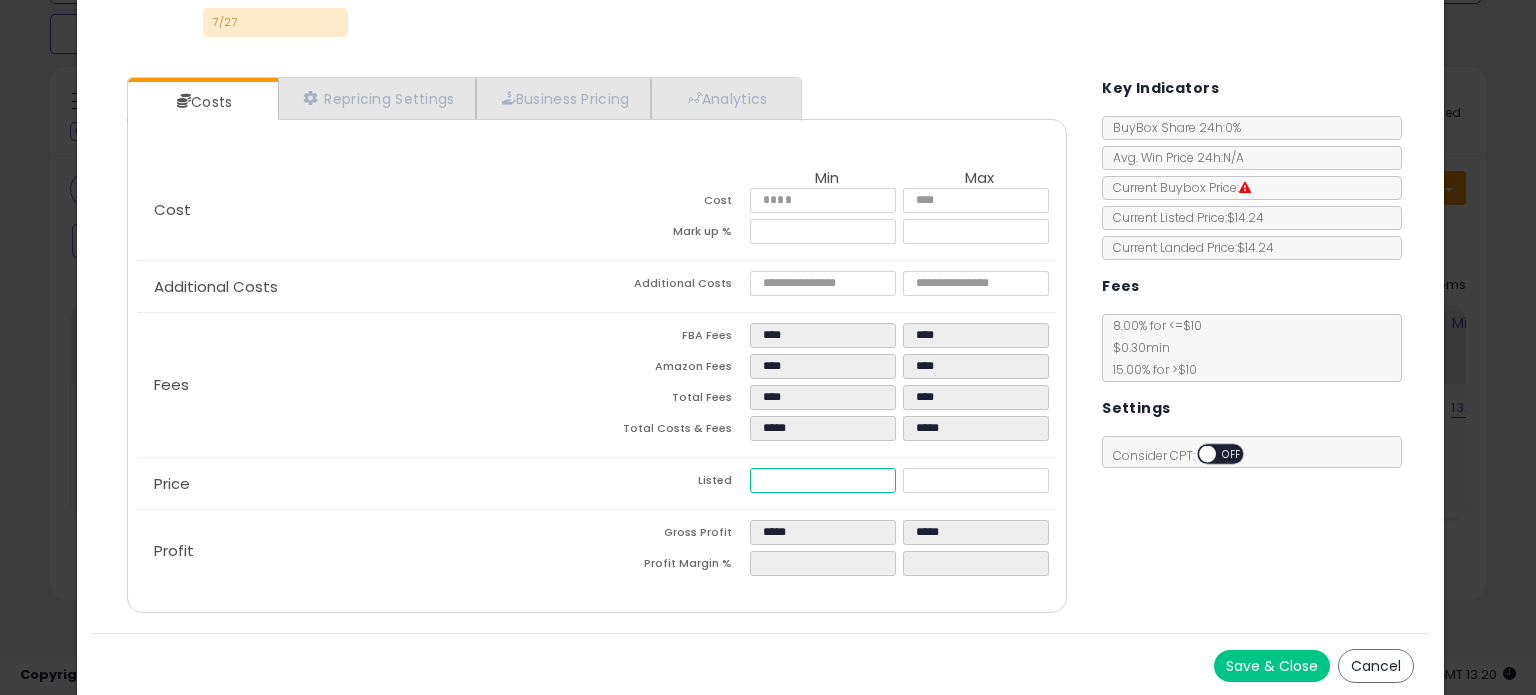 type on "****" 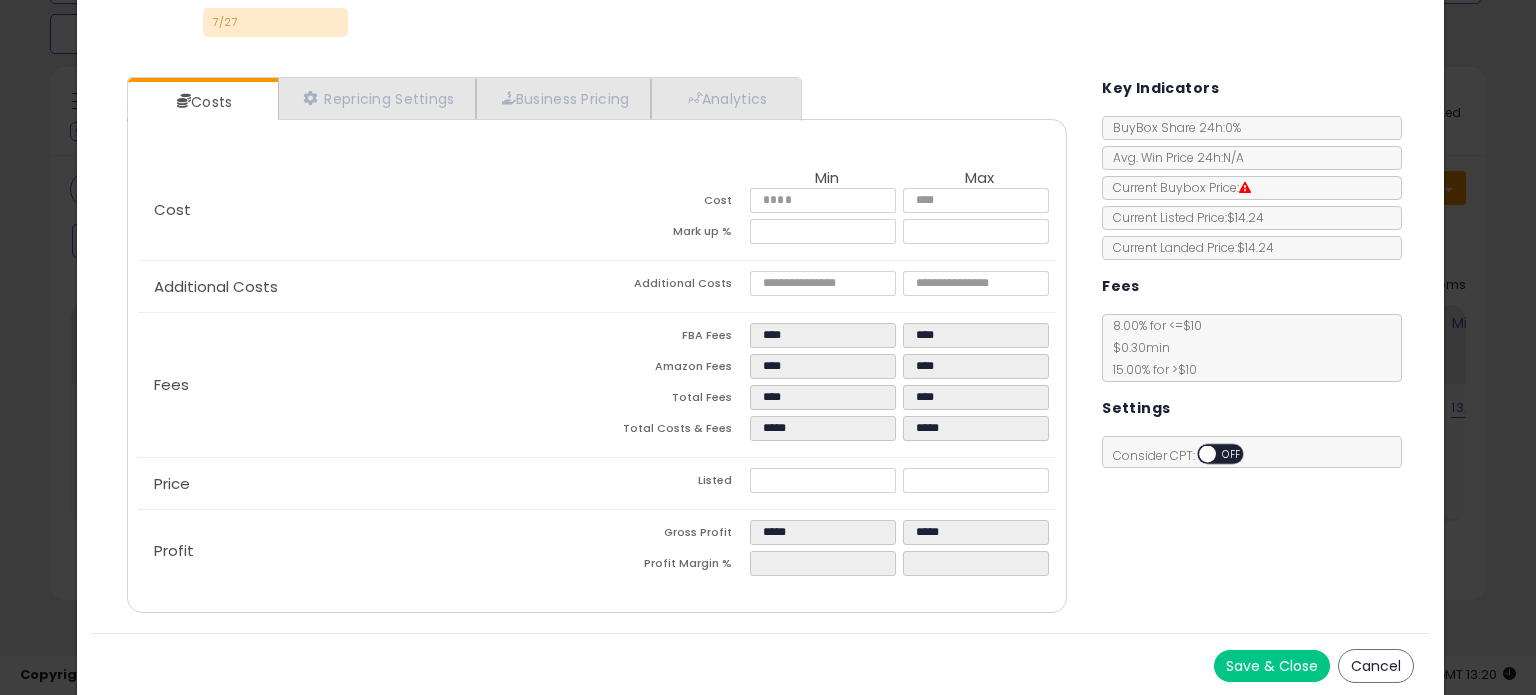 type on "******" 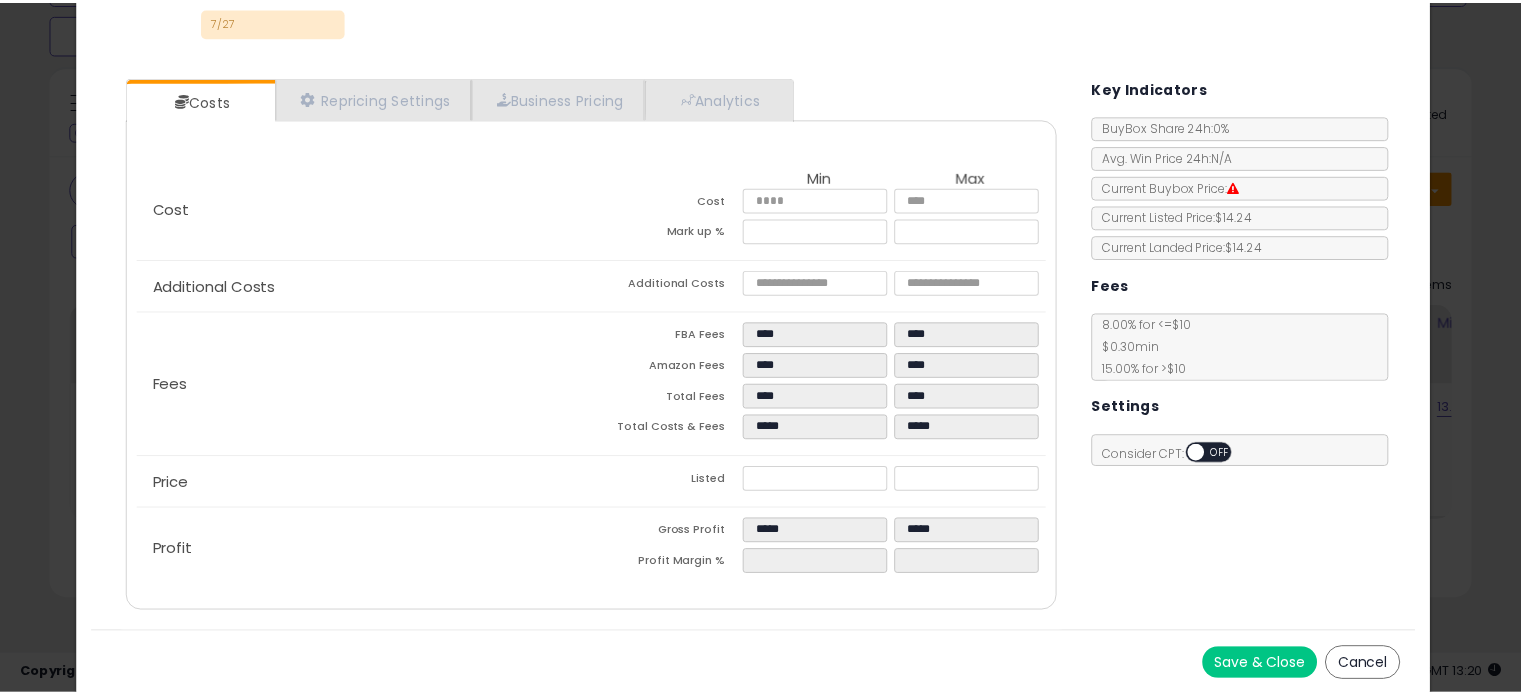 scroll, scrollTop: 0, scrollLeft: 0, axis: both 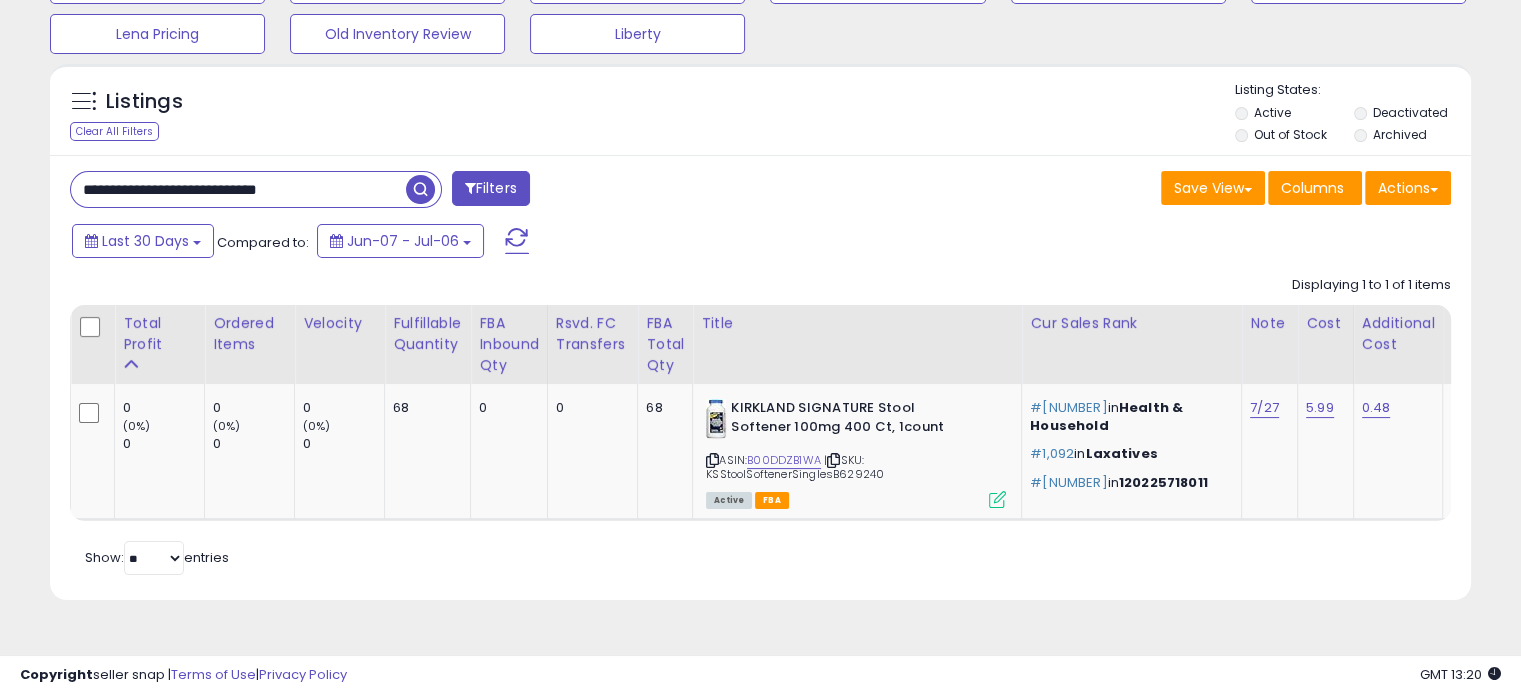 click at bounding box center (517, 241) 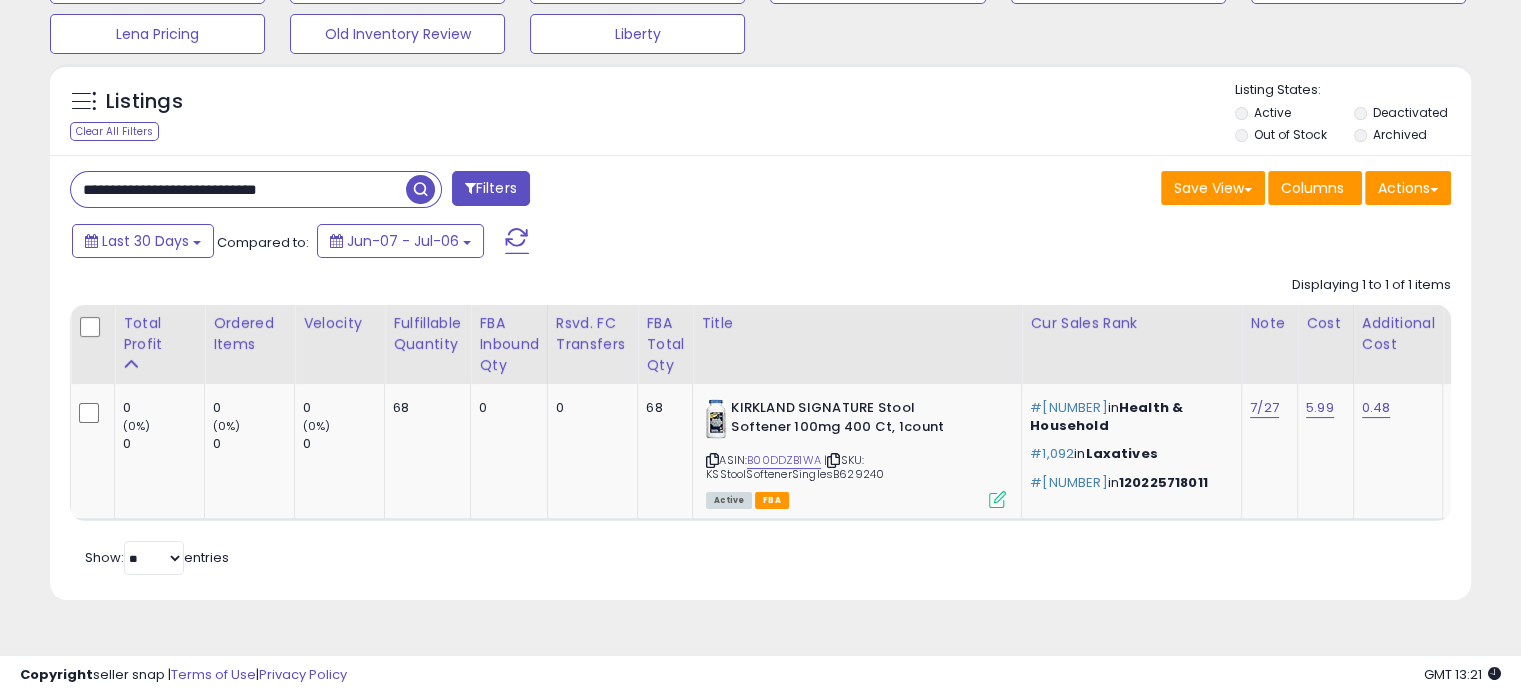 click on "**********" at bounding box center [238, 189] 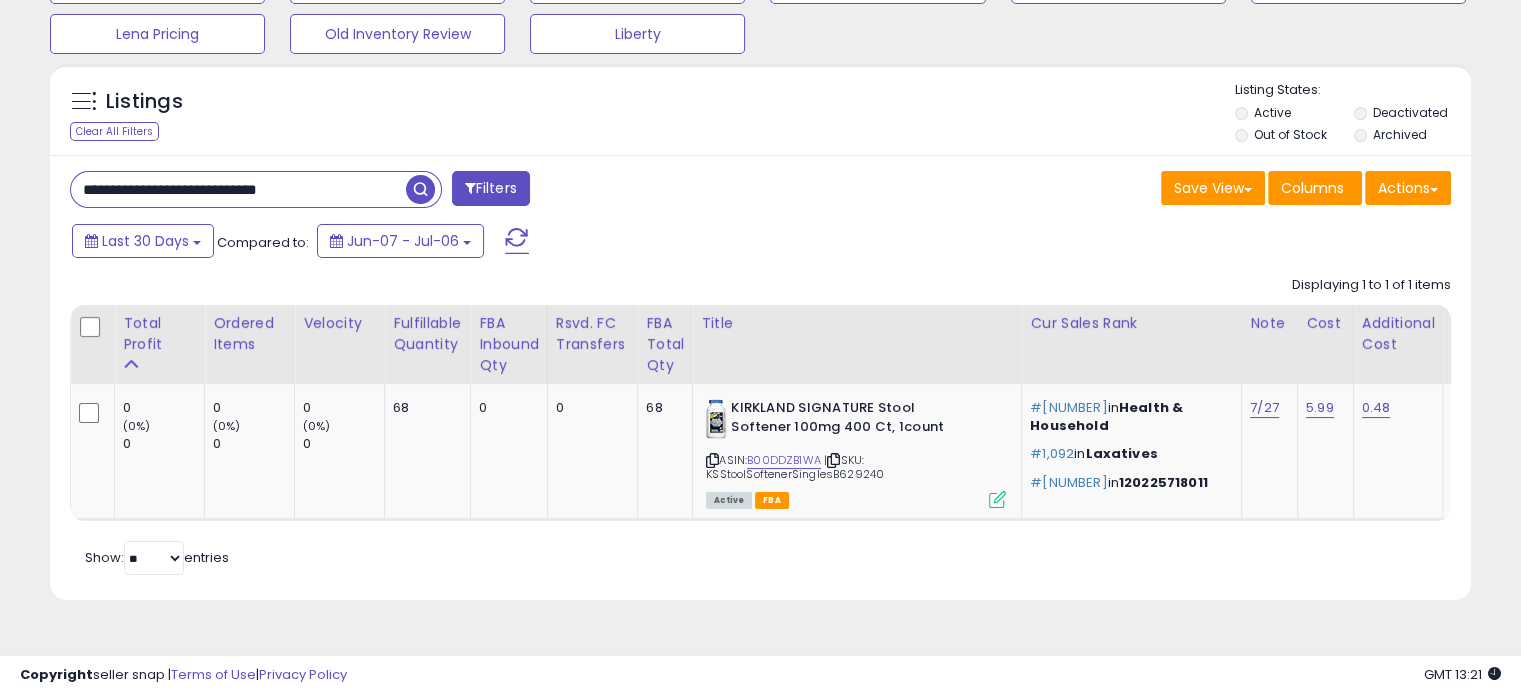 click on "**********" at bounding box center [238, 189] 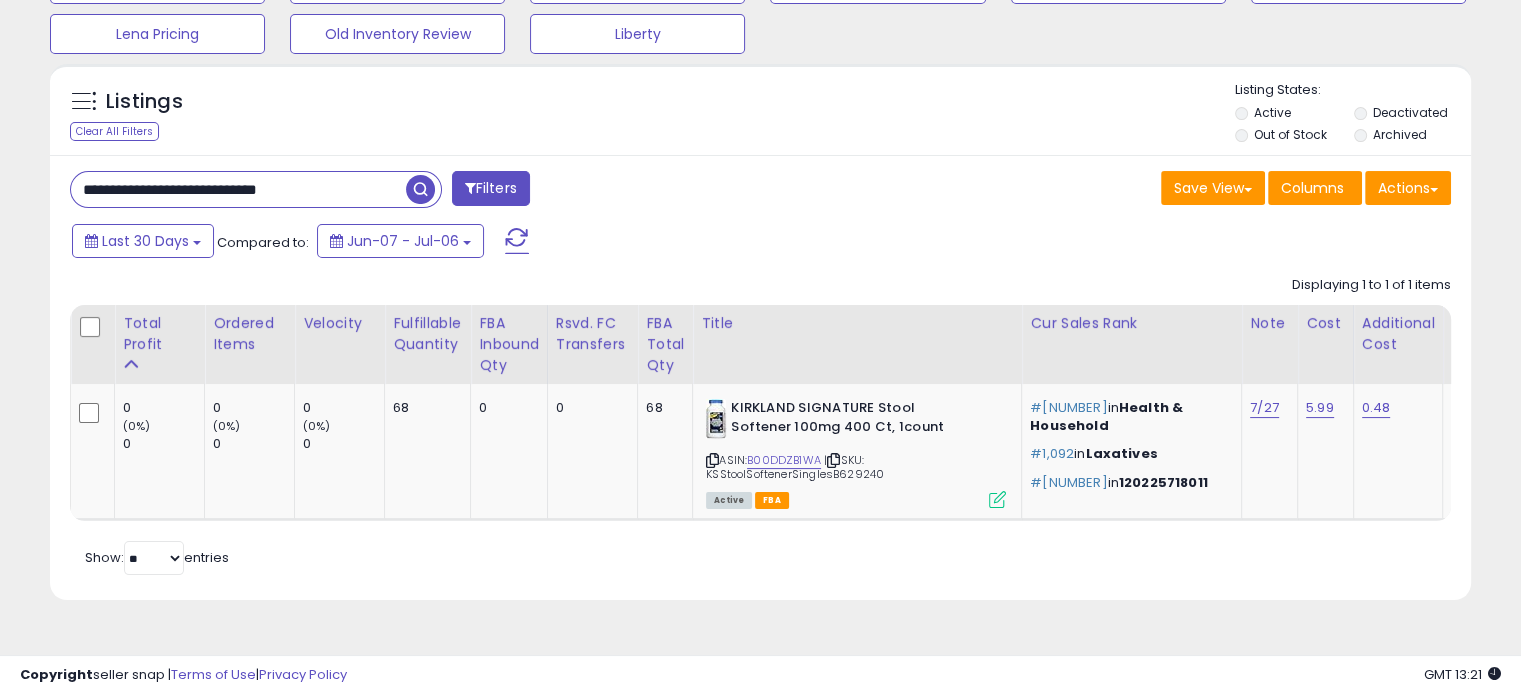 drag, startPoint x: 333, startPoint y: 191, endPoint x: 0, endPoint y: 194, distance: 333.01352 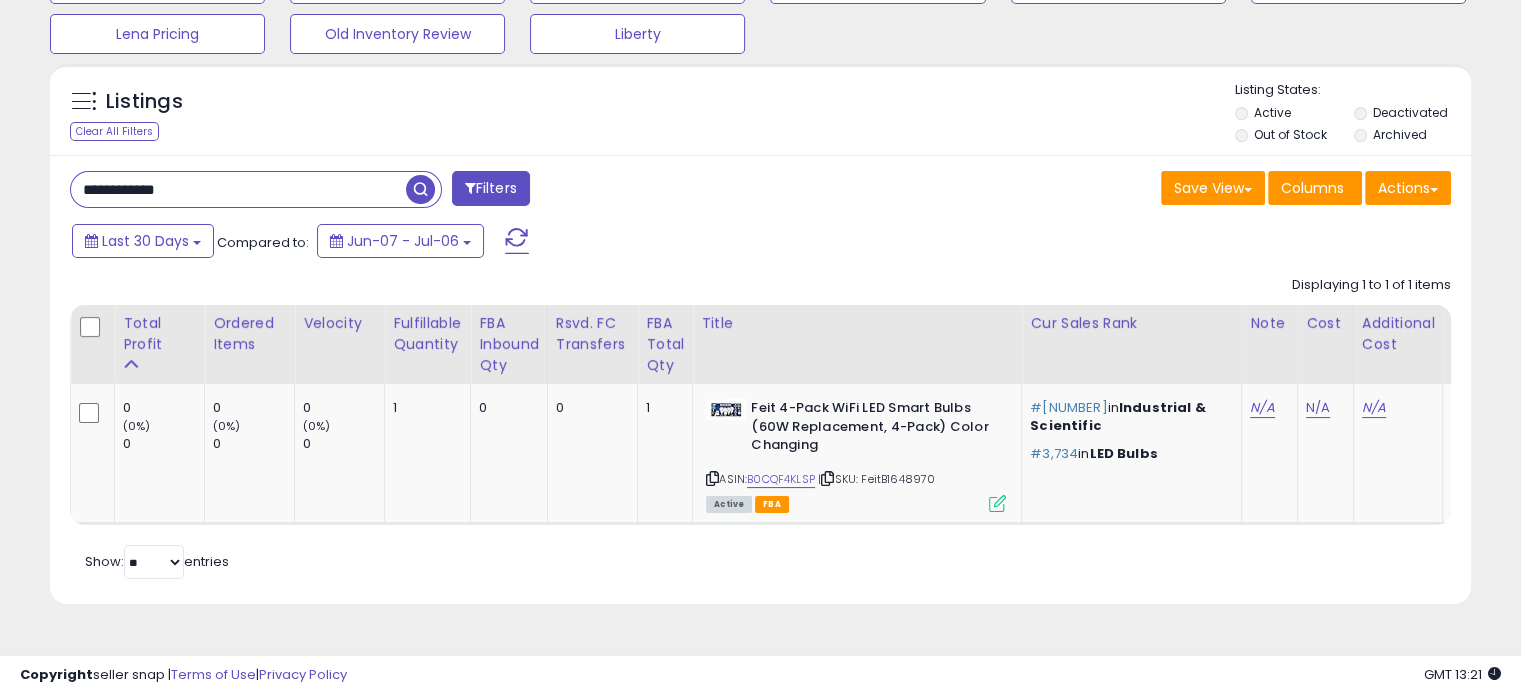 scroll, scrollTop: 0, scrollLeft: 607, axis: horizontal 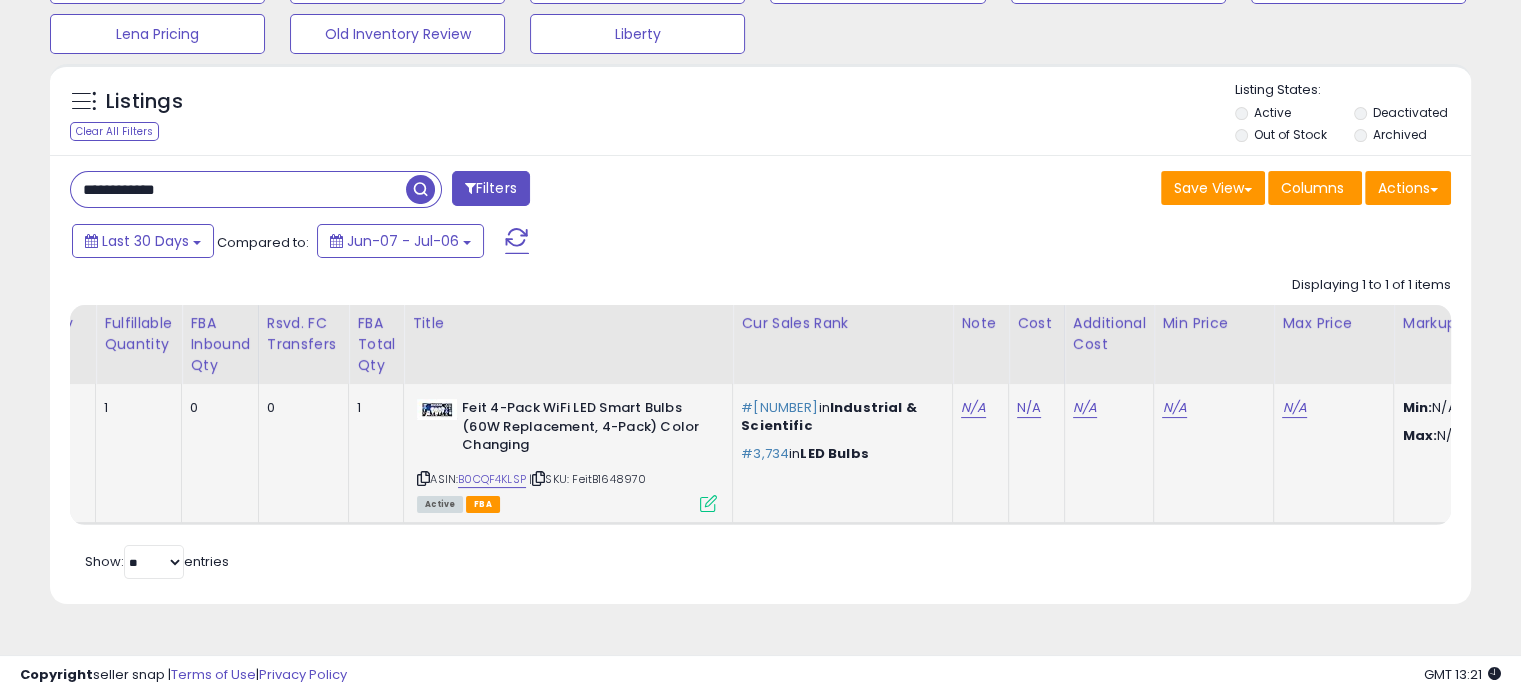 click at bounding box center [708, 503] 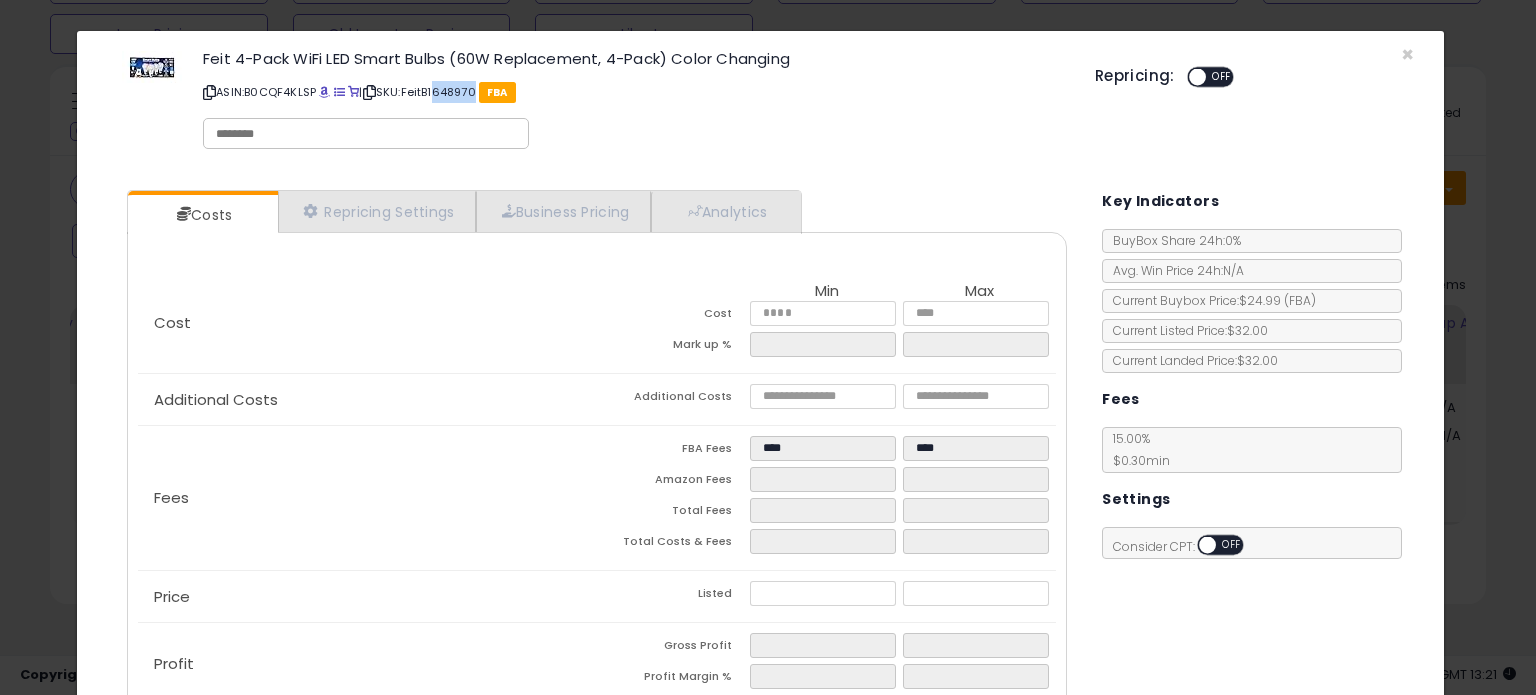 drag, startPoint x: 485, startPoint y: 93, endPoint x: 445, endPoint y: 95, distance: 40.04997 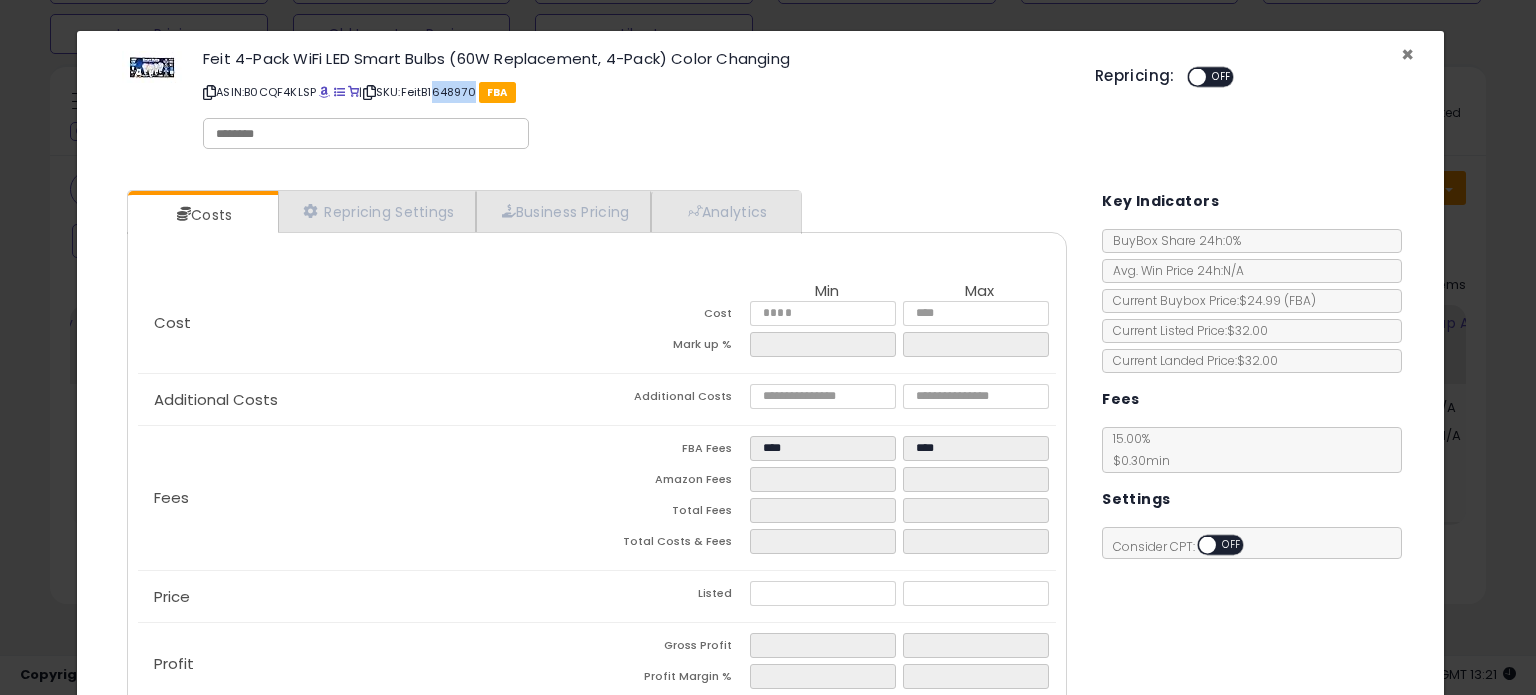click on "×" at bounding box center (1407, 54) 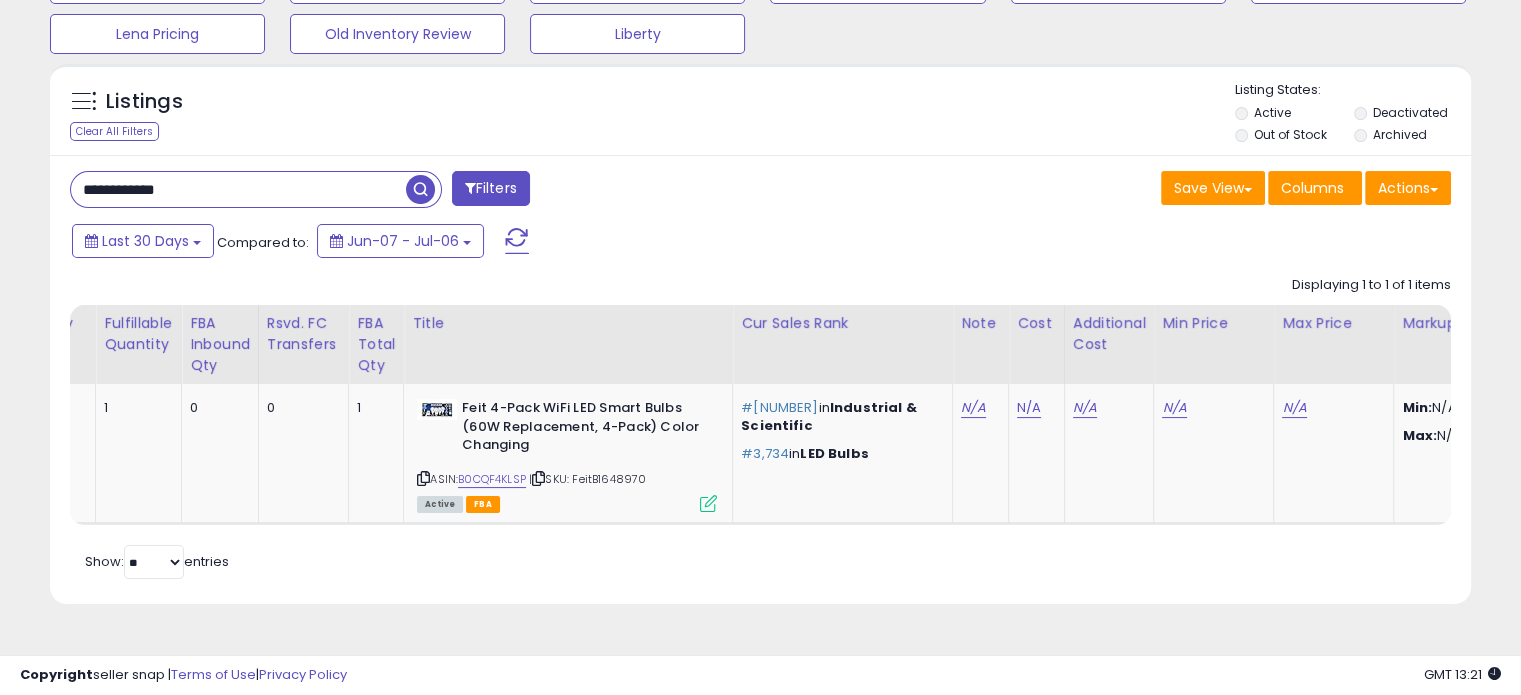drag, startPoint x: 206, startPoint y: 184, endPoint x: 0, endPoint y: 183, distance: 206.00243 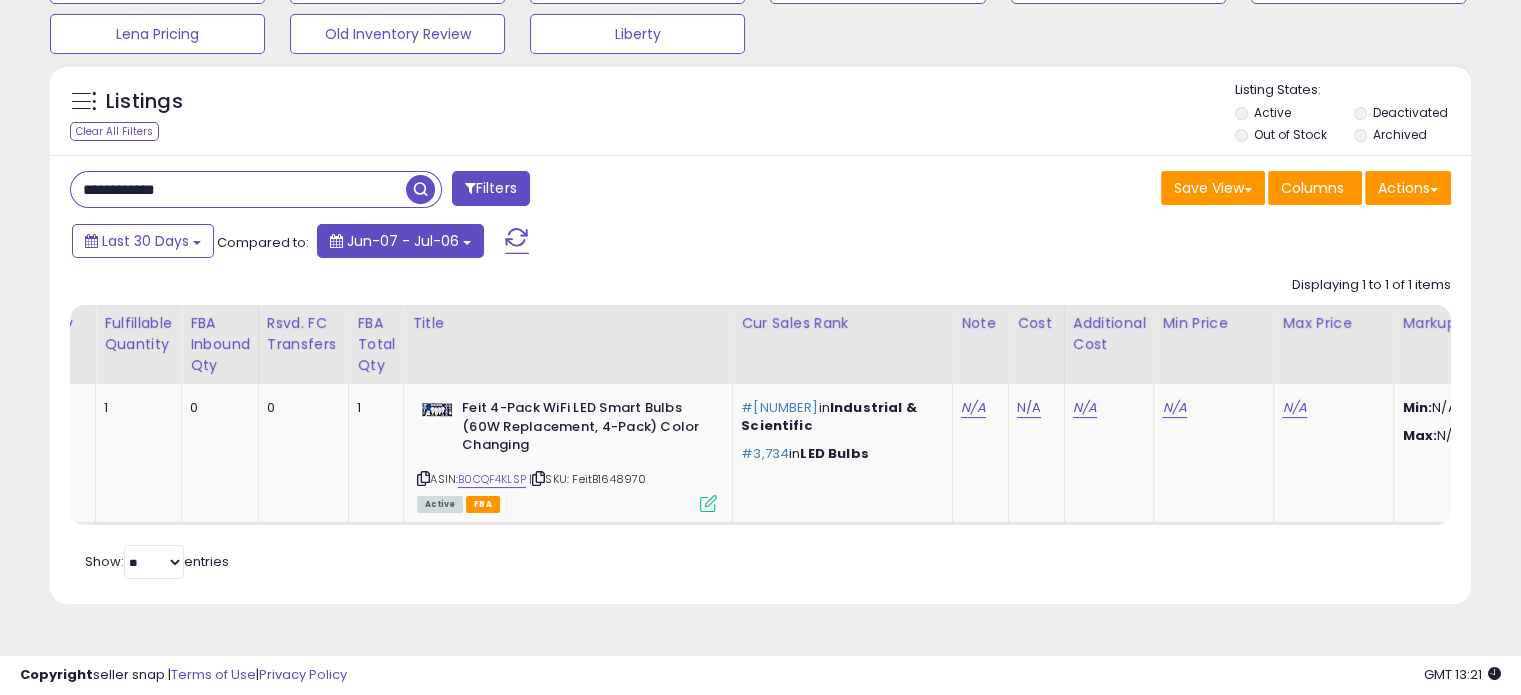 paste 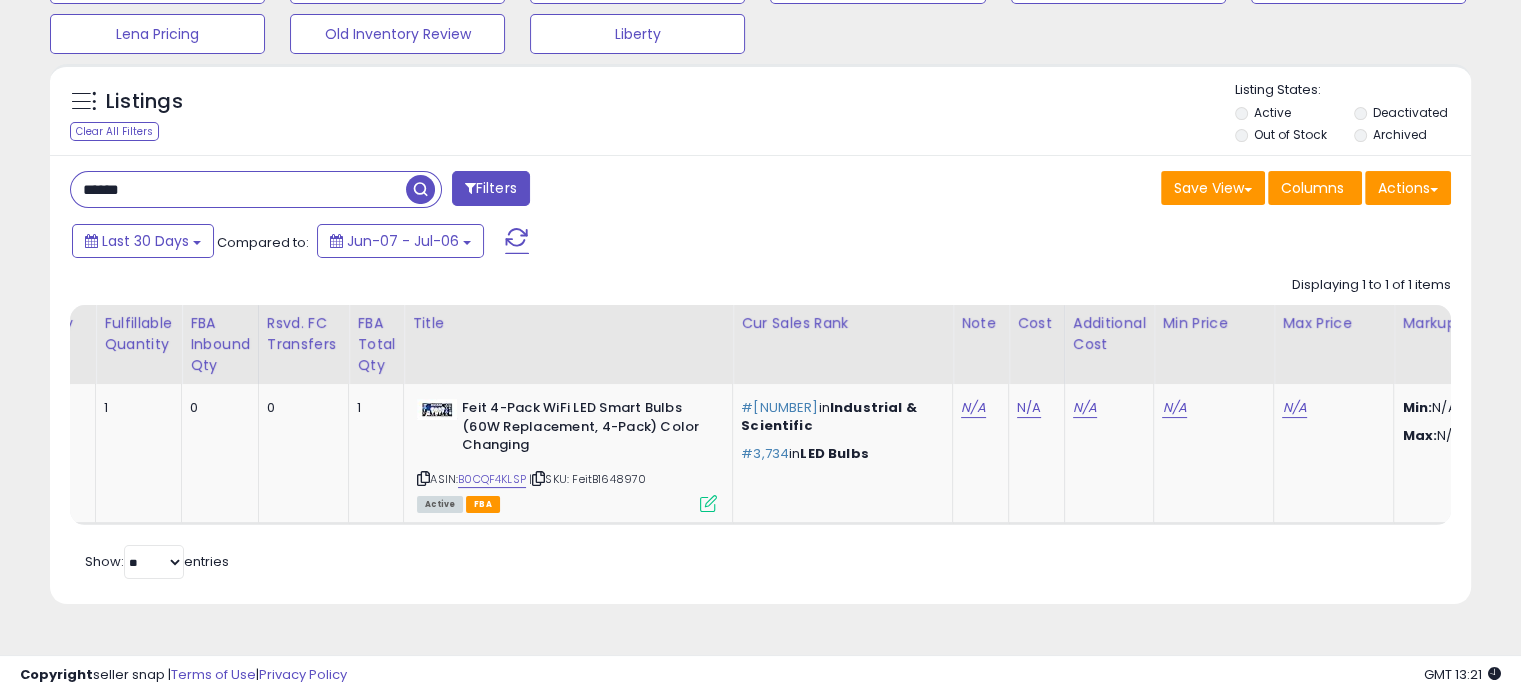 type on "******" 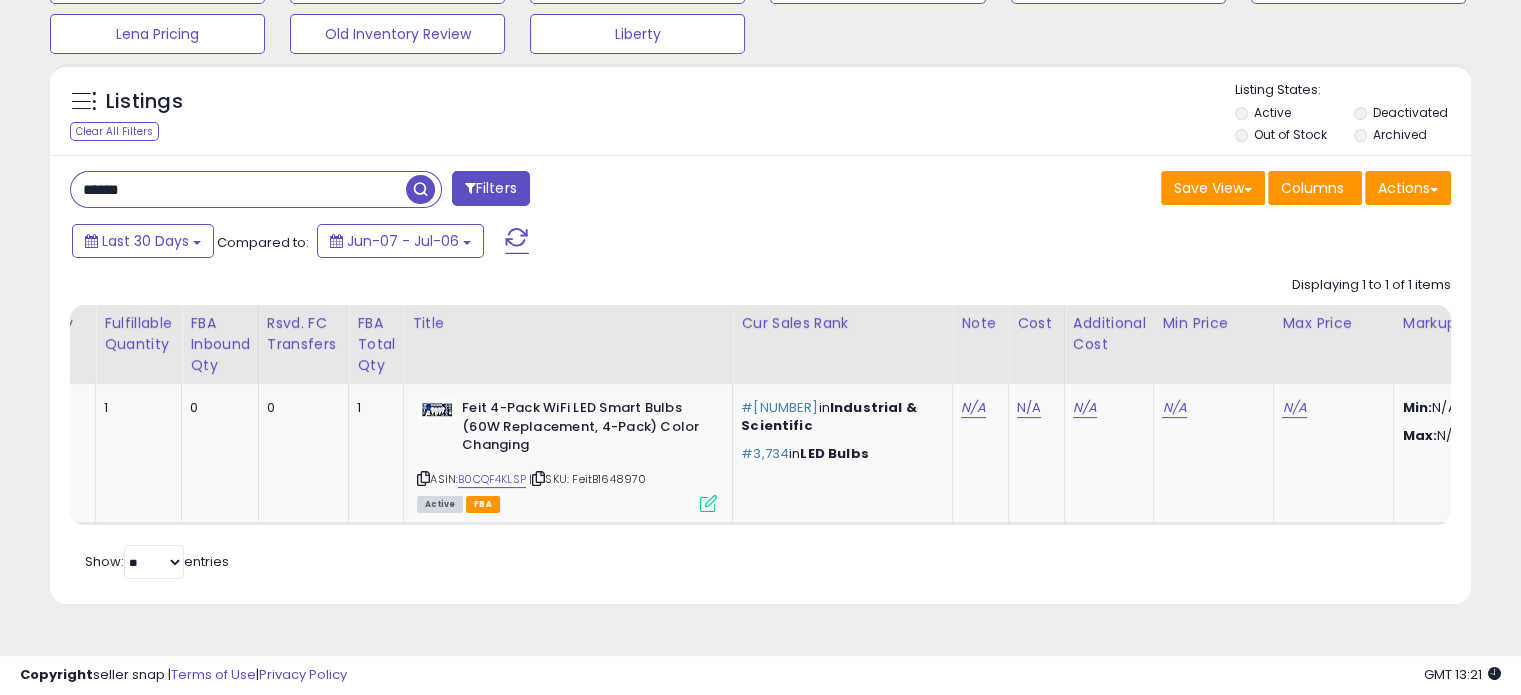 drag, startPoint x: 201, startPoint y: 177, endPoint x: 0, endPoint y: 171, distance: 201.08954 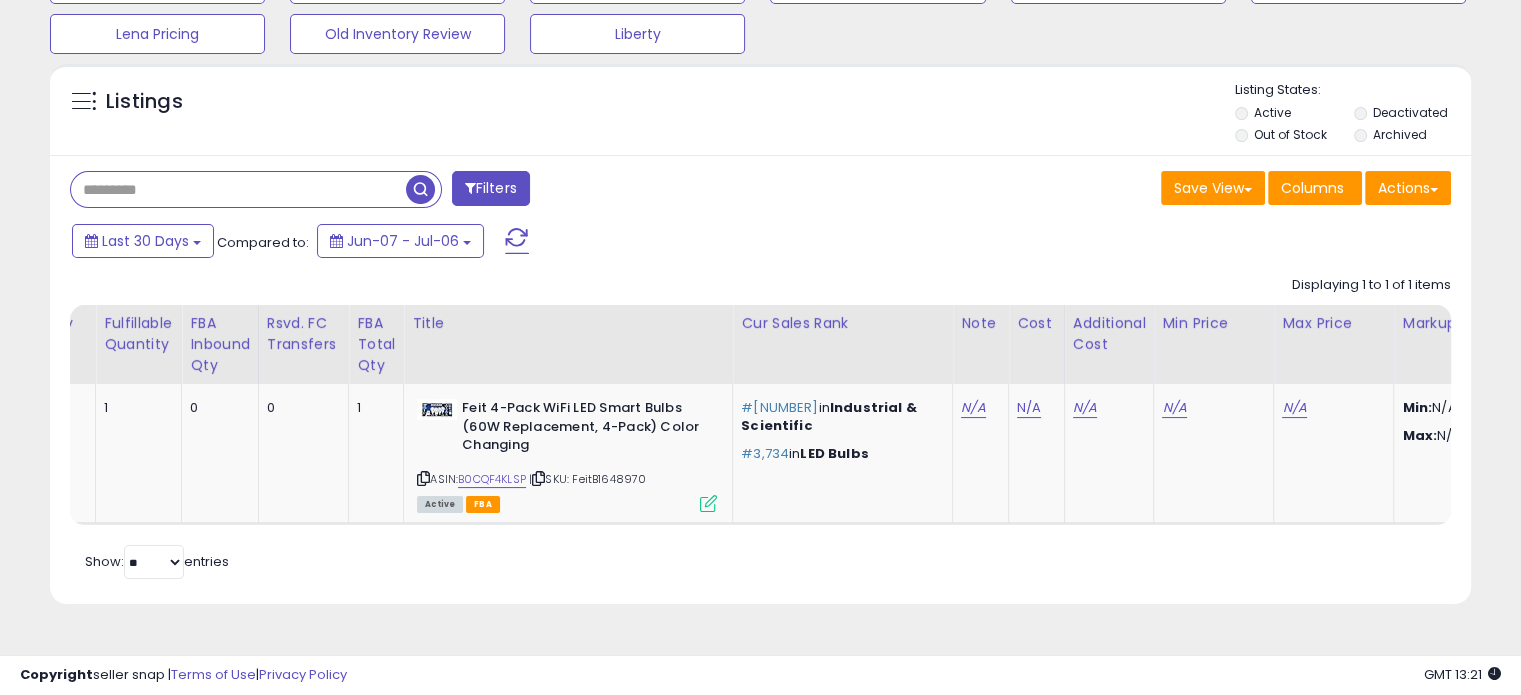 paste on "******" 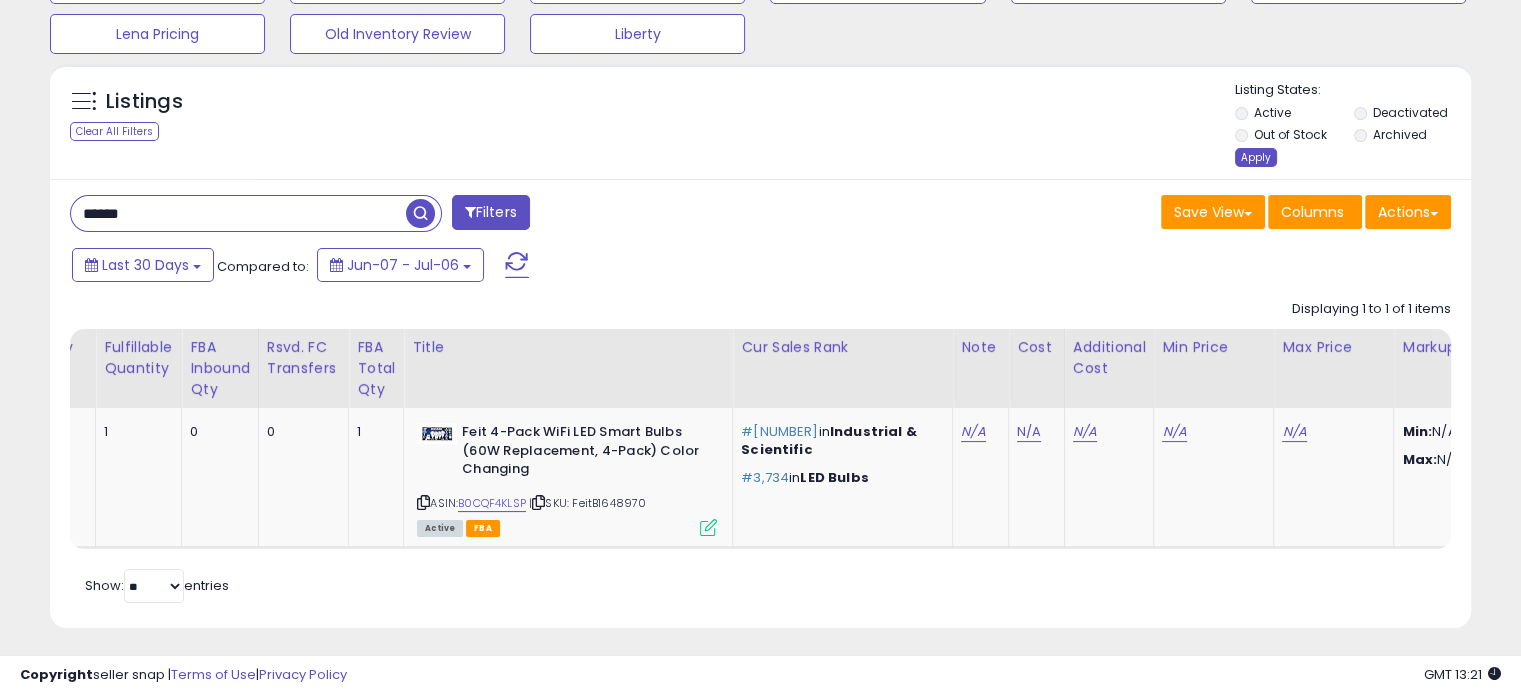 click on "Apply" at bounding box center (1256, 157) 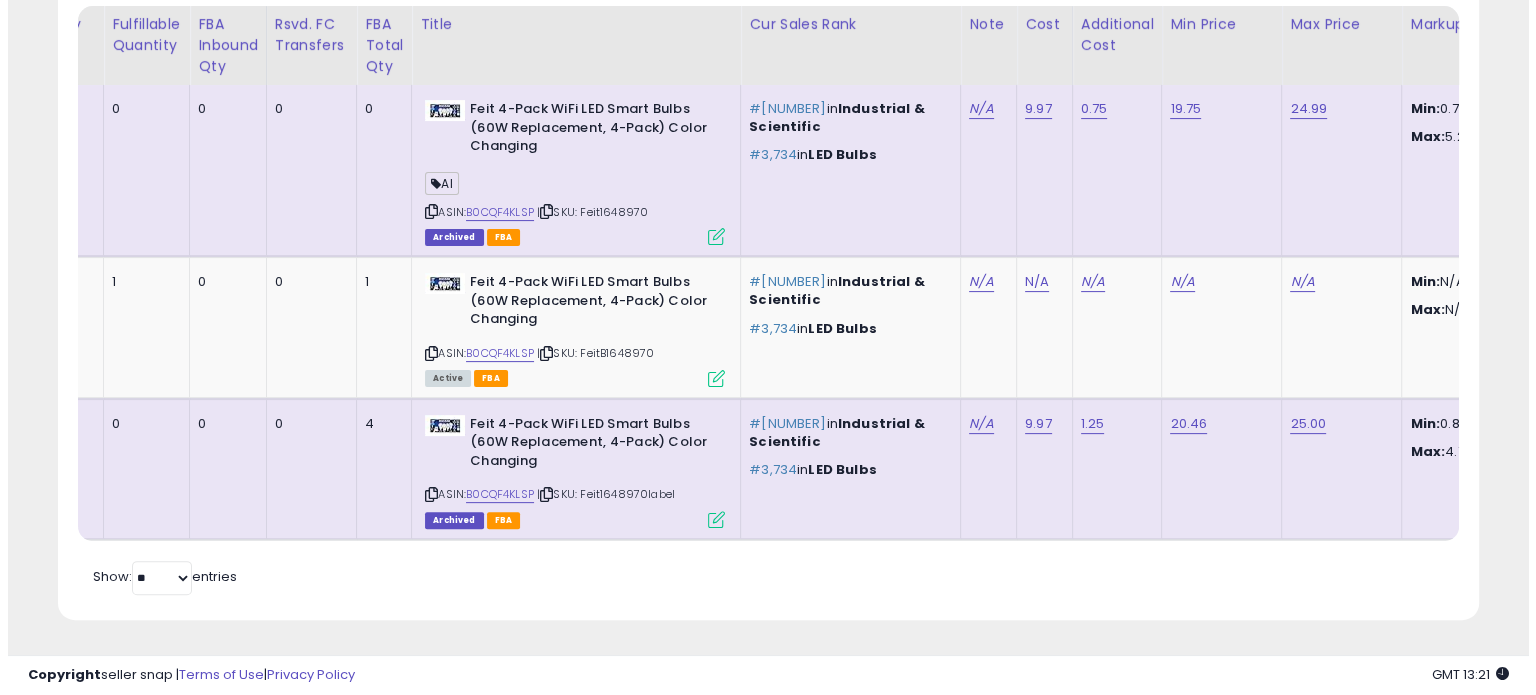 scroll, scrollTop: 400, scrollLeft: 0, axis: vertical 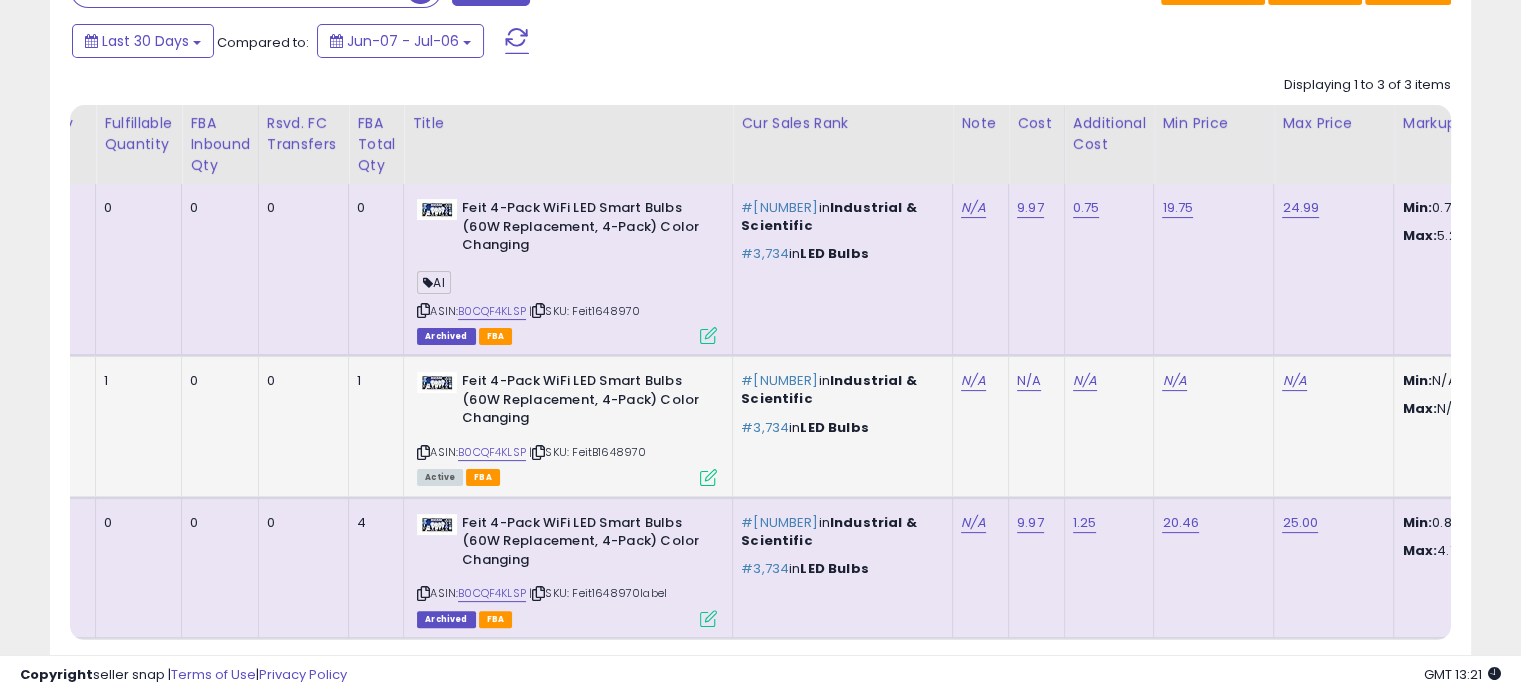click at bounding box center [708, 477] 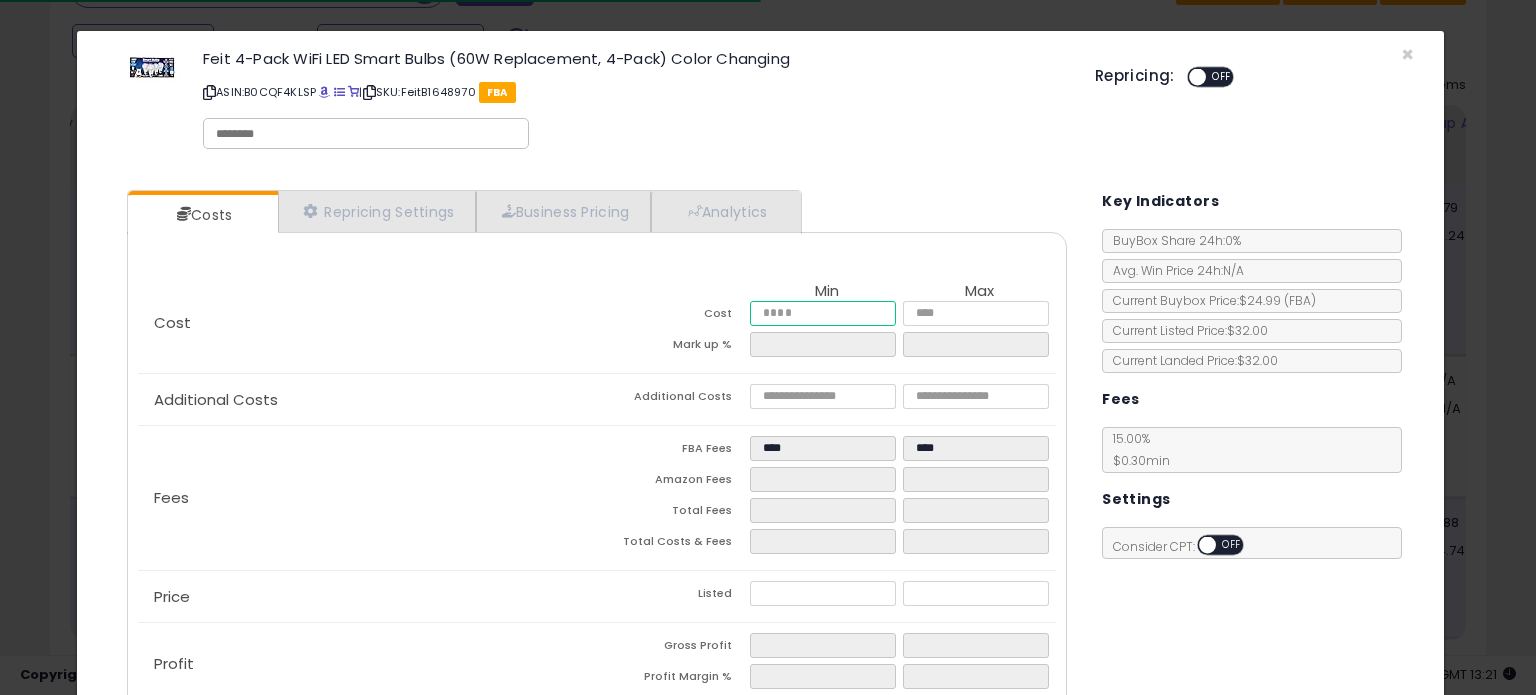 click at bounding box center [822, 313] 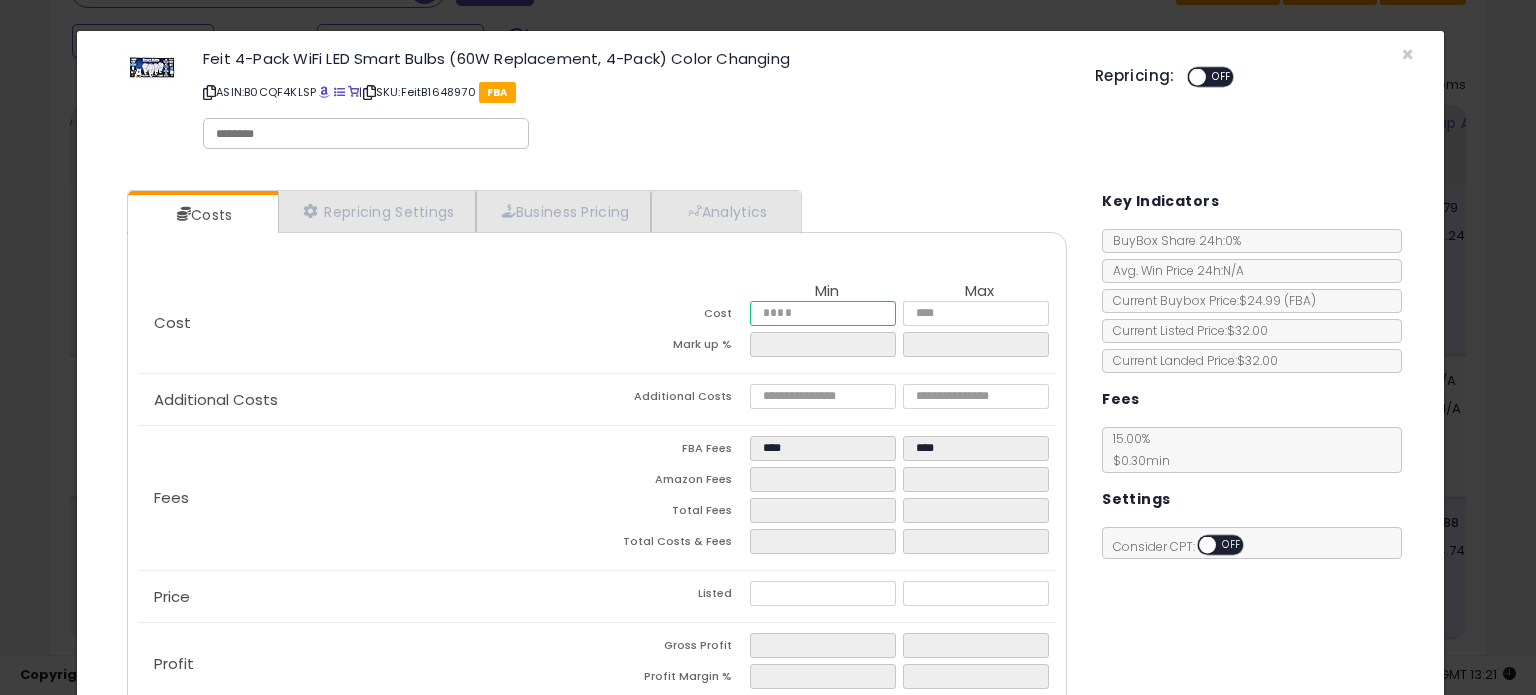 type on "*" 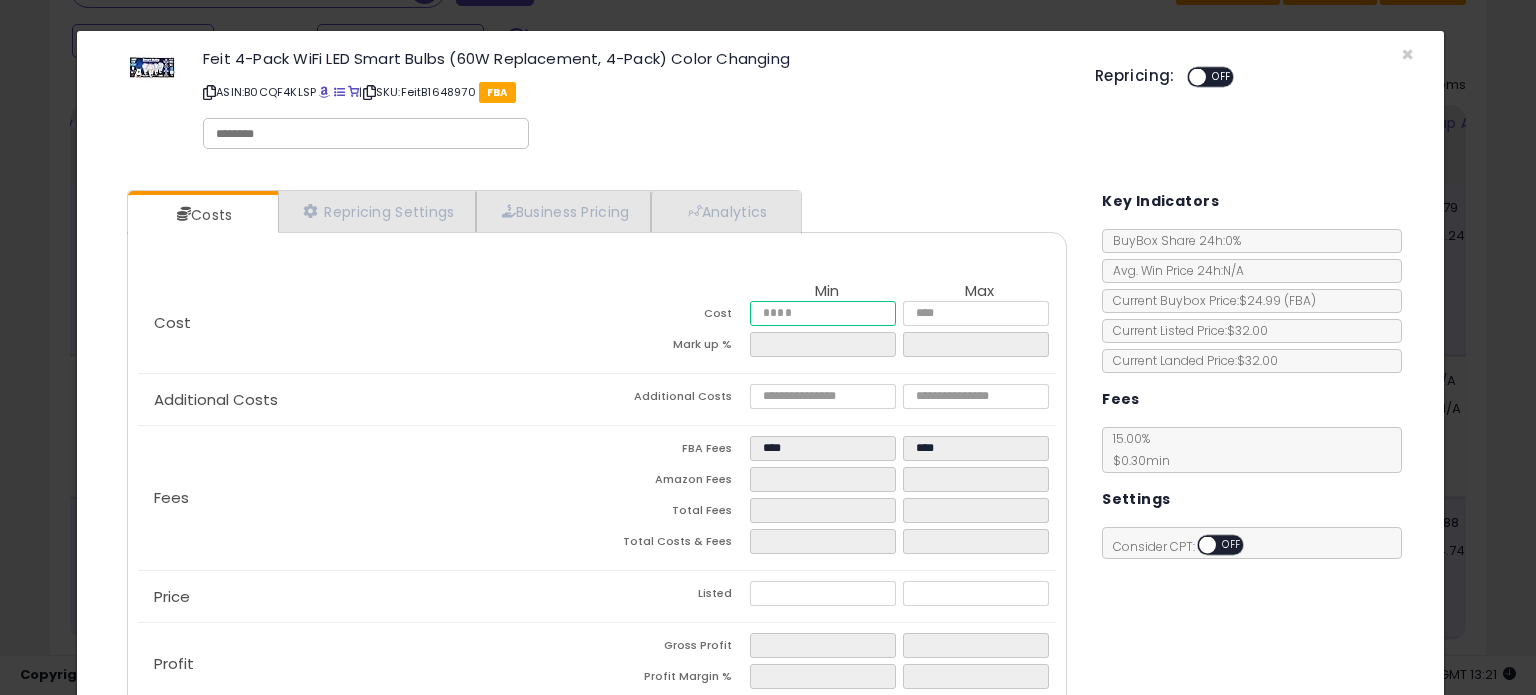 type on "***" 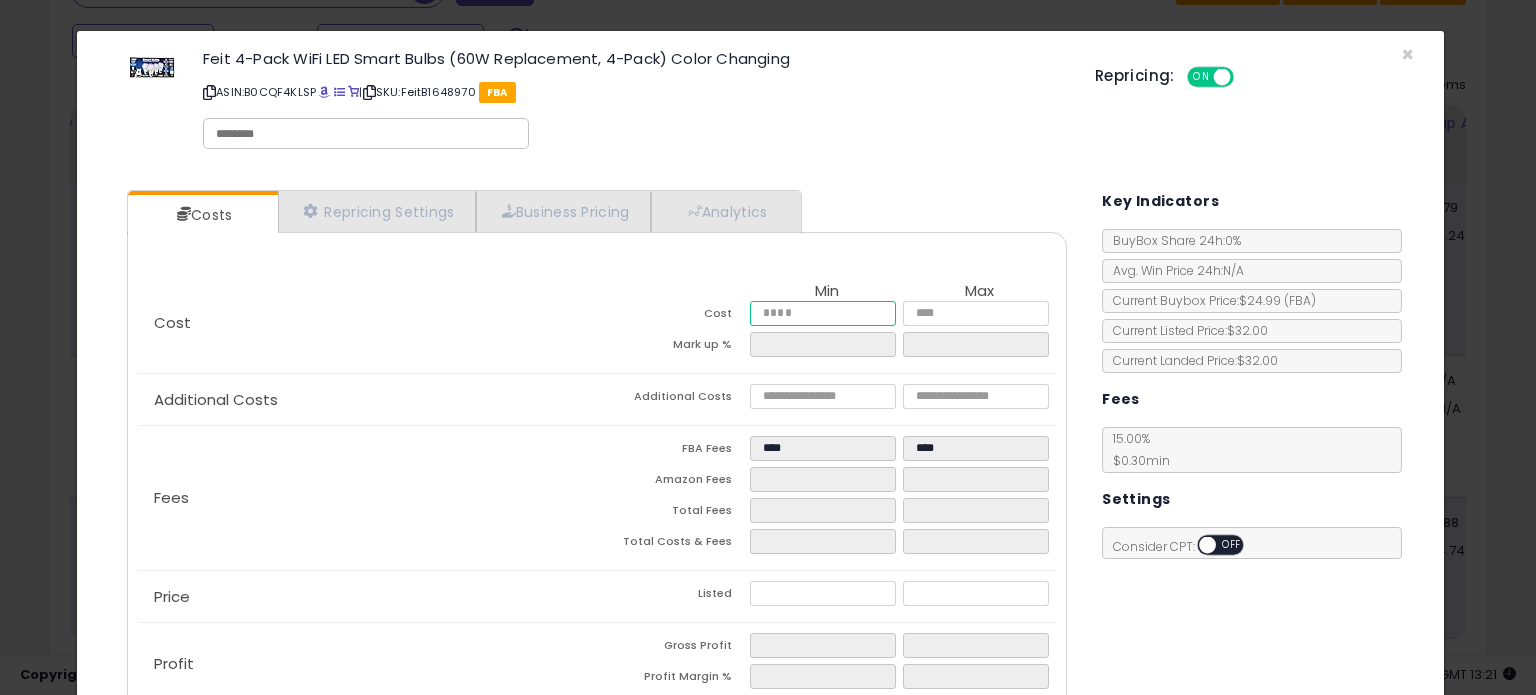 type on "****" 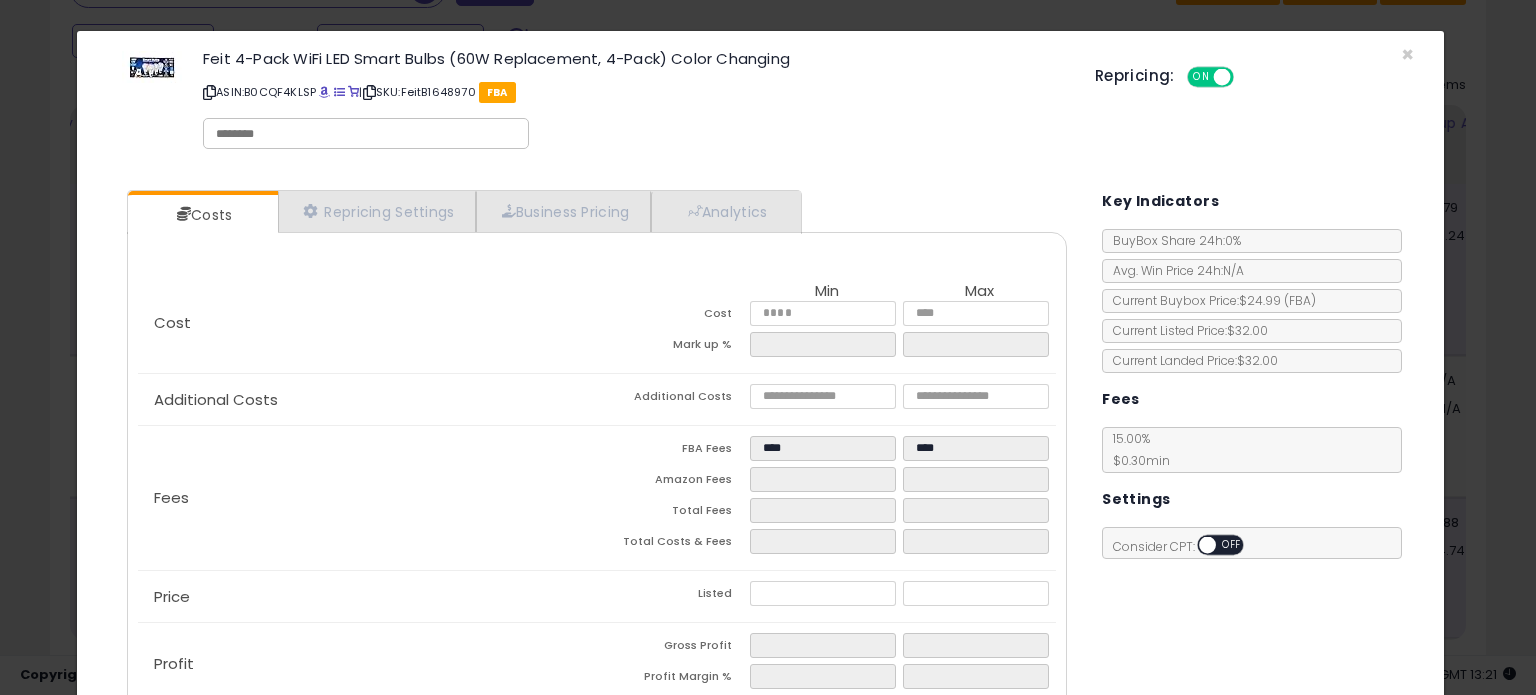 click on "Additional Costs
Additional Costs" 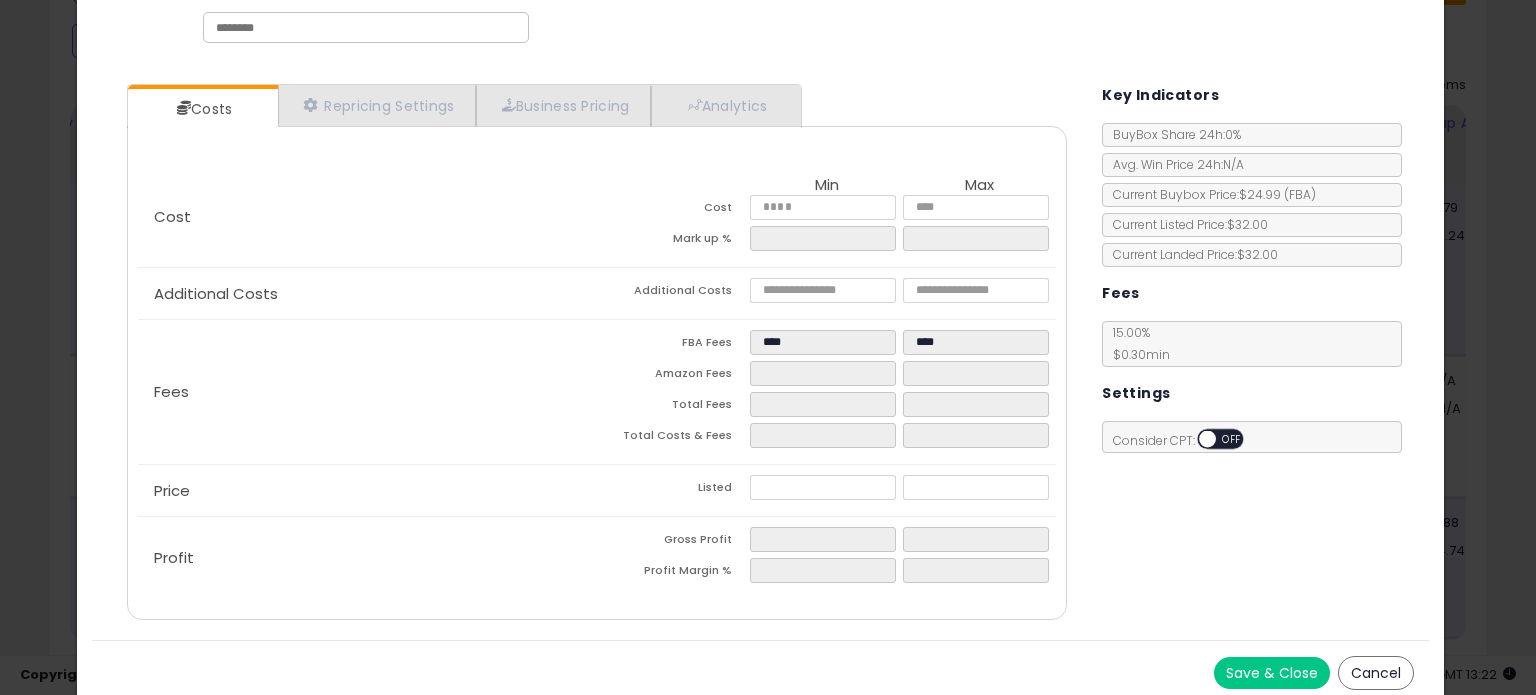 scroll, scrollTop: 113, scrollLeft: 0, axis: vertical 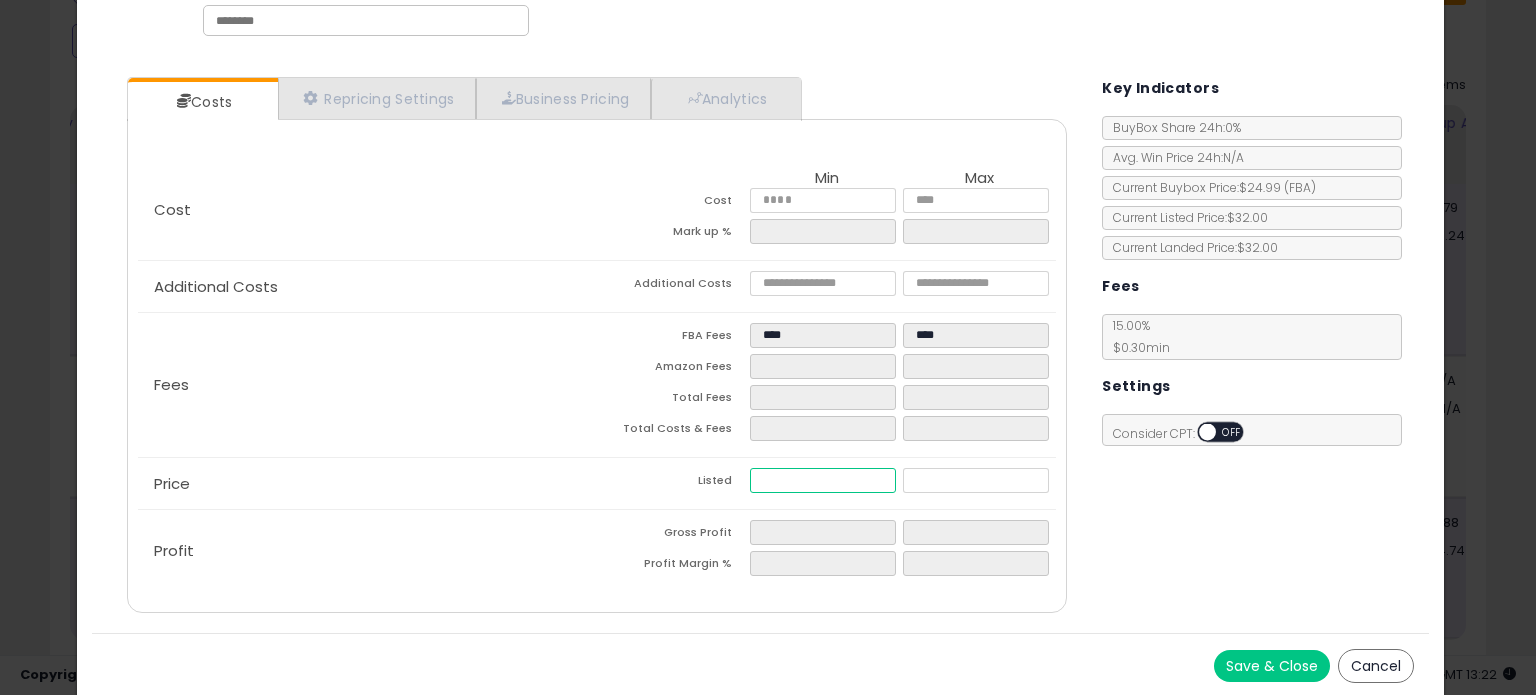 click at bounding box center [822, 480] 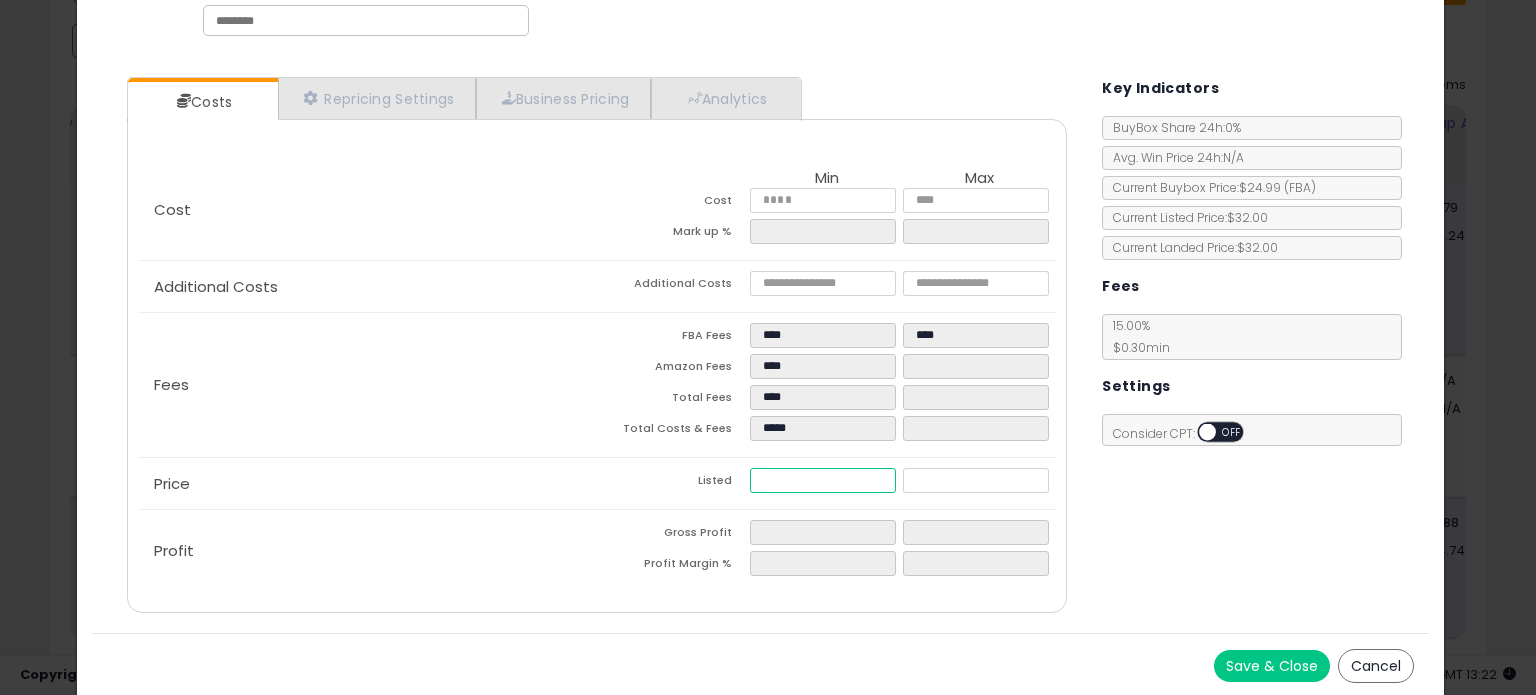 type on "****" 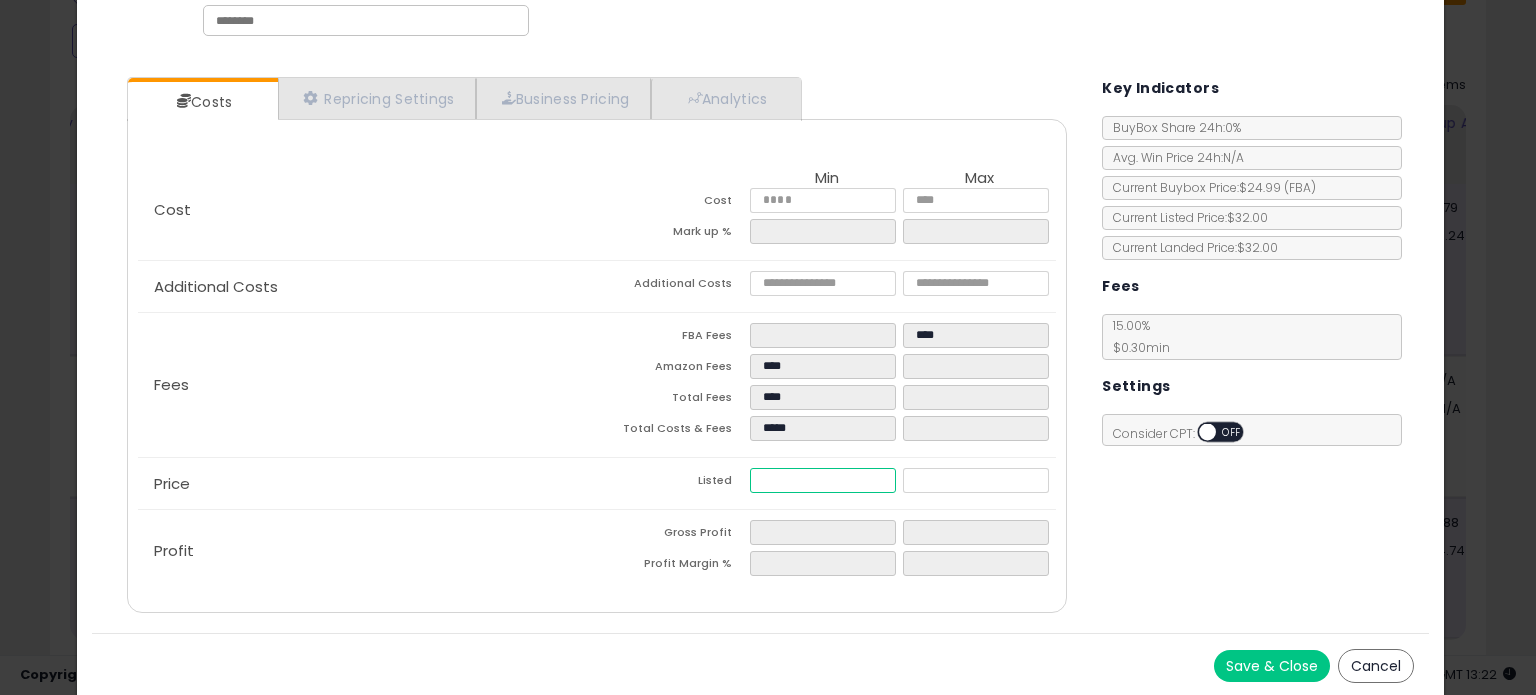 type on "****" 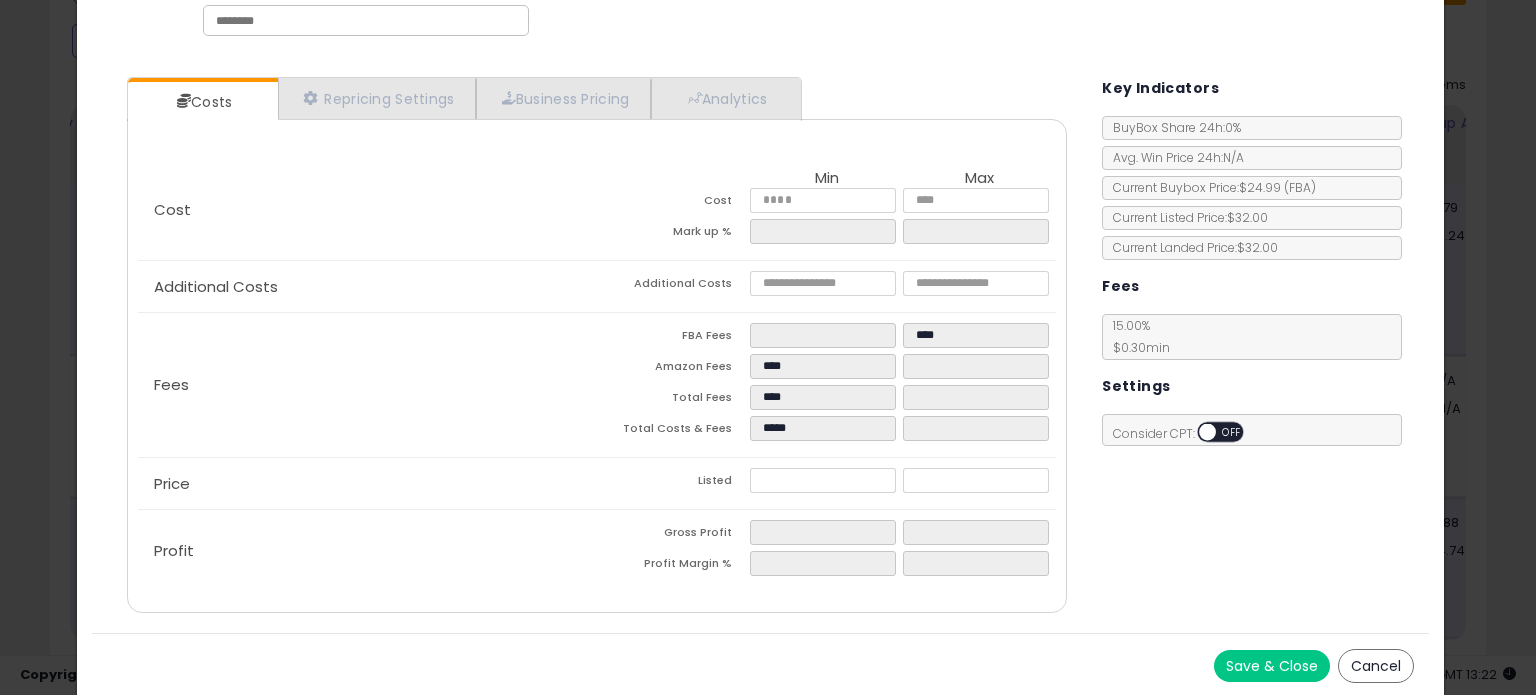 type on "*****" 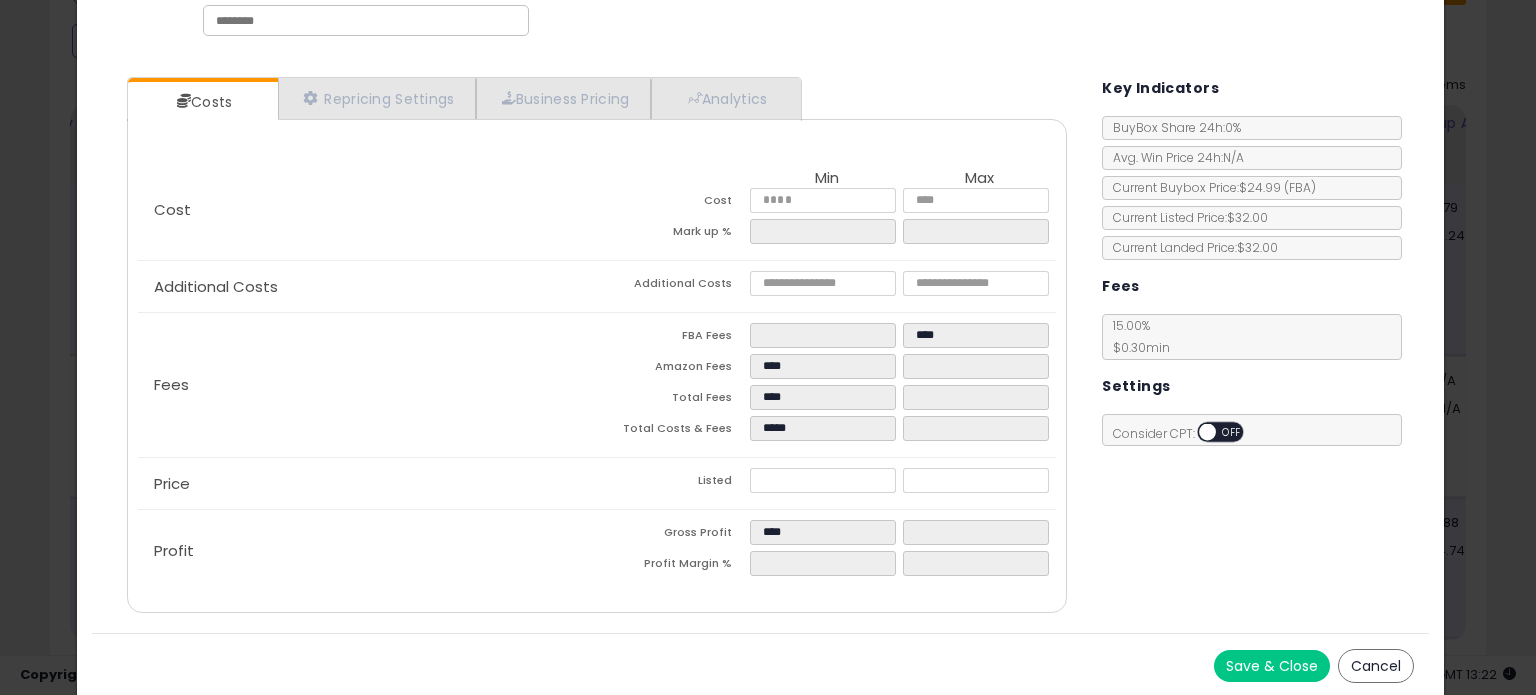 click on "Price
Listed
*****" 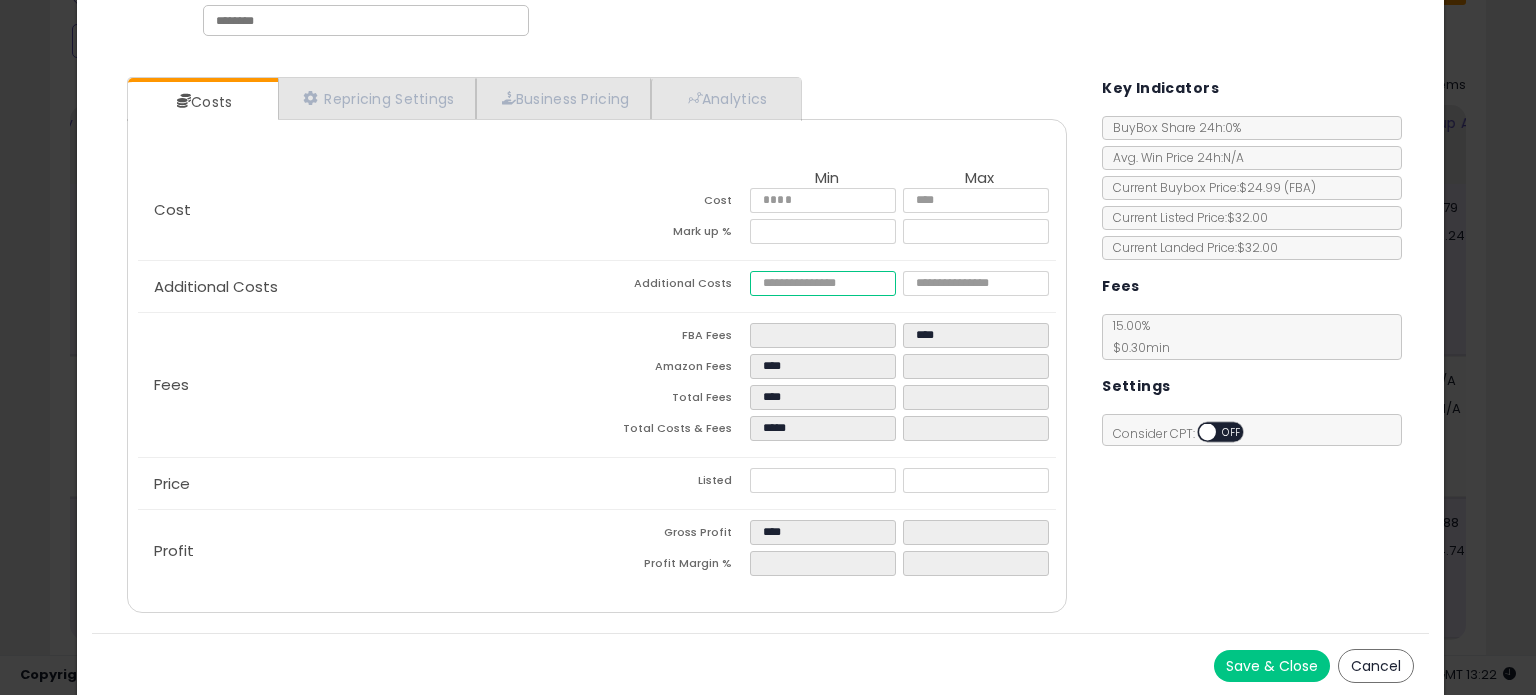 click at bounding box center [822, 283] 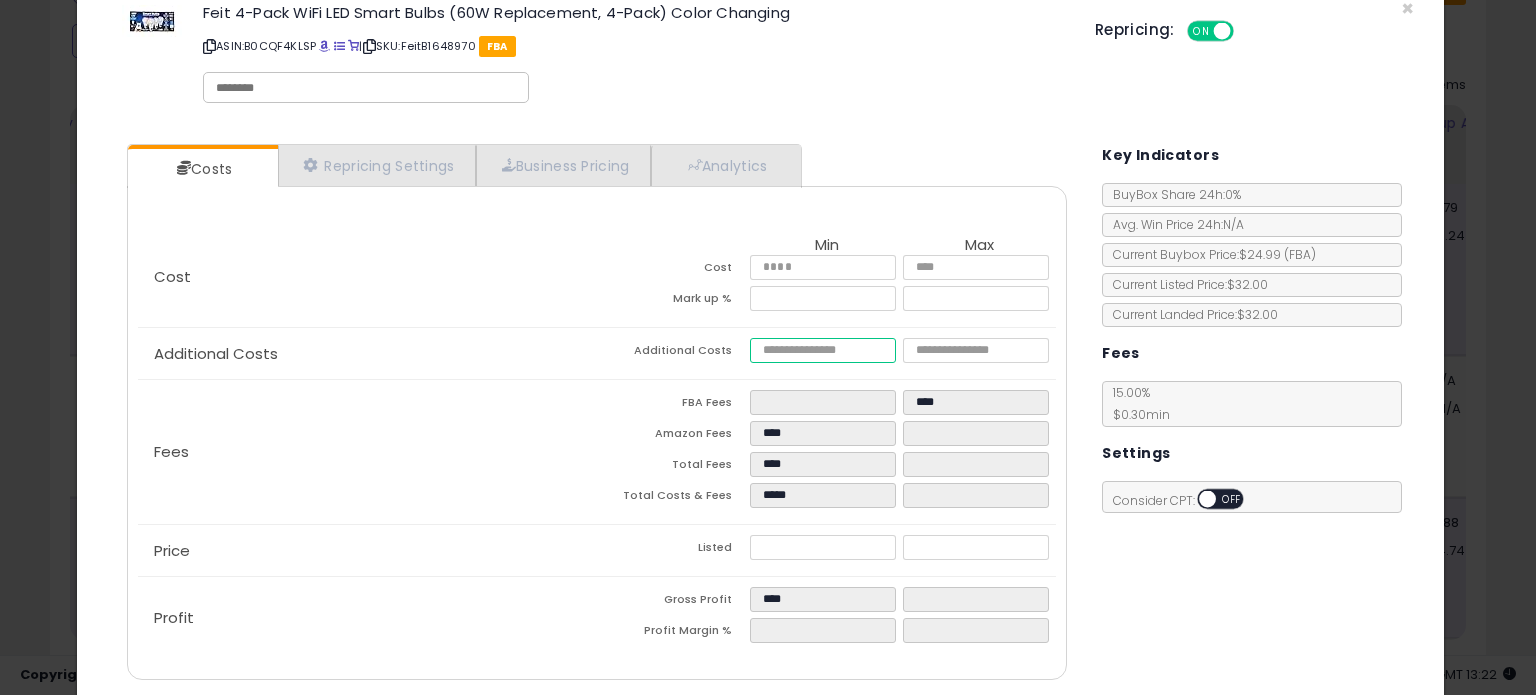 scroll, scrollTop: 13, scrollLeft: 0, axis: vertical 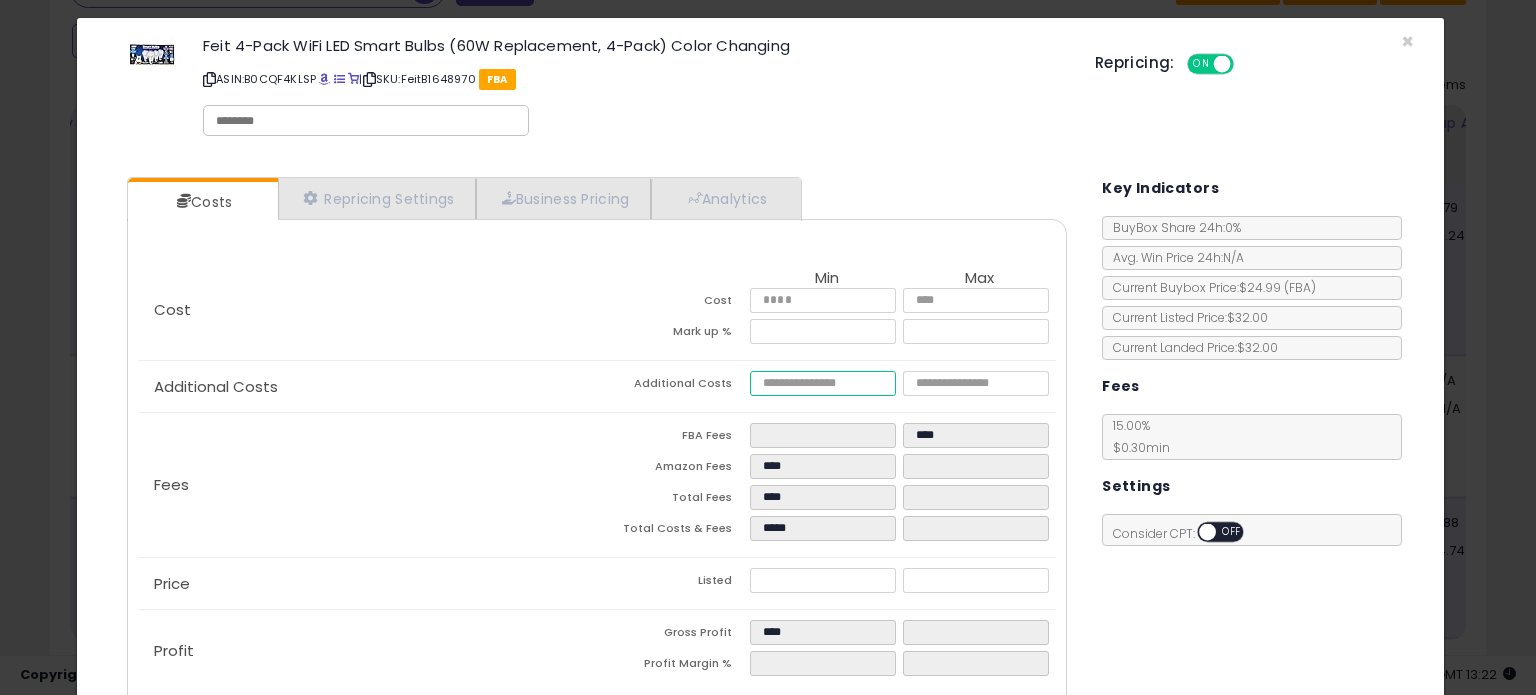 type on "*" 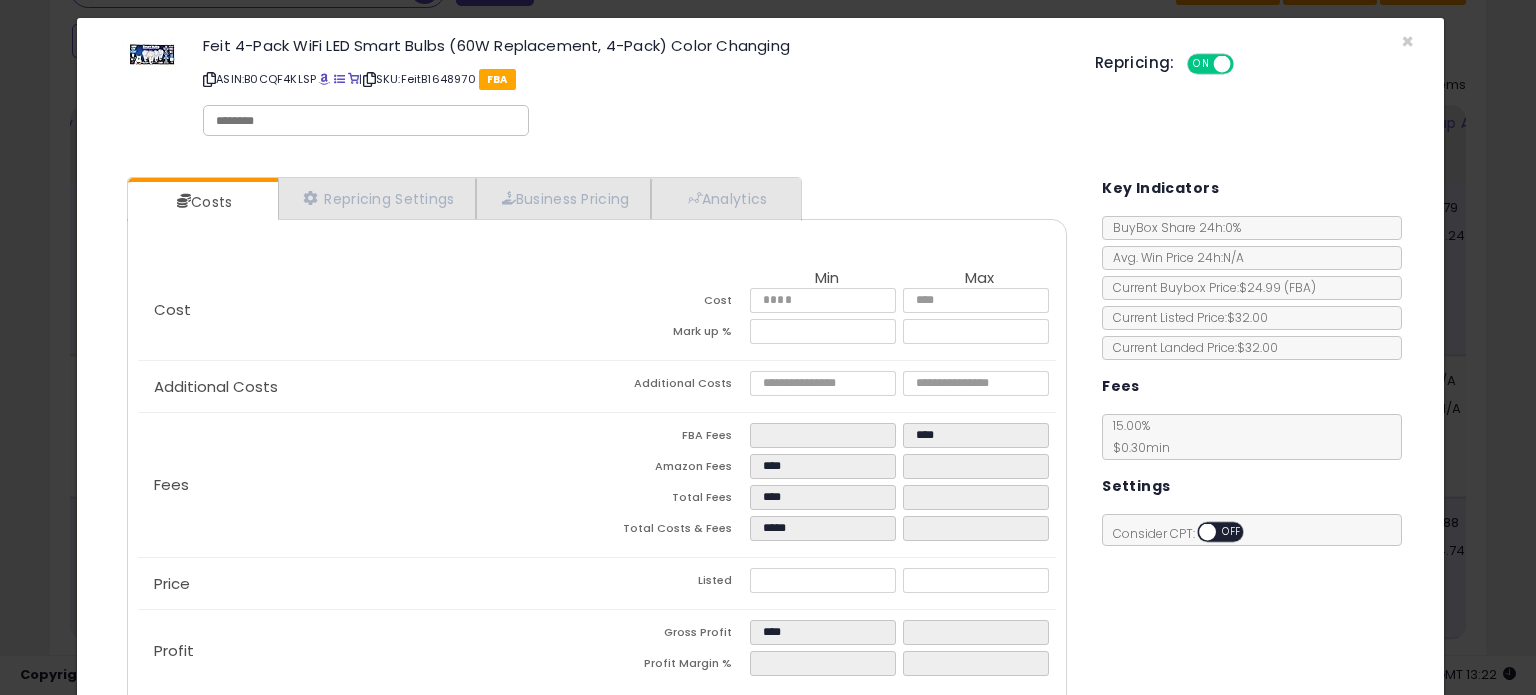 type on "*****" 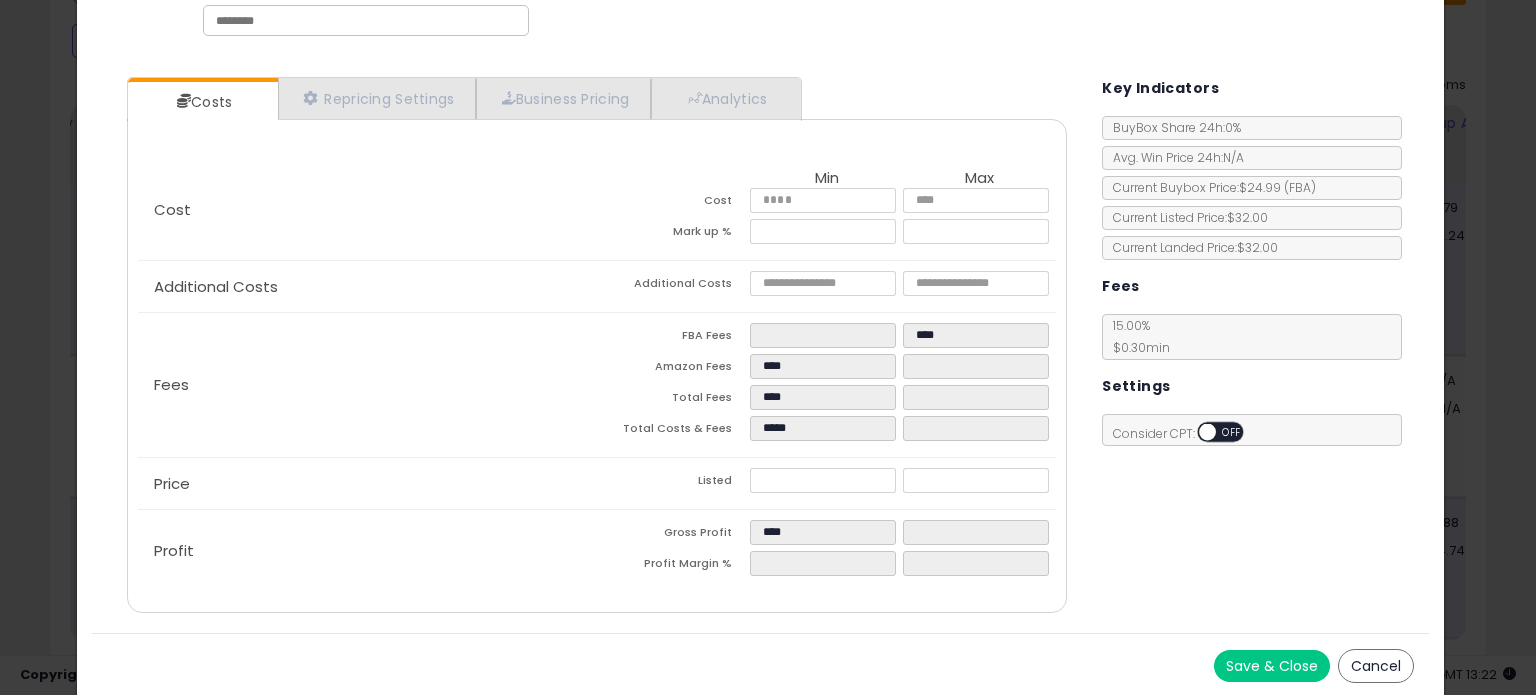 click on "Costs
Repricing Settings
Business Pricing
Analytics
Cost" at bounding box center (760, 347) 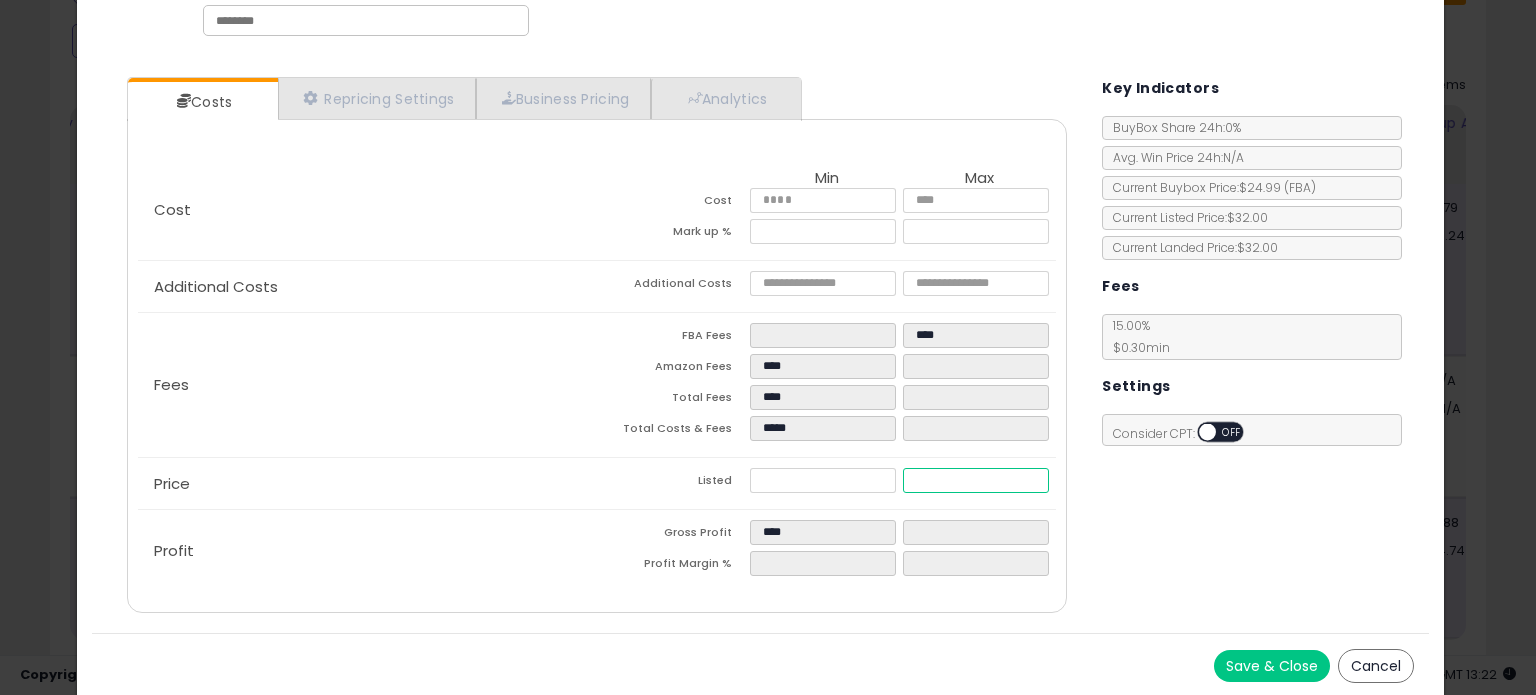 click at bounding box center [975, 480] 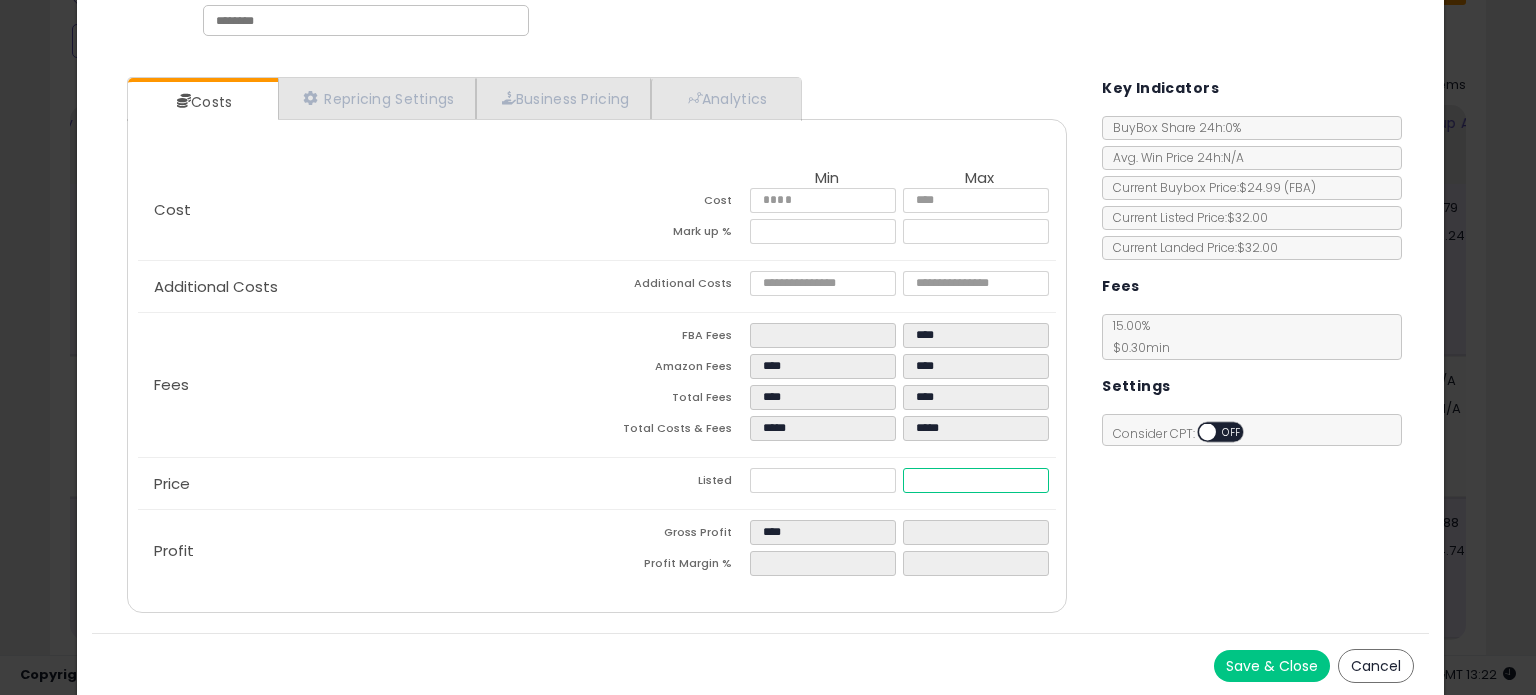 type on "****" 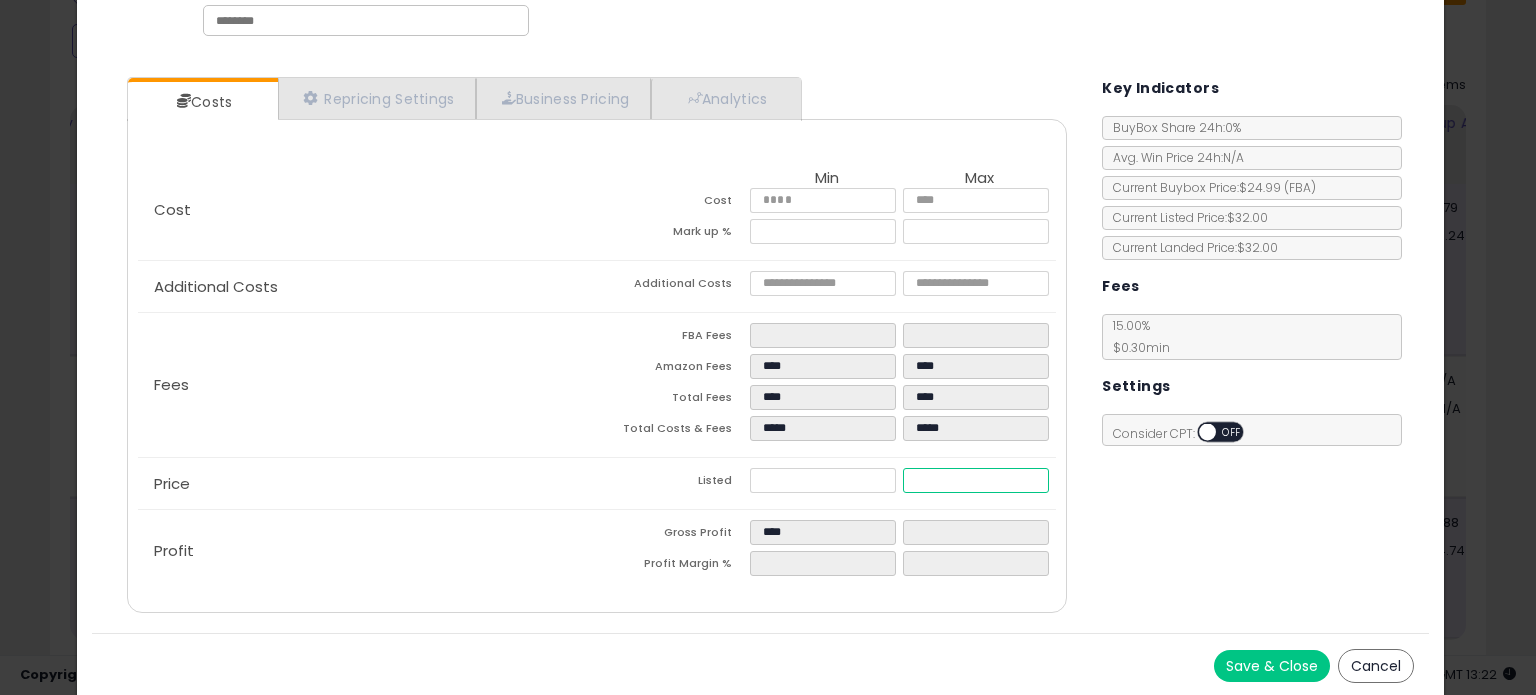 type on "**" 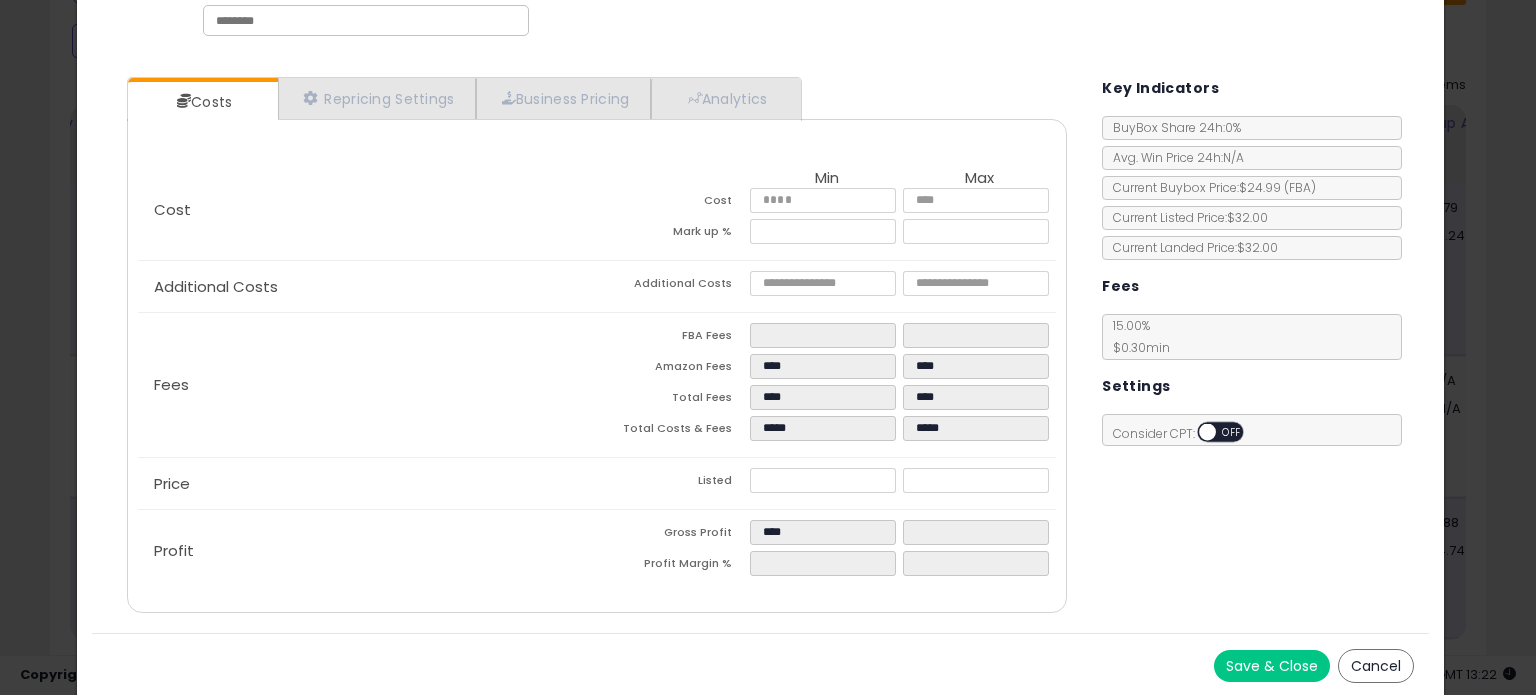 type on "*****" 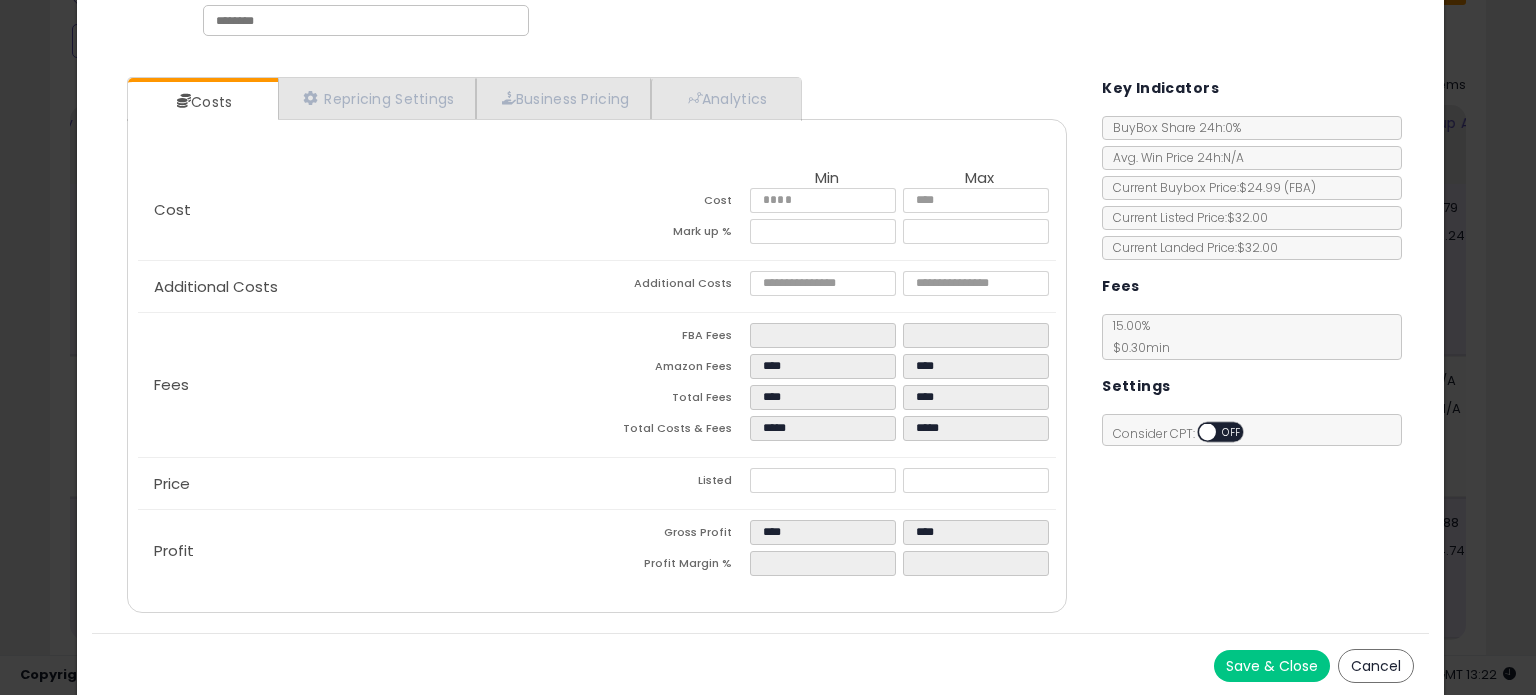 click on "Costs
Repricing Settings
Business Pricing
Analytics
Cost" at bounding box center (760, 347) 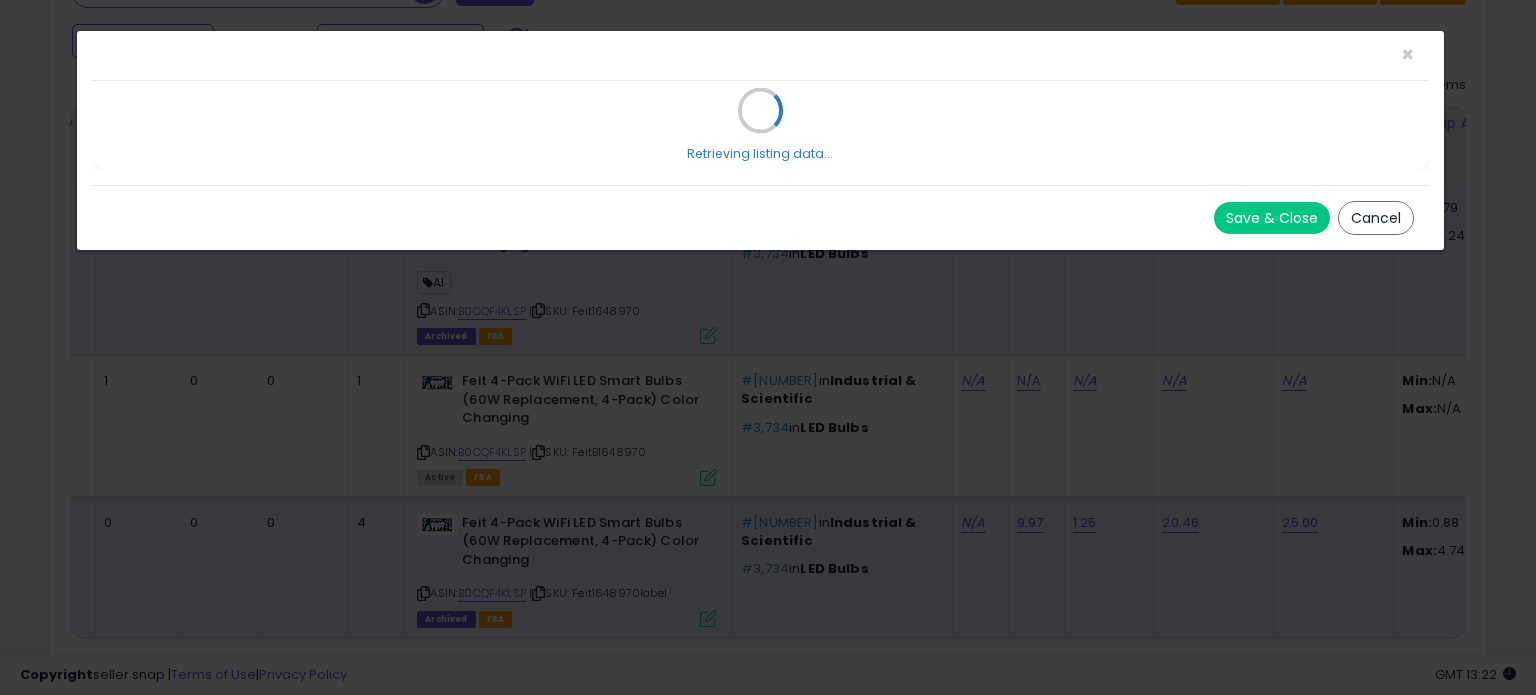 scroll, scrollTop: 0, scrollLeft: 0, axis: both 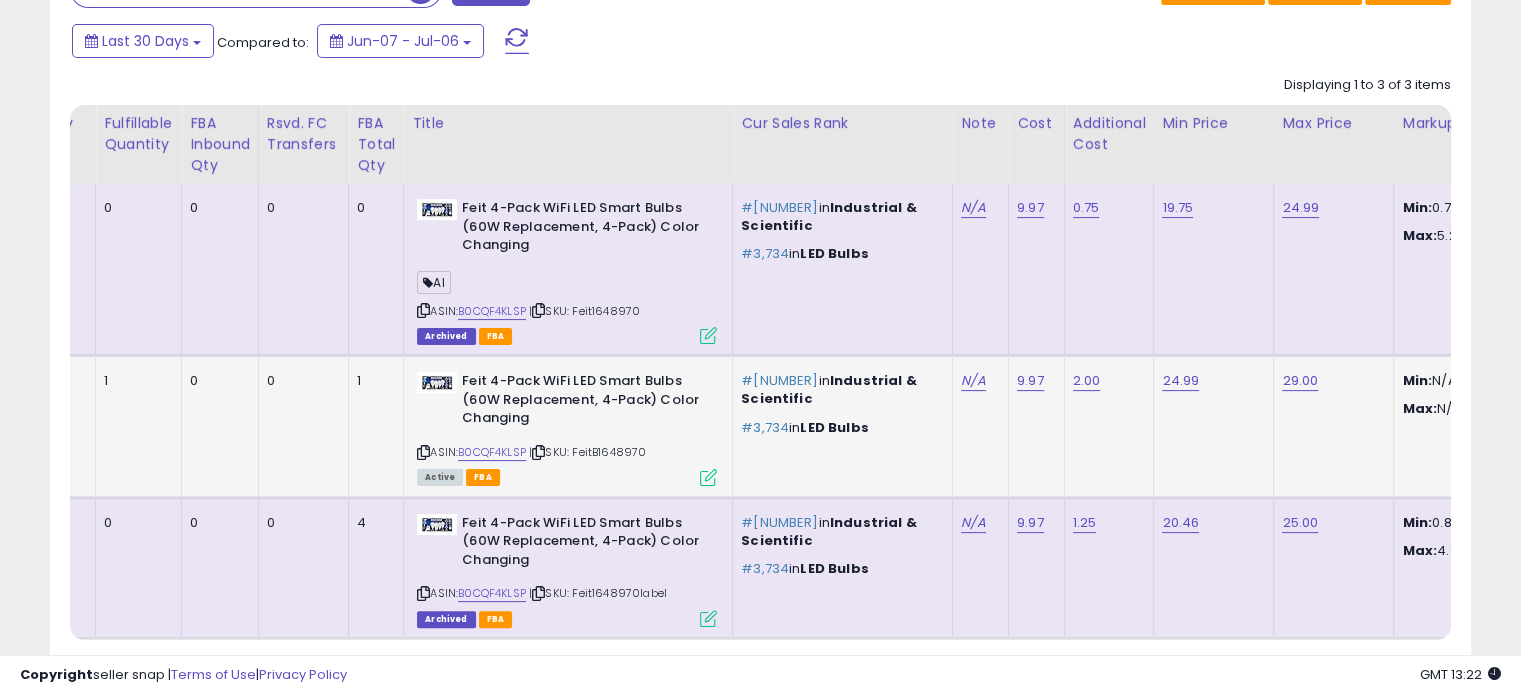 click at bounding box center [708, 477] 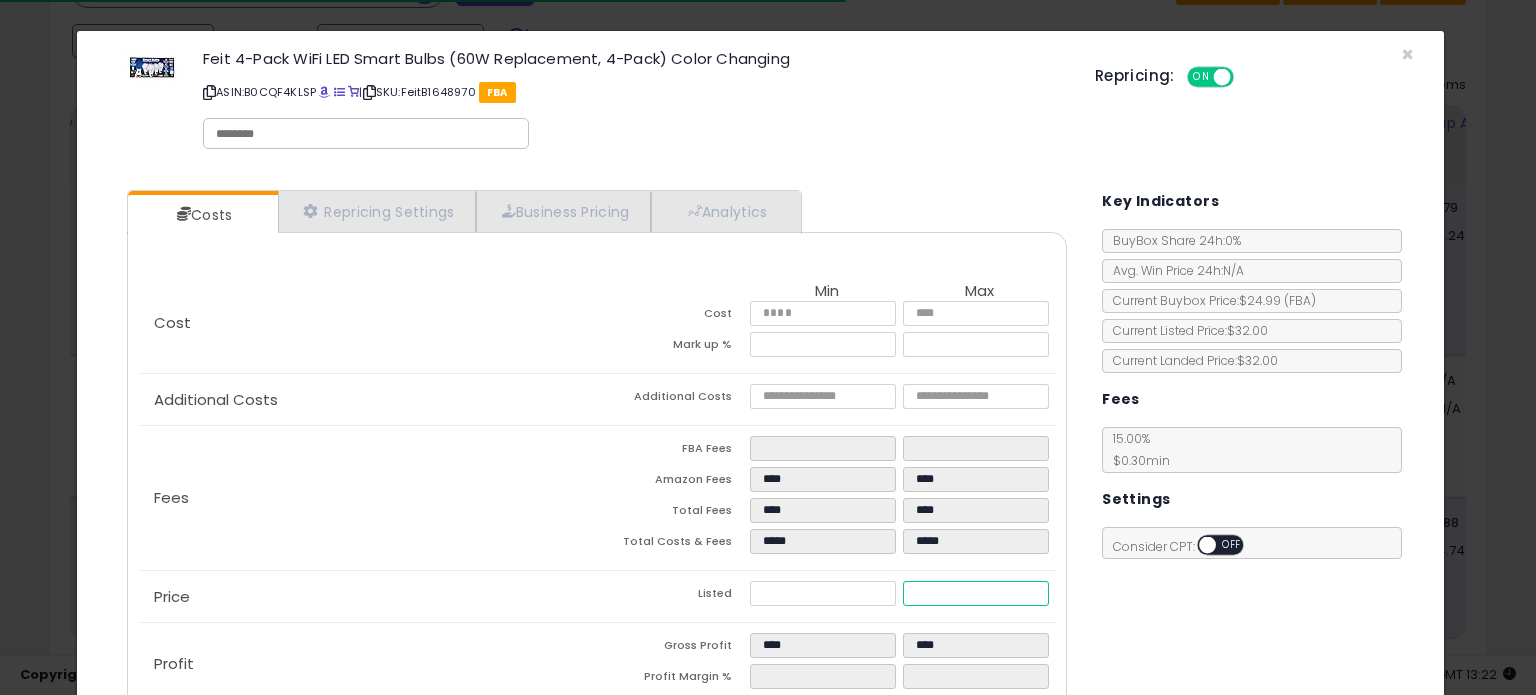 drag, startPoint x: 955, startPoint y: 596, endPoint x: 798, endPoint y: 591, distance: 157.0796 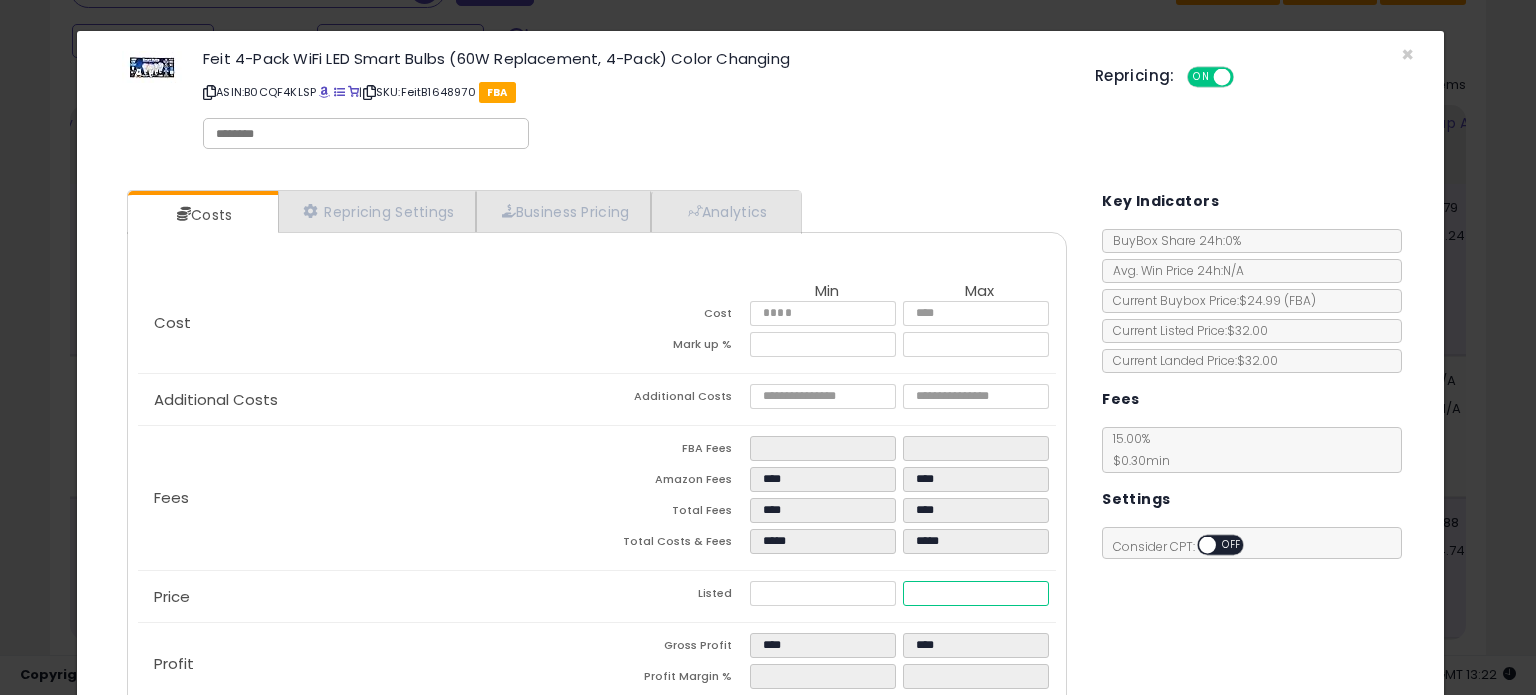 type on "****" 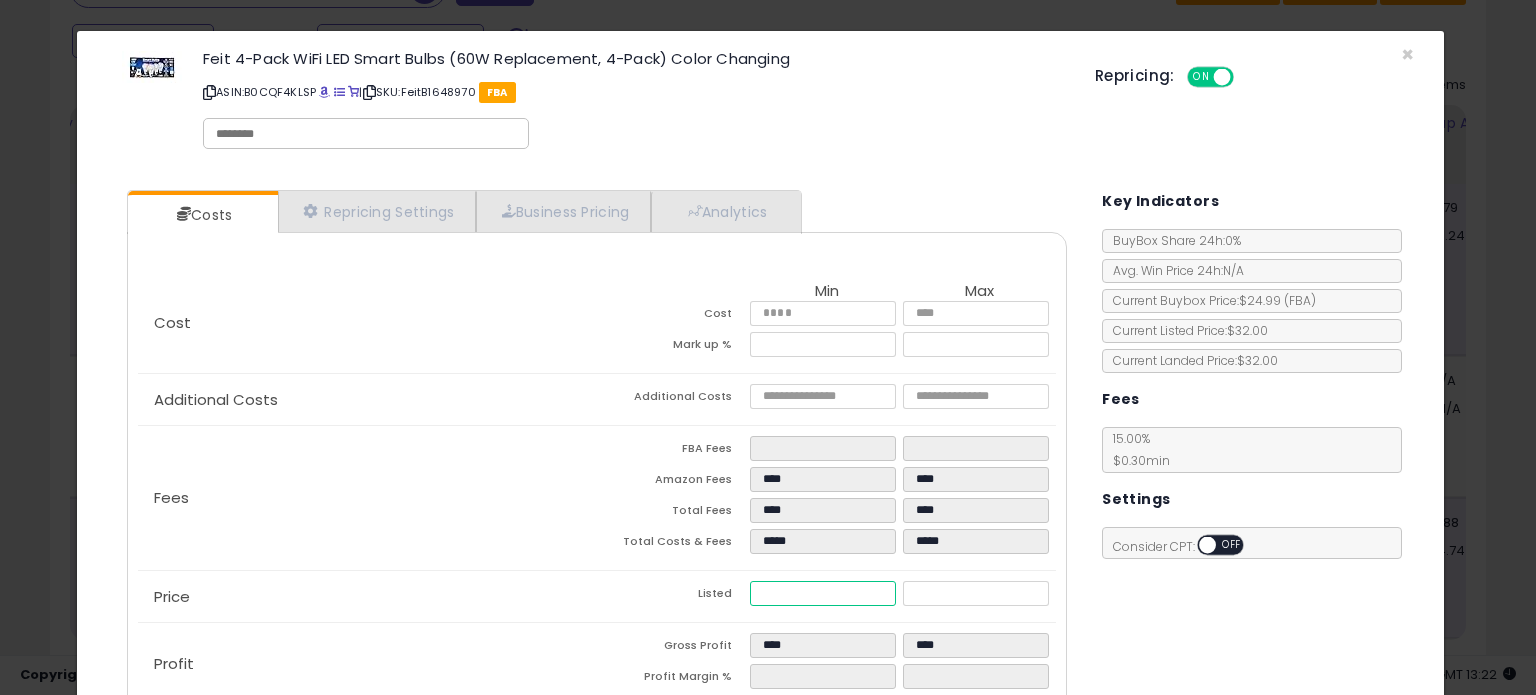 type on "*****" 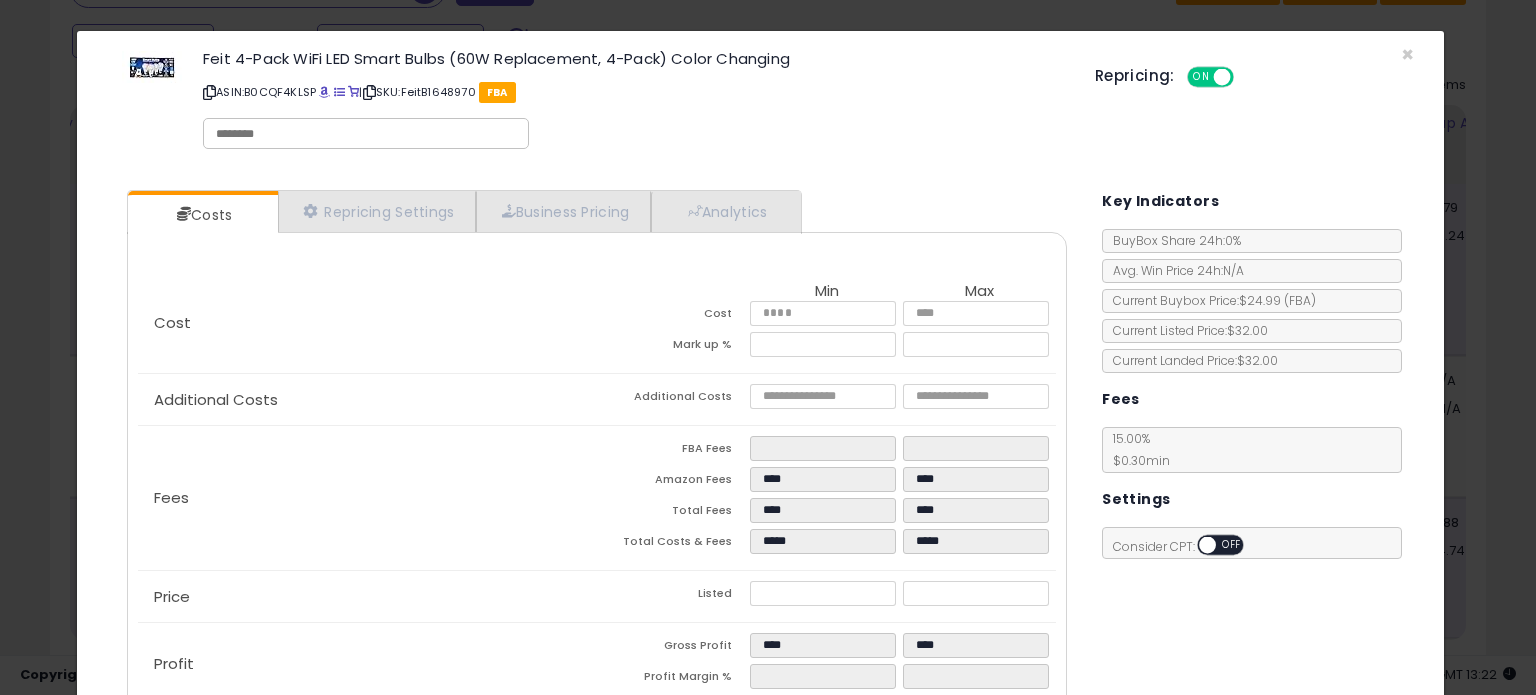 type on "*****" 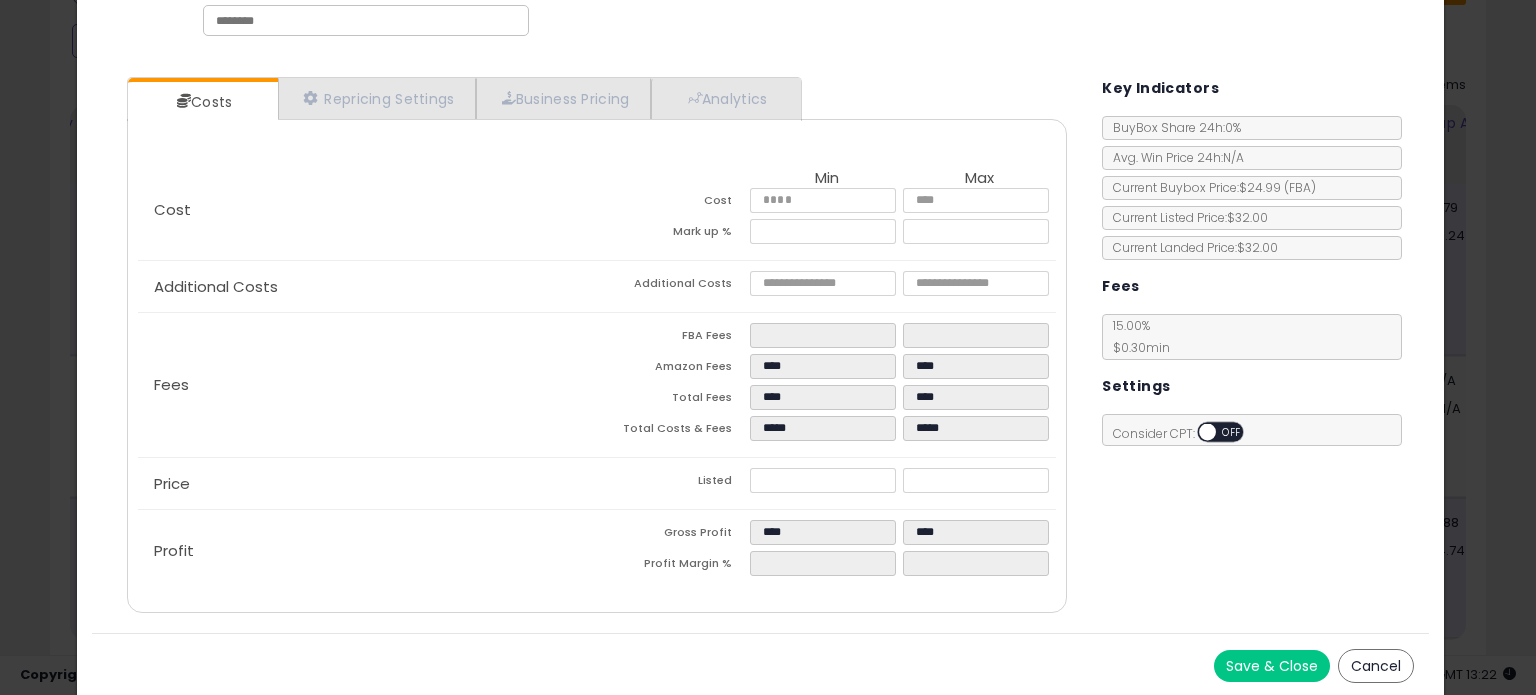 click on "Save & Close" at bounding box center [1272, 666] 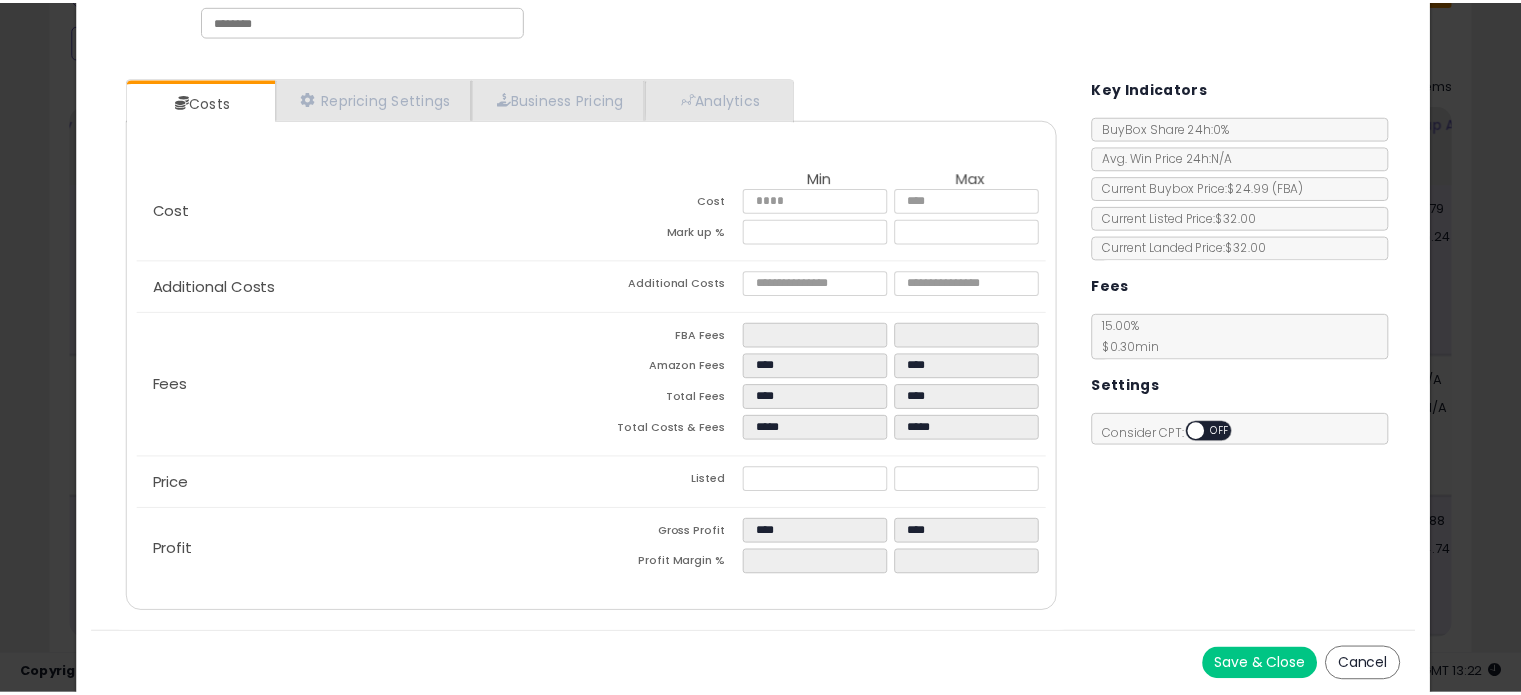 scroll, scrollTop: 0, scrollLeft: 0, axis: both 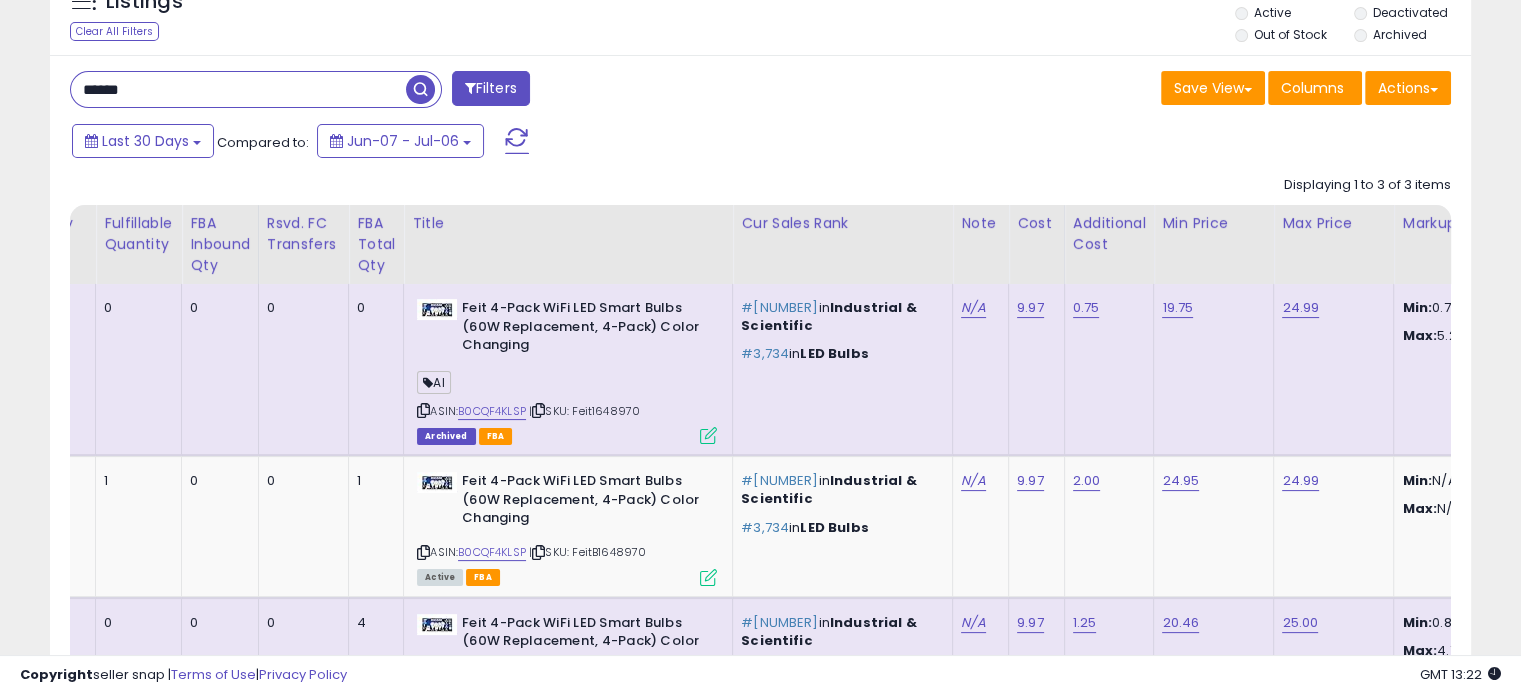 drag, startPoint x: 164, startPoint y: 86, endPoint x: 0, endPoint y: 87, distance: 164.00305 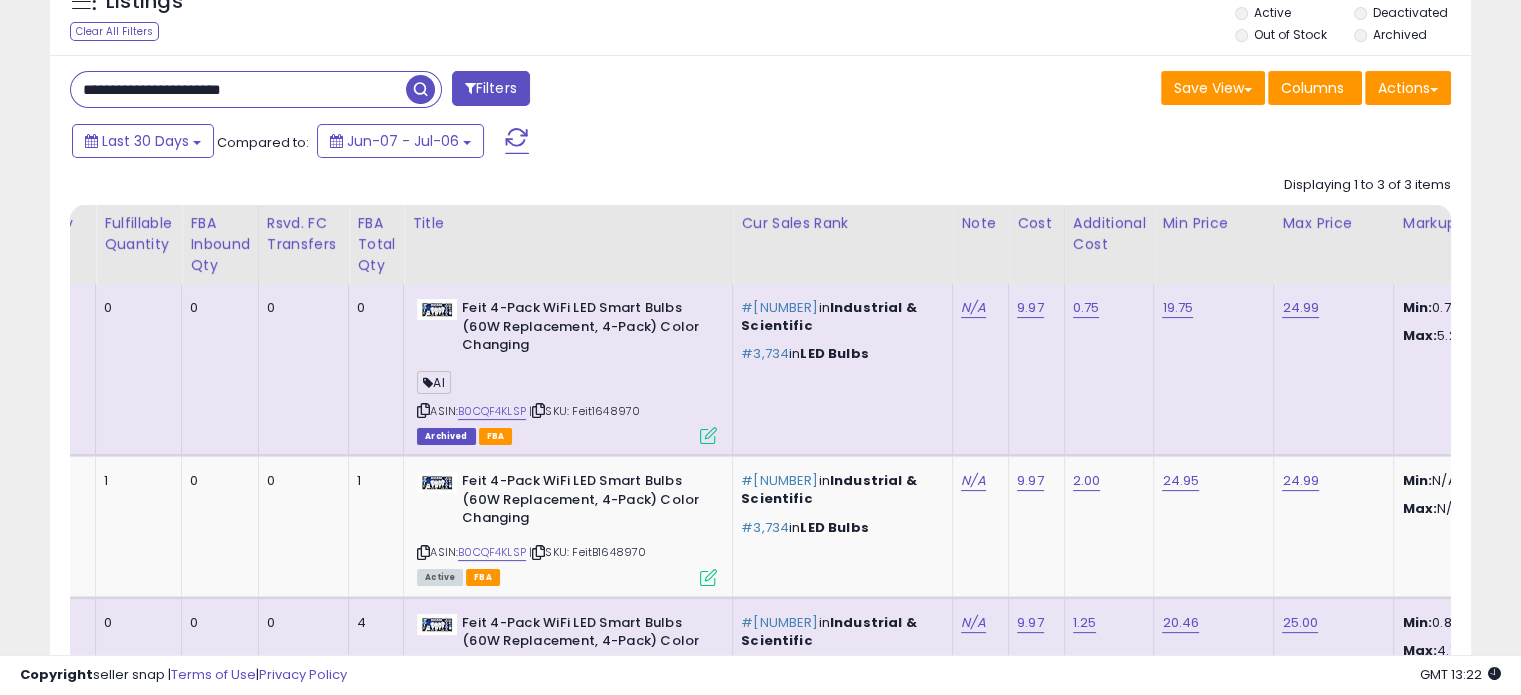 type on "**********" 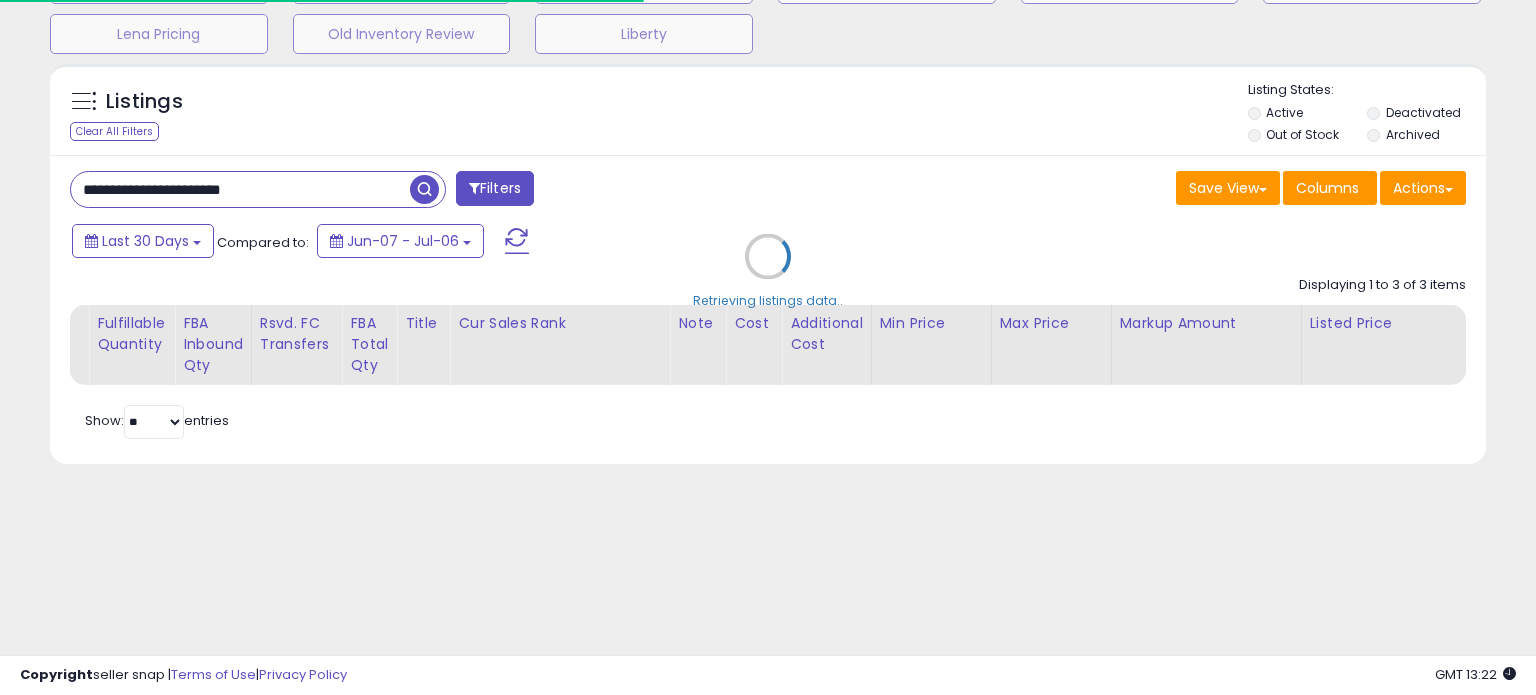 scroll, scrollTop: 245, scrollLeft: 0, axis: vertical 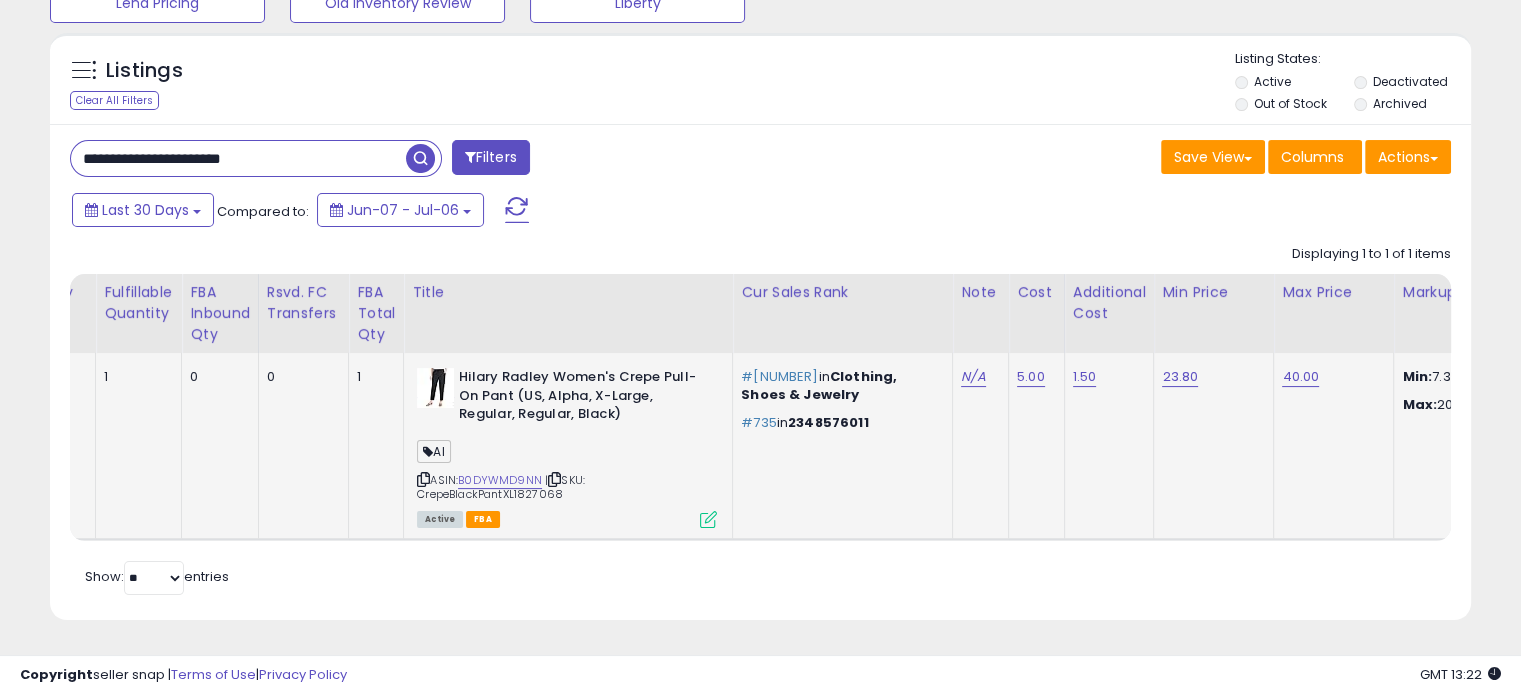 click on "Hilary Radley Women's Crepe Pull-On Pant (US, Alpha, X-Large, Regular, Regular, Black)  AI  ASIN:  B0DYWMD9NN    |   SKU: CrepeBlackPantXL1827068 Active FBA" 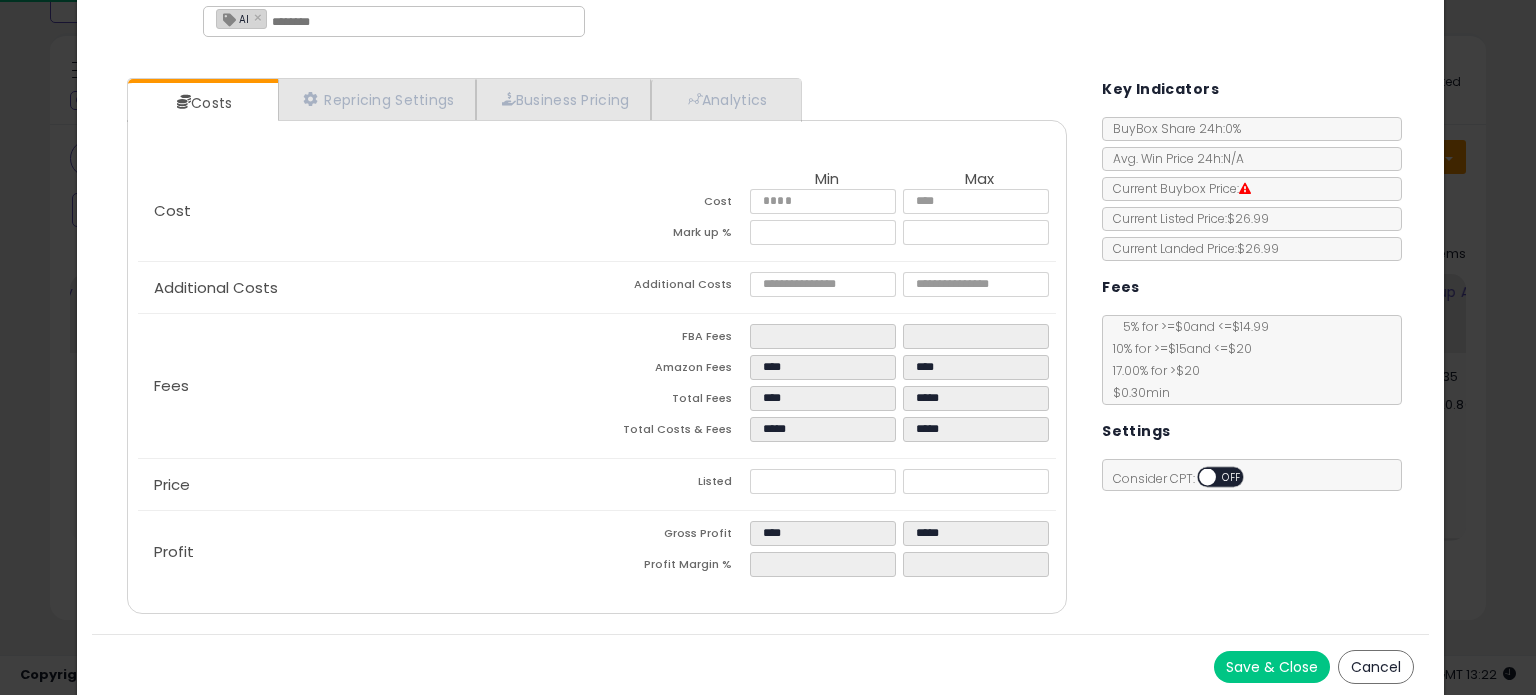 scroll, scrollTop: 113, scrollLeft: 0, axis: vertical 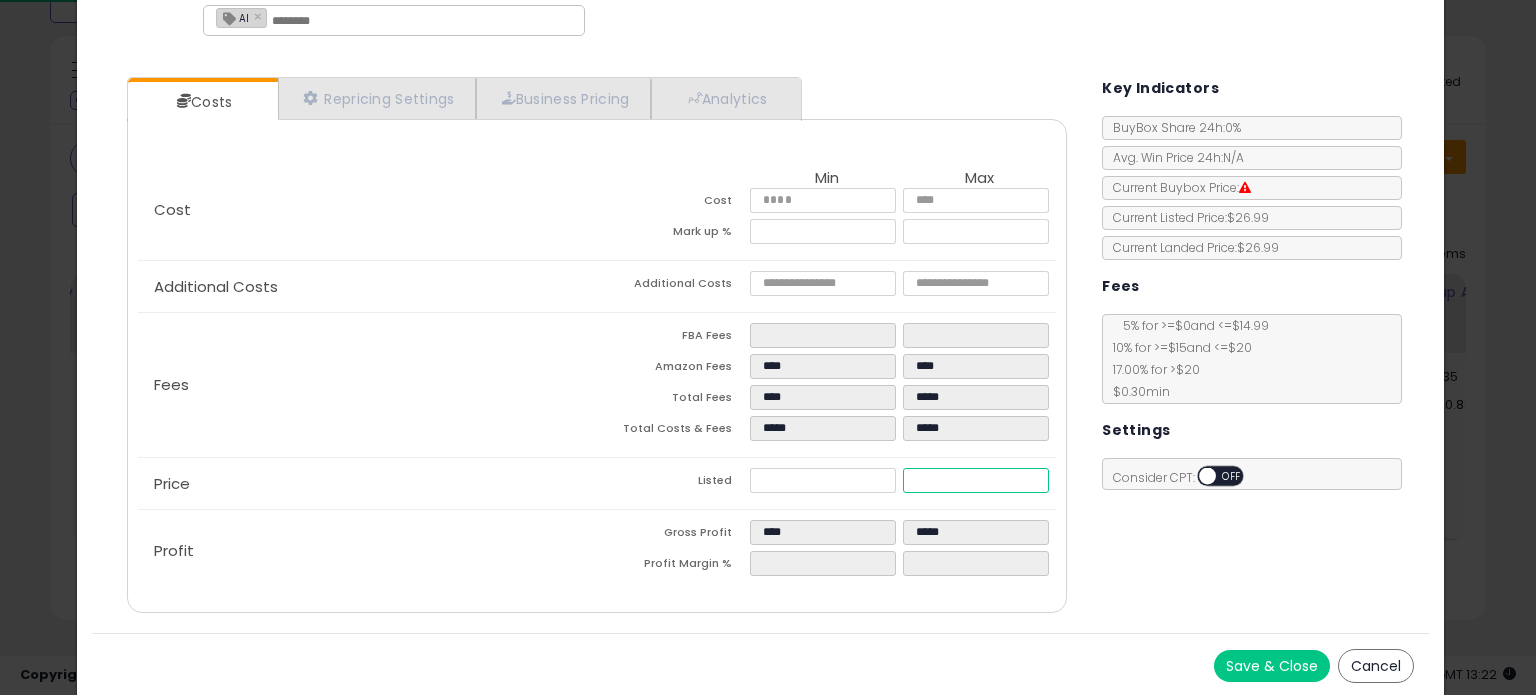 drag, startPoint x: 977, startPoint y: 464, endPoint x: 792, endPoint y: 499, distance: 188.28171 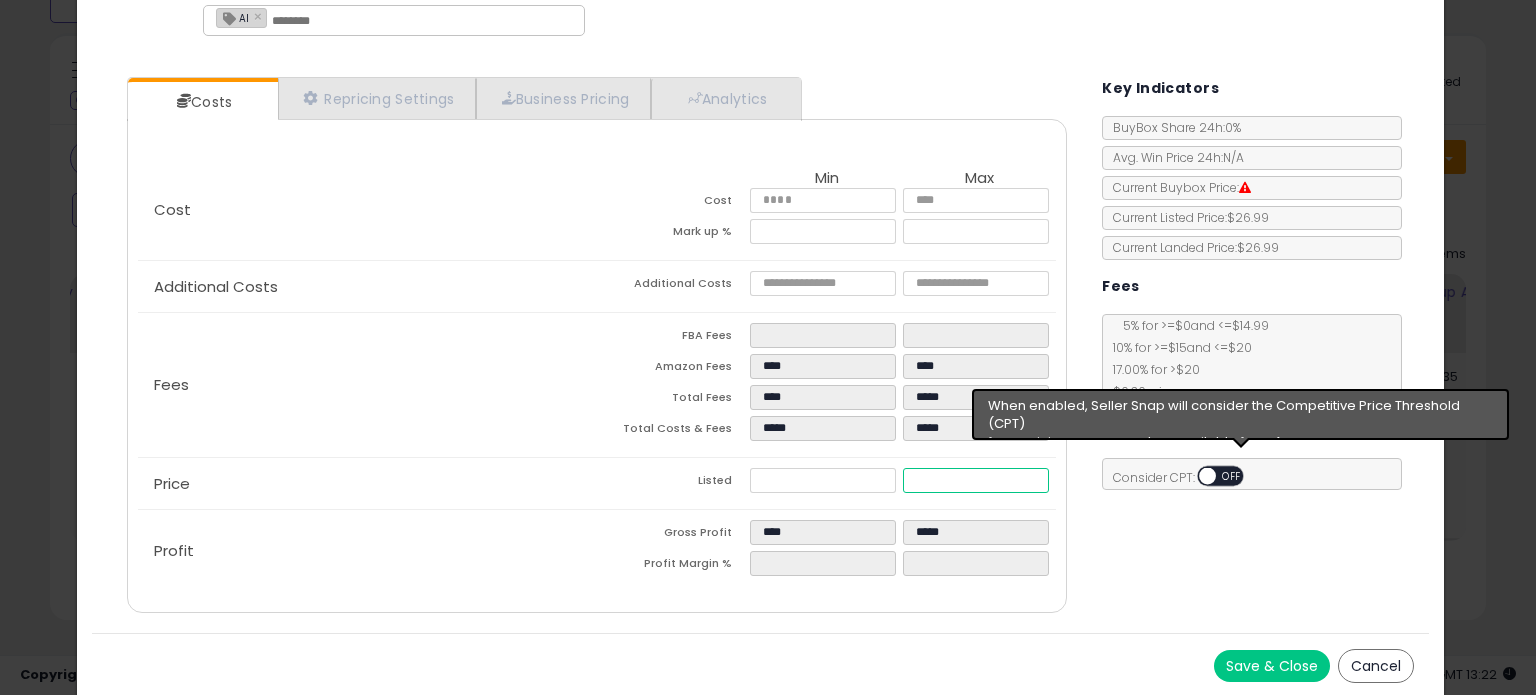 type on "****" 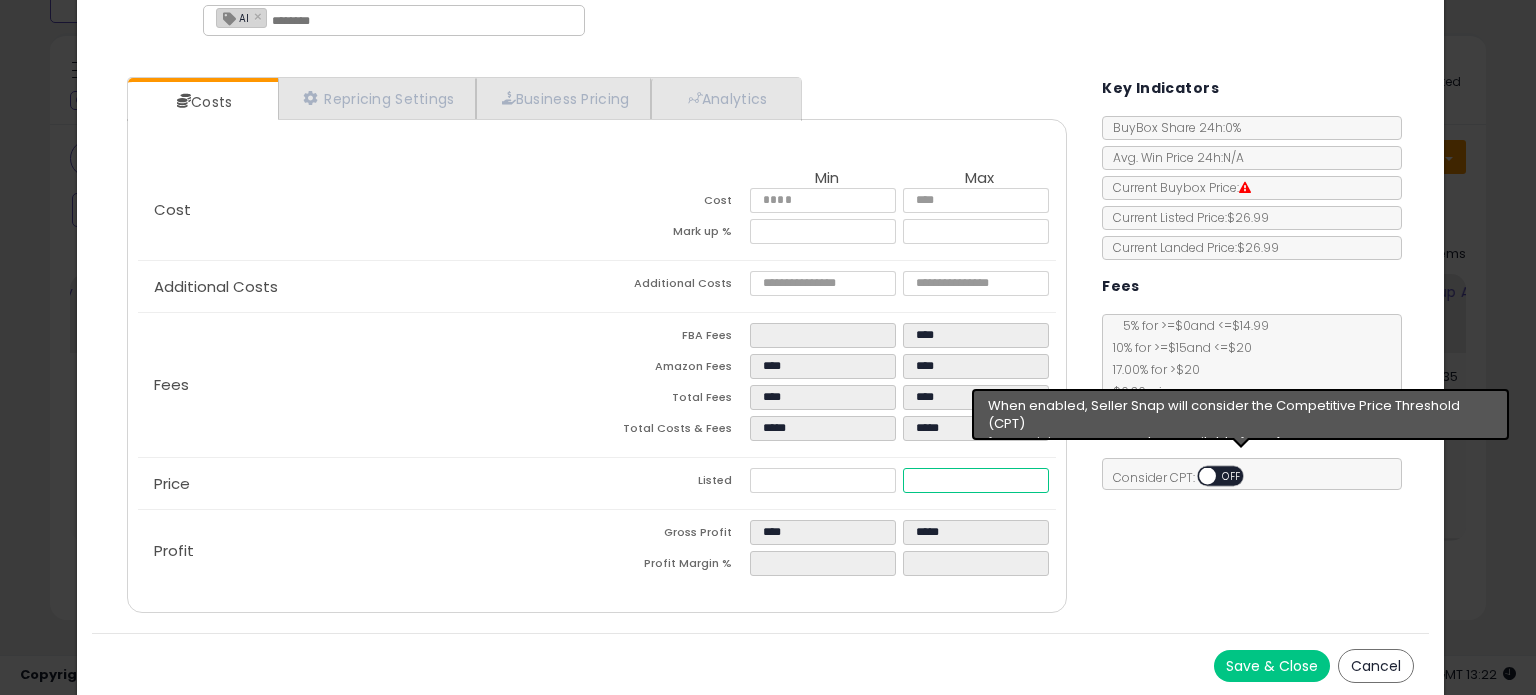 type on "****" 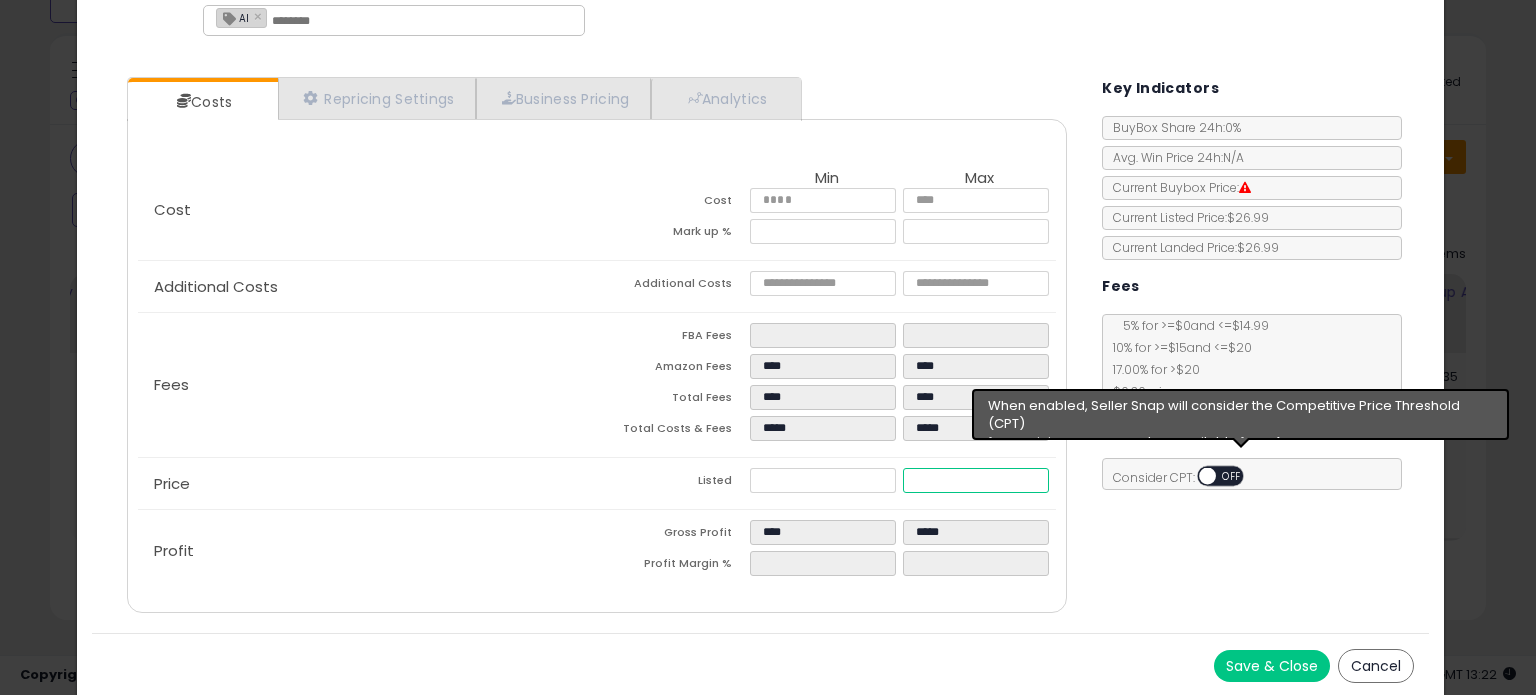 type on "****" 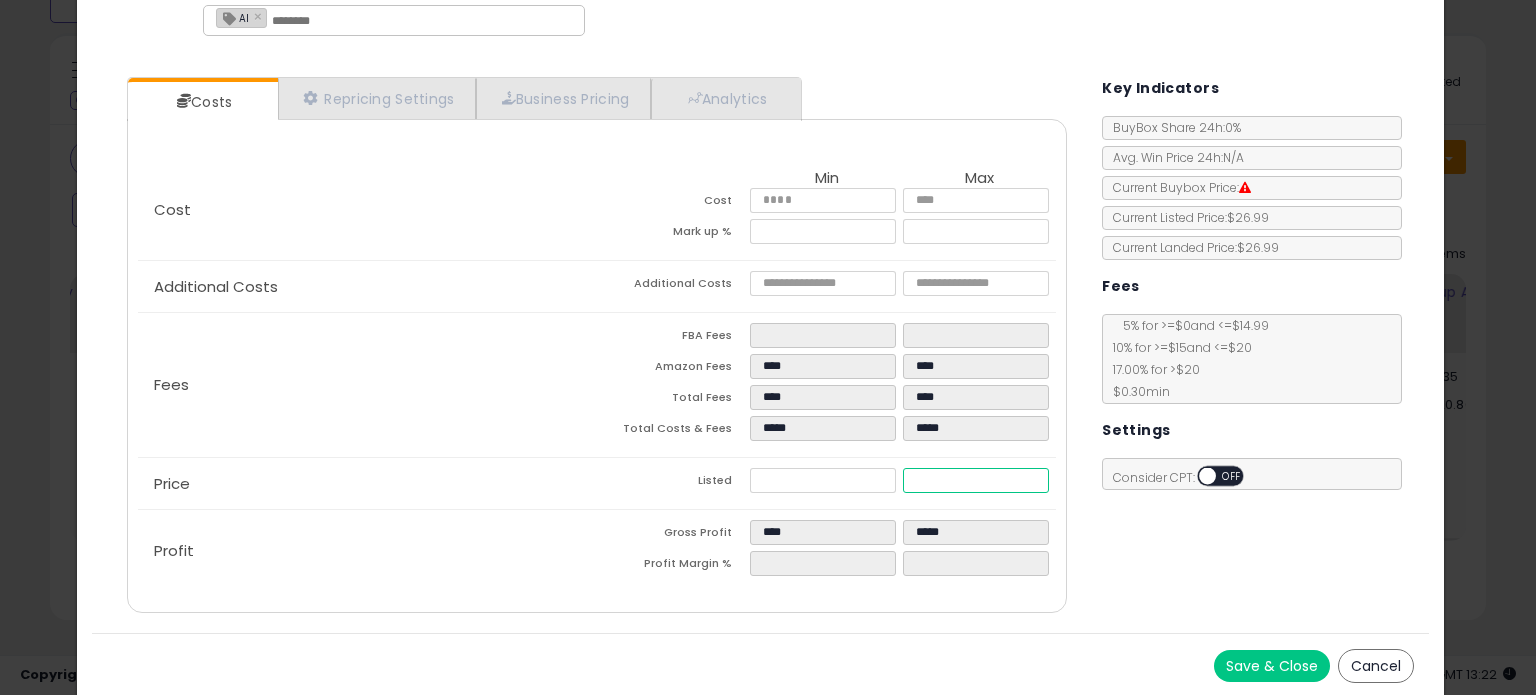 type on "****" 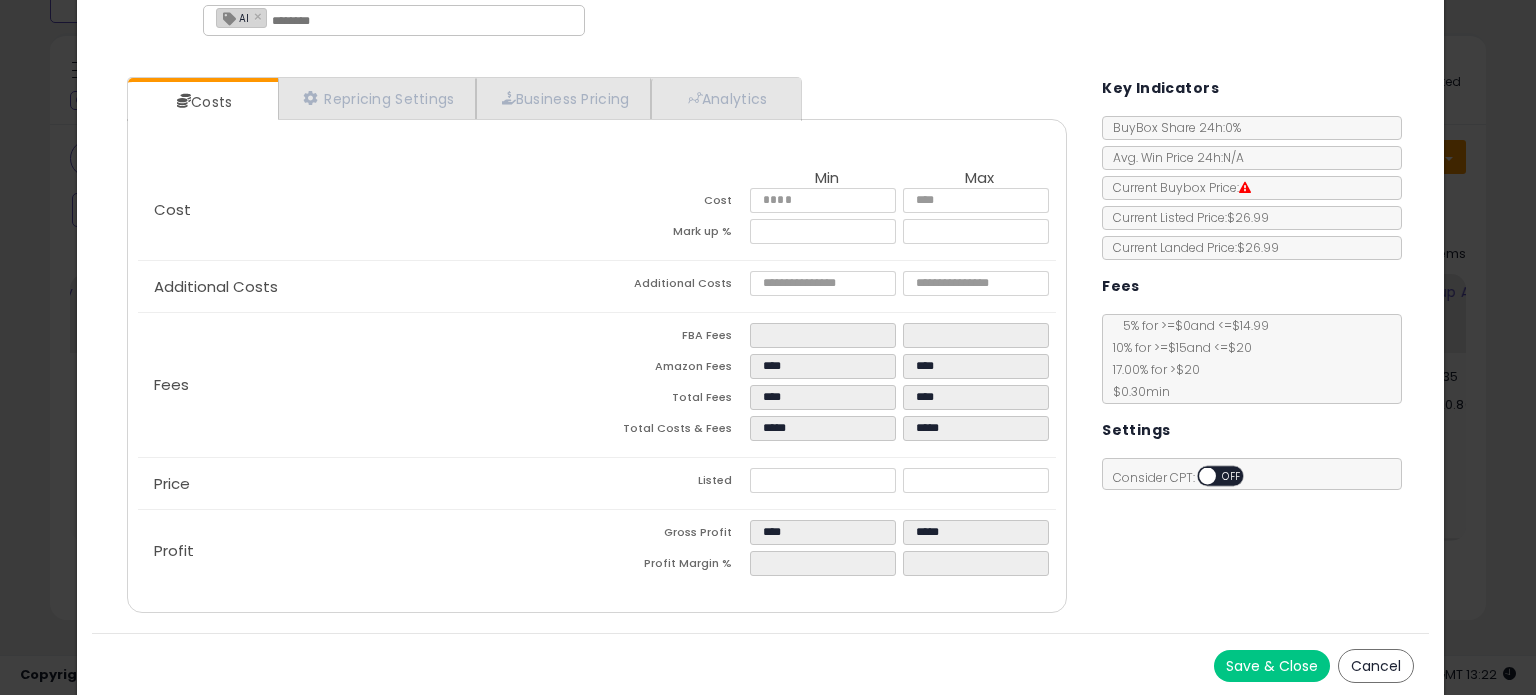 type on "******" 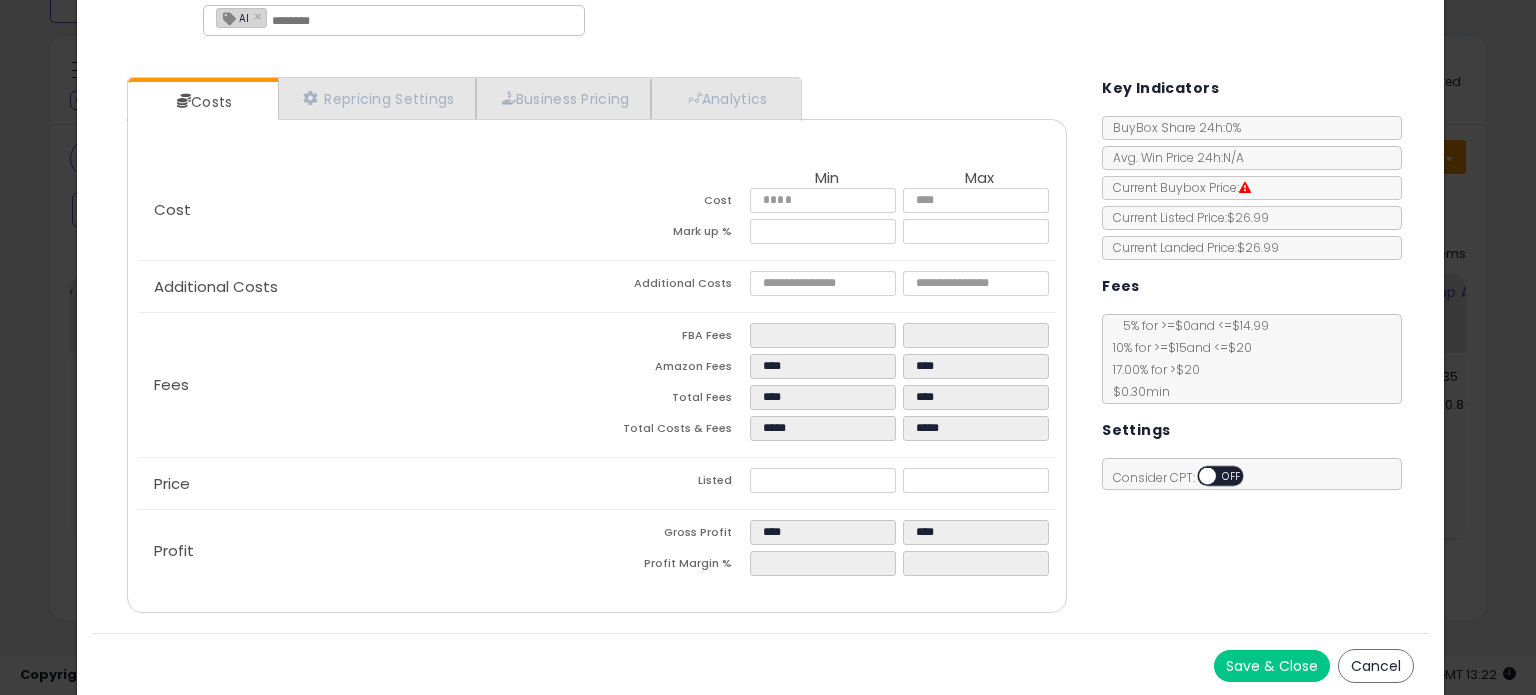 click on "Price" at bounding box center (367, 484) 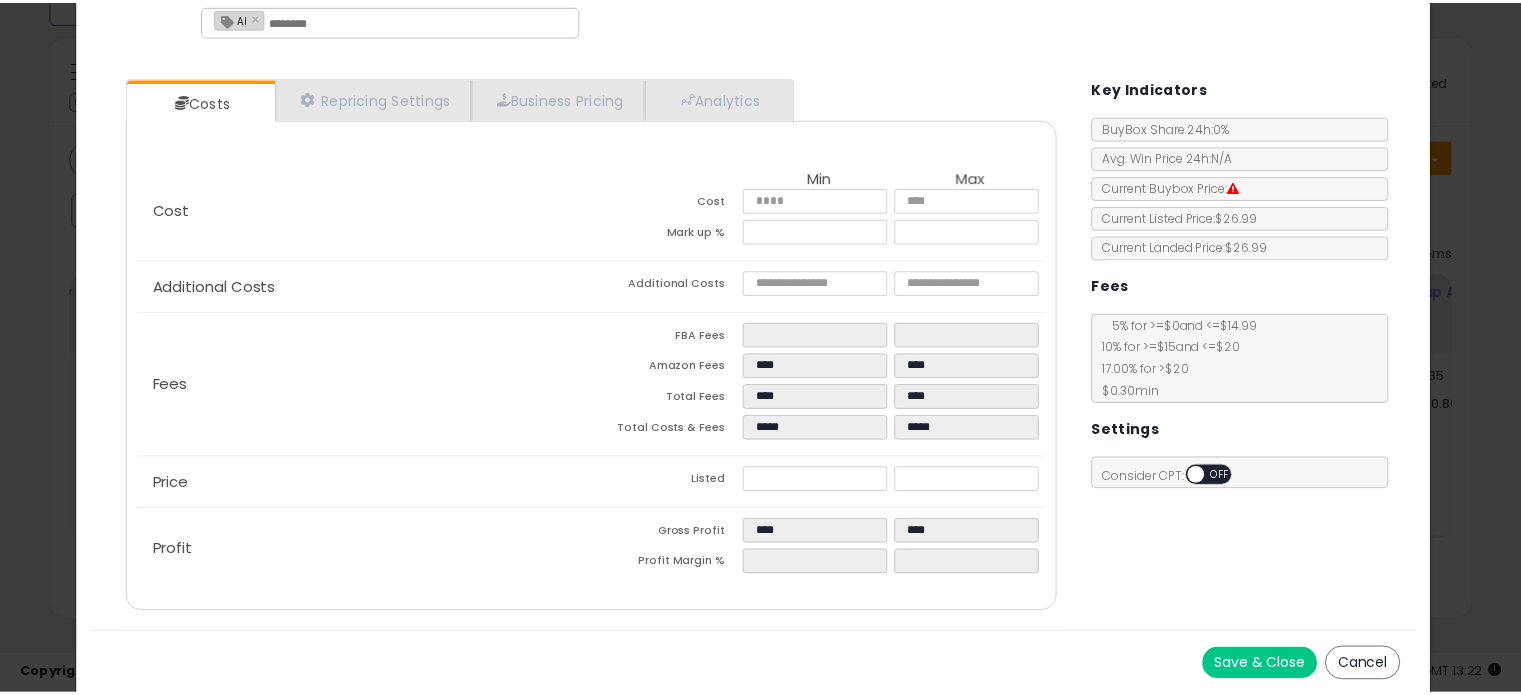 scroll, scrollTop: 0, scrollLeft: 0, axis: both 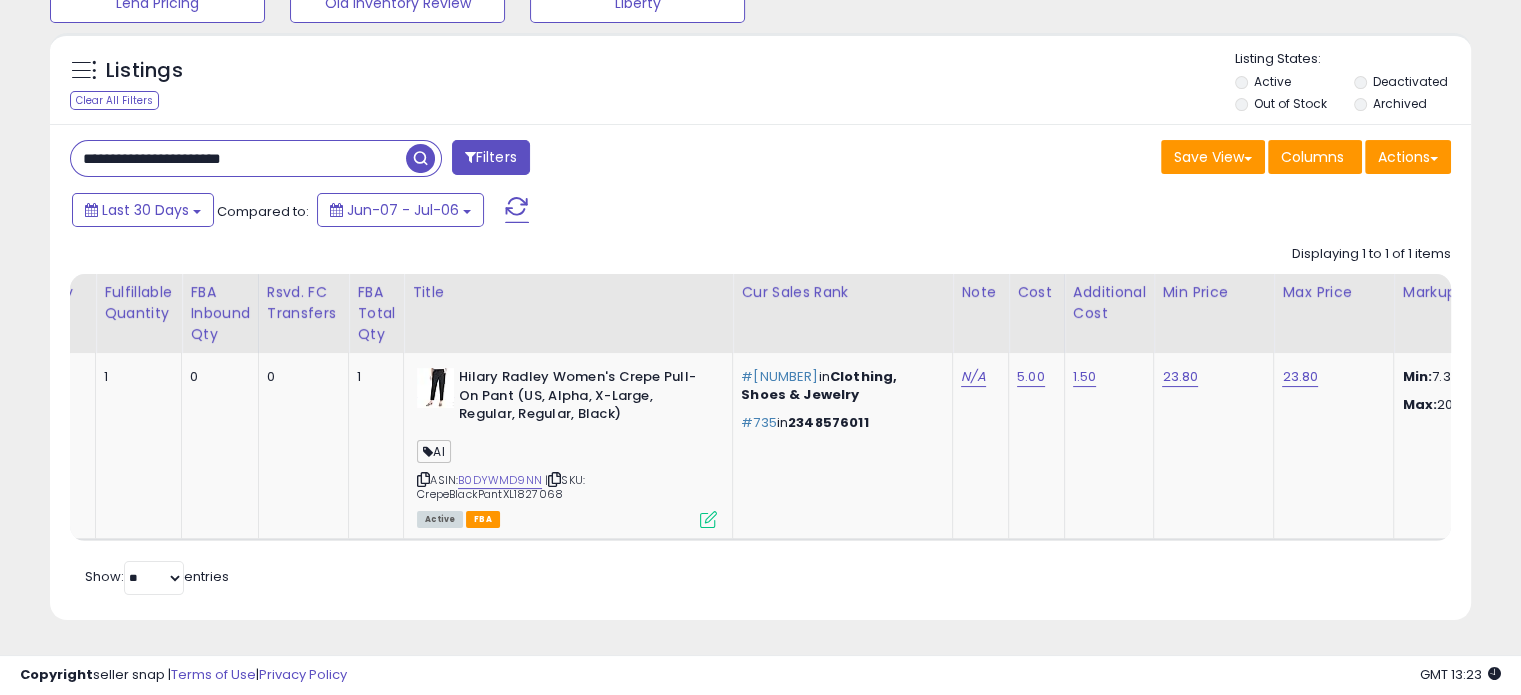 drag, startPoint x: 309, startPoint y: 141, endPoint x: 0, endPoint y: 141, distance: 309 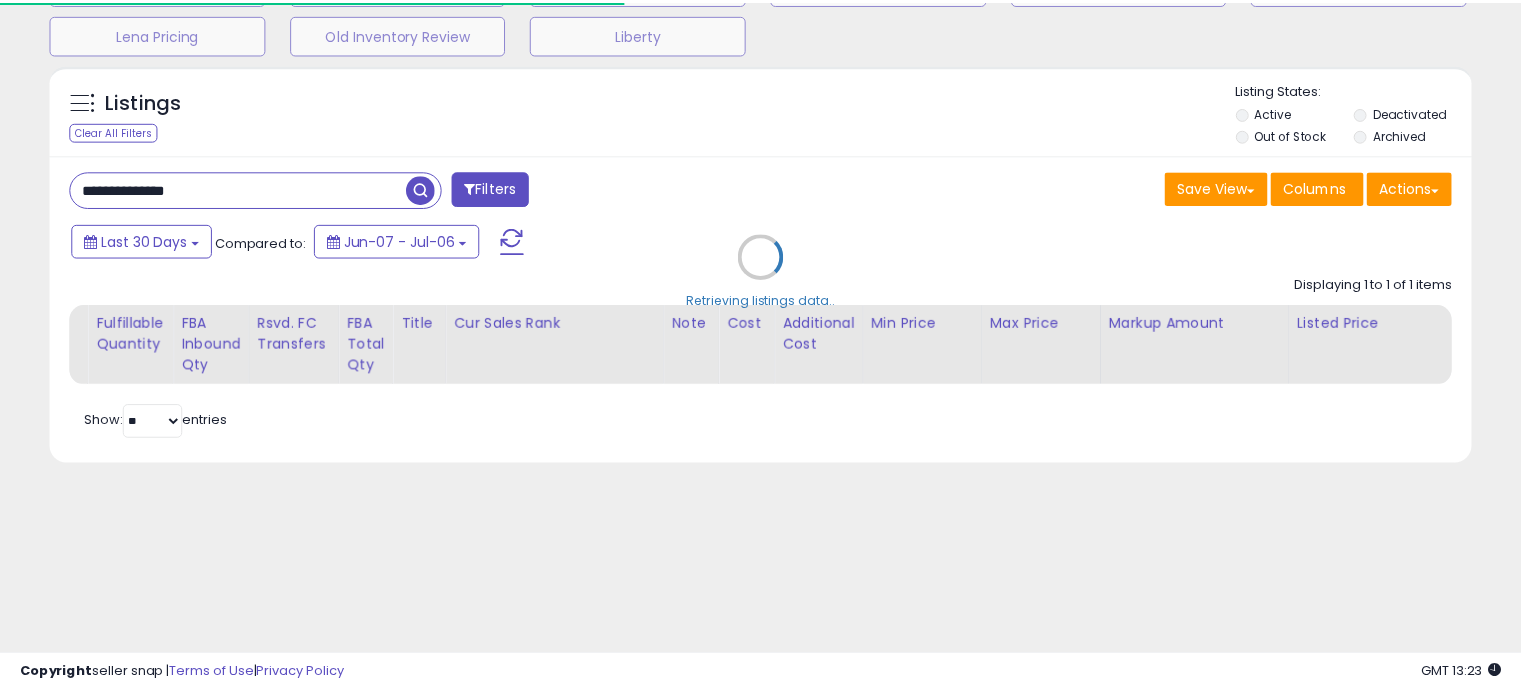 scroll, scrollTop: 212, scrollLeft: 0, axis: vertical 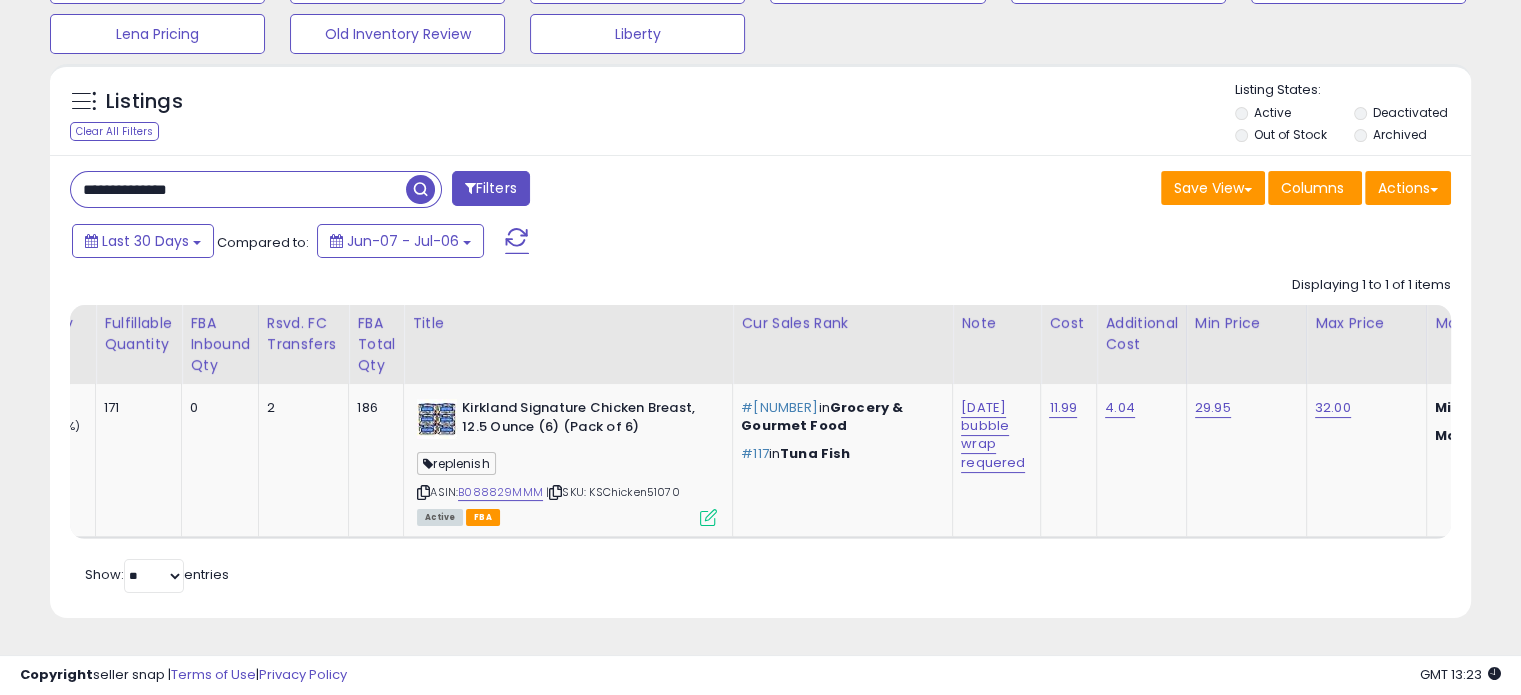 drag, startPoint x: 438, startPoint y: 541, endPoint x: 220, endPoint y: 553, distance: 218.33003 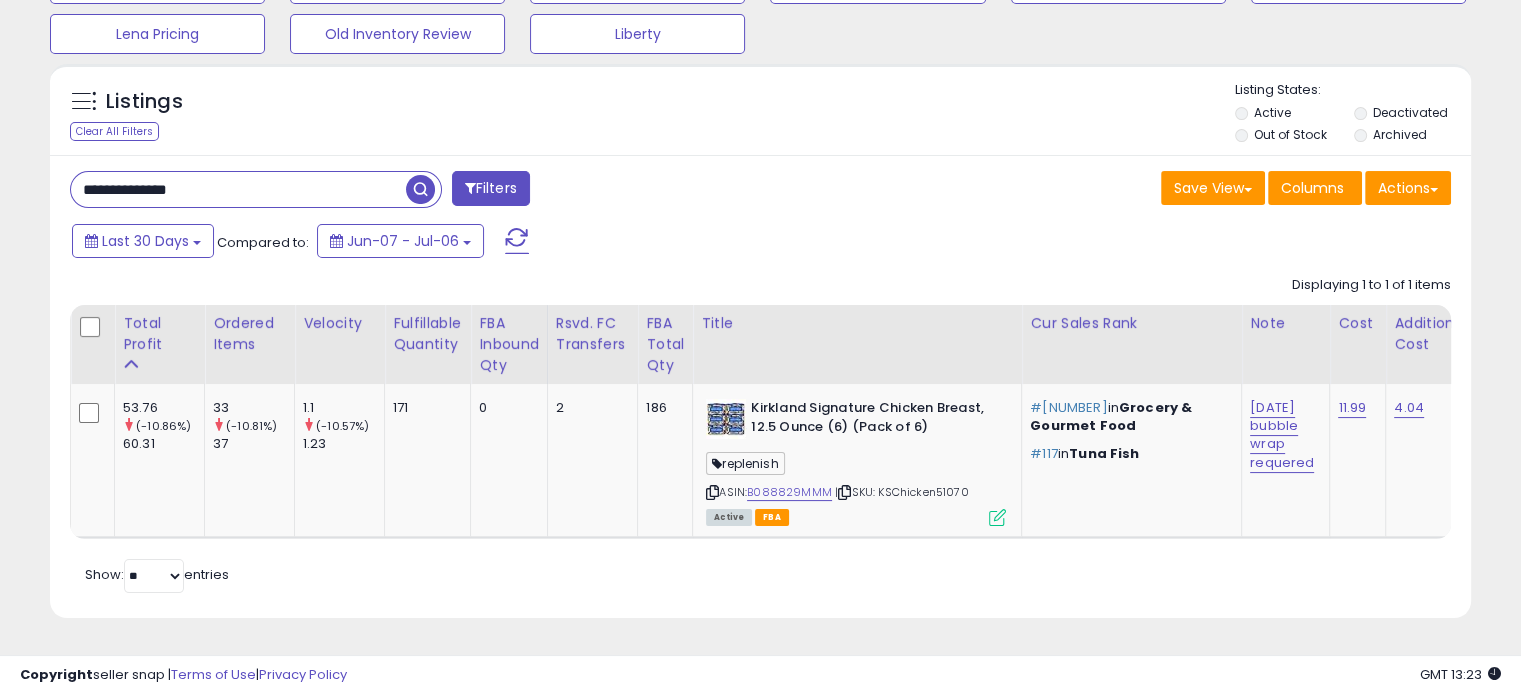 scroll, scrollTop: 0, scrollLeft: 0, axis: both 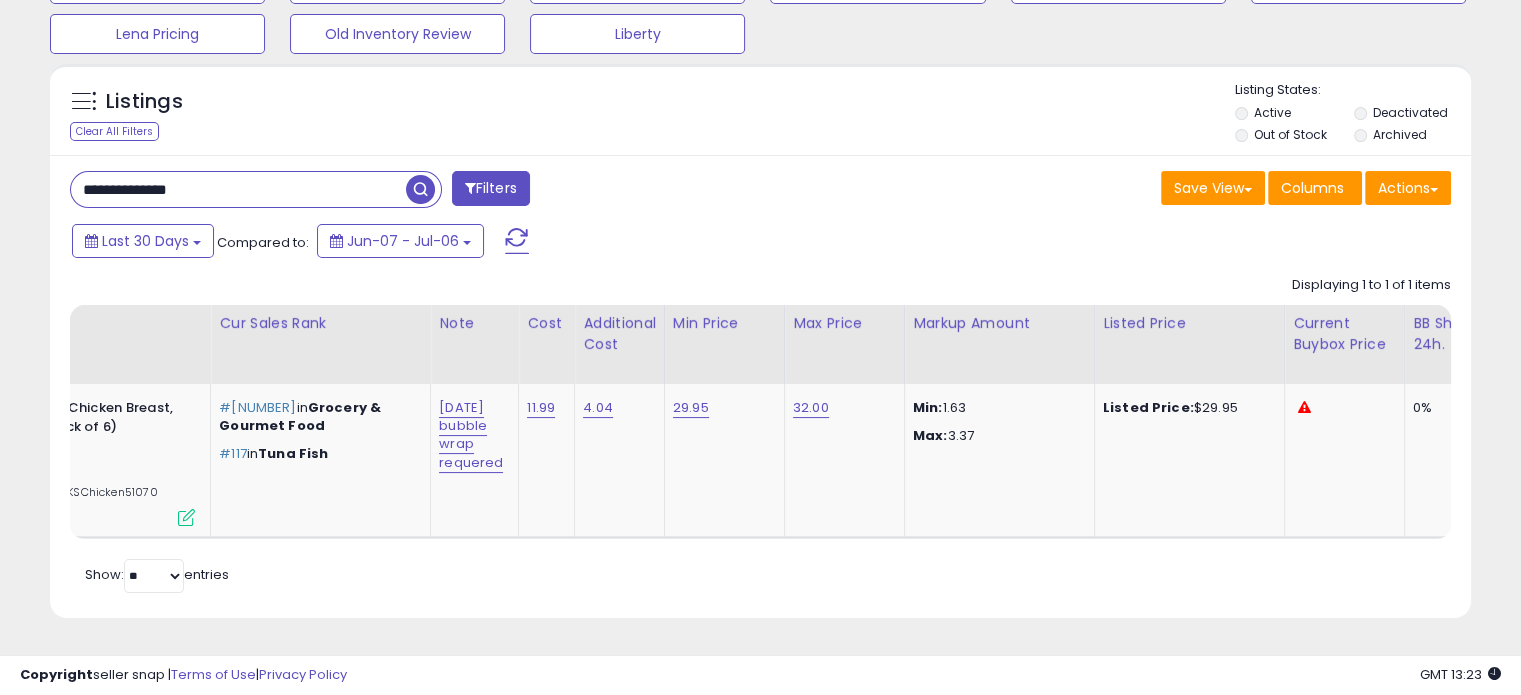 drag, startPoint x: 203, startPoint y: 174, endPoint x: 0, endPoint y: 130, distance: 207.71375 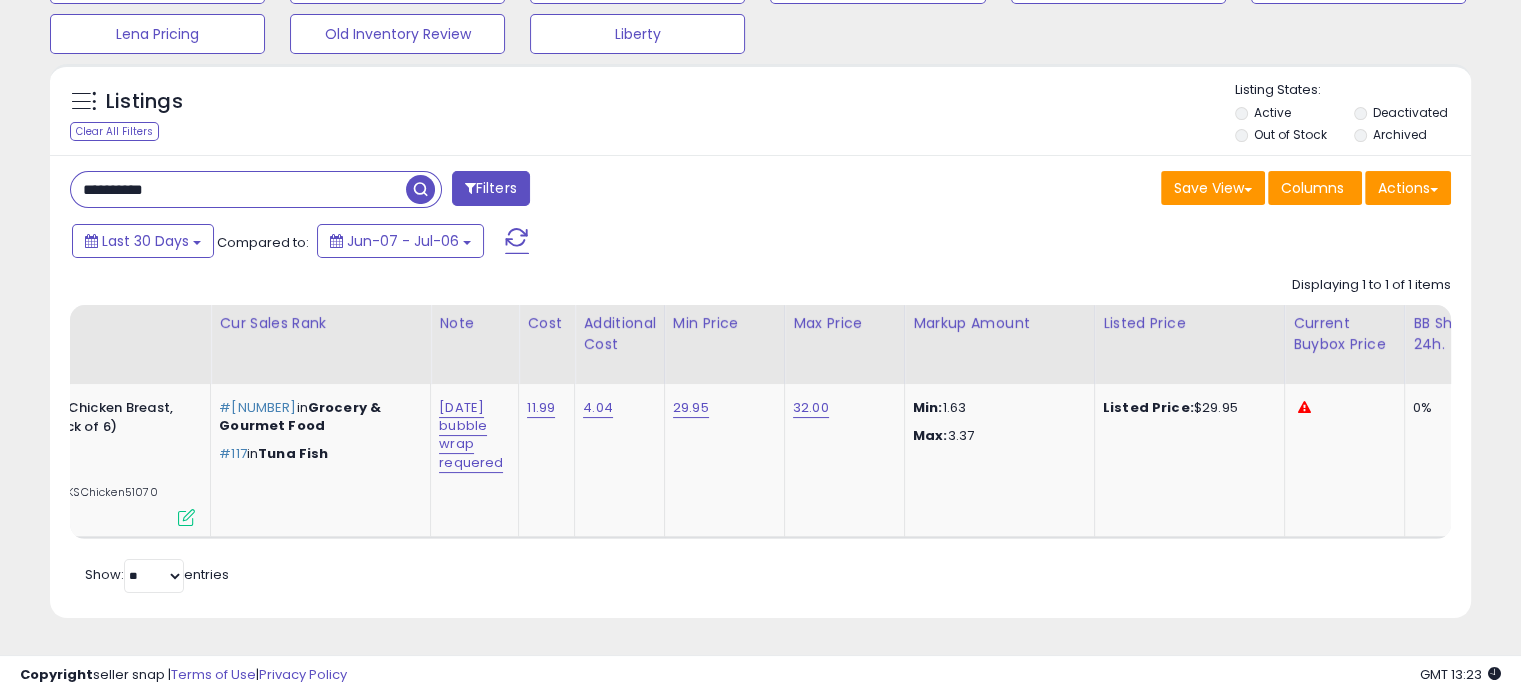 type on "**********" 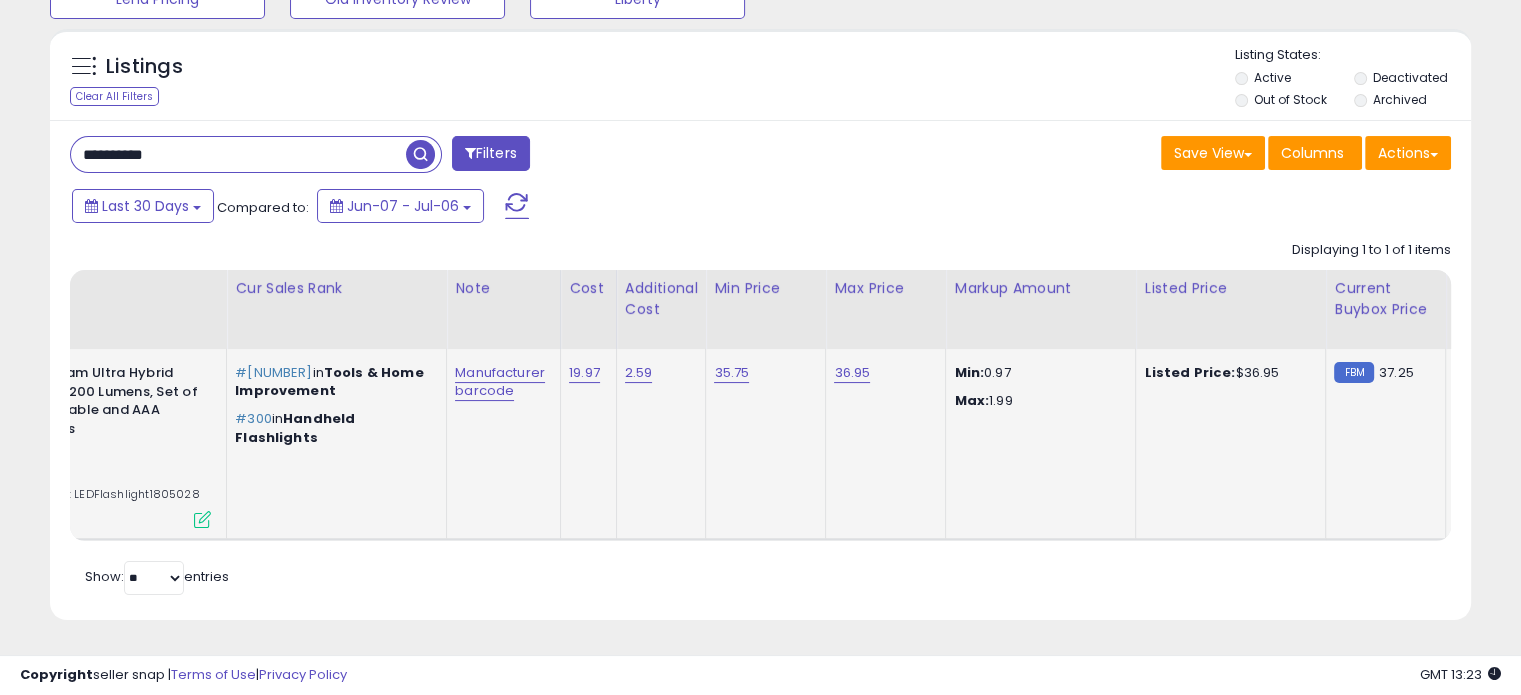 click at bounding box center [202, 519] 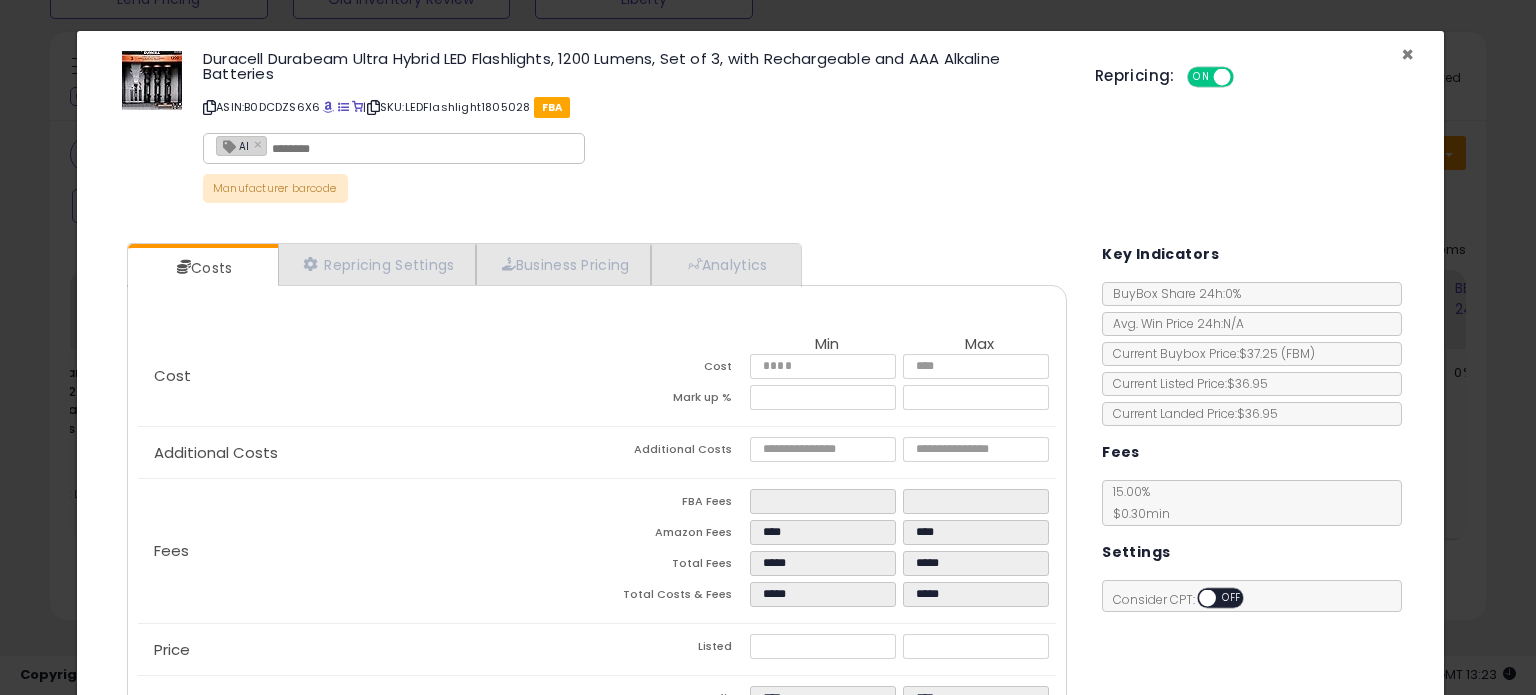 click on "×" at bounding box center [1407, 54] 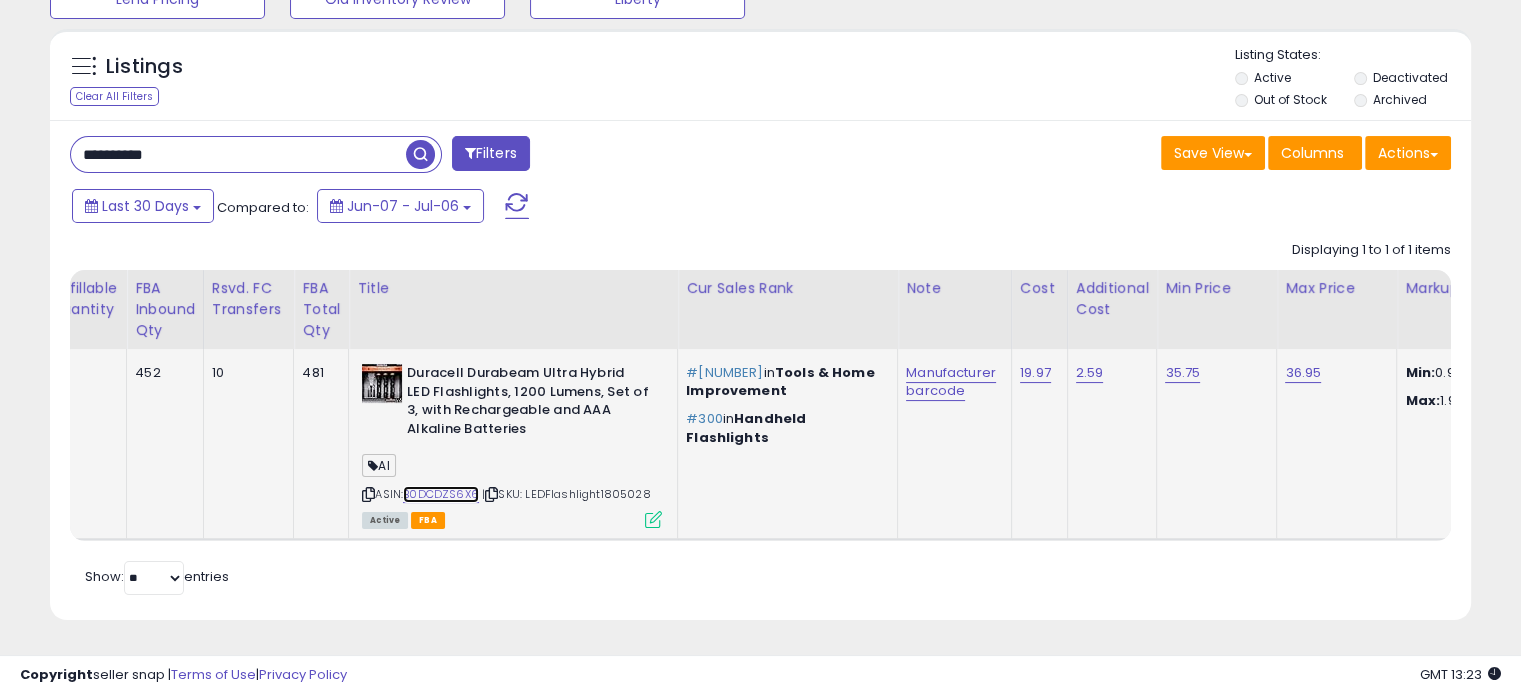 click on "B0DCDZS6X6" at bounding box center (441, 494) 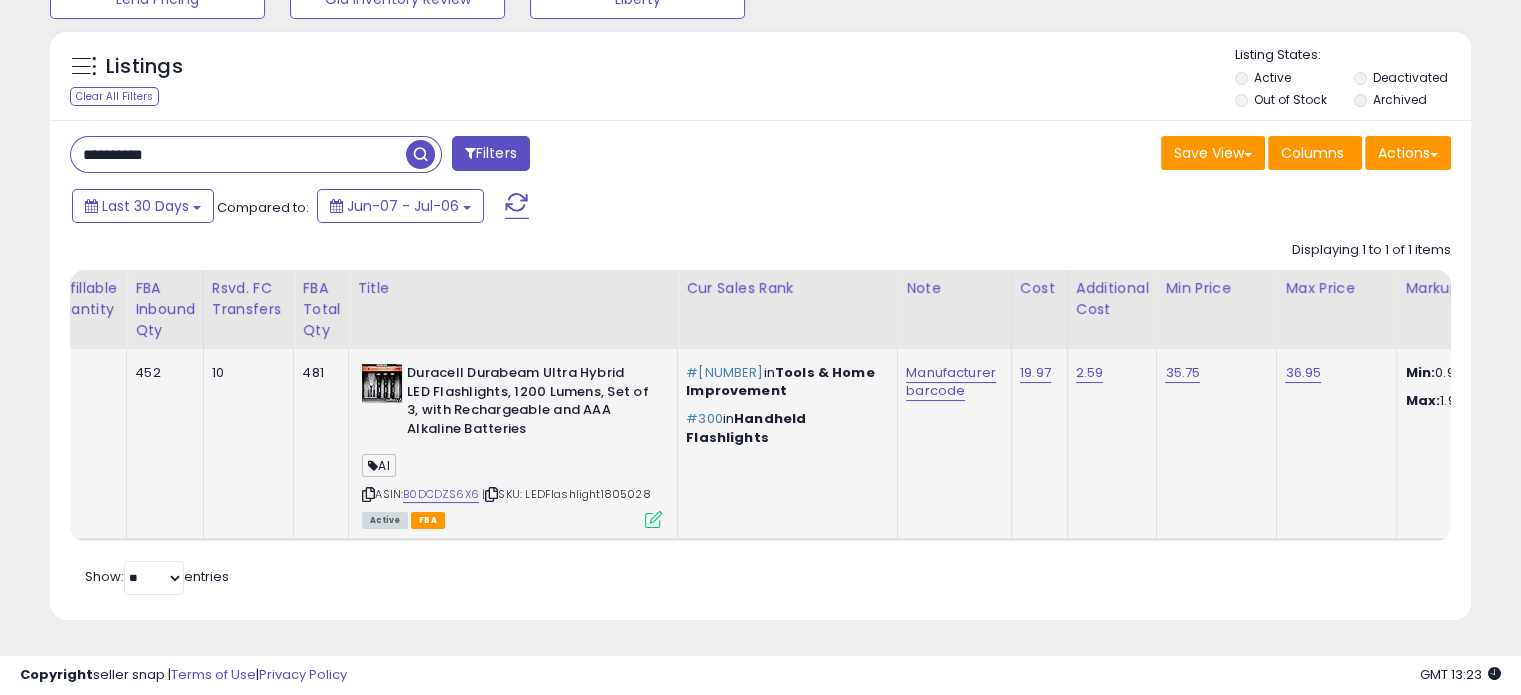 click at bounding box center [653, 519] 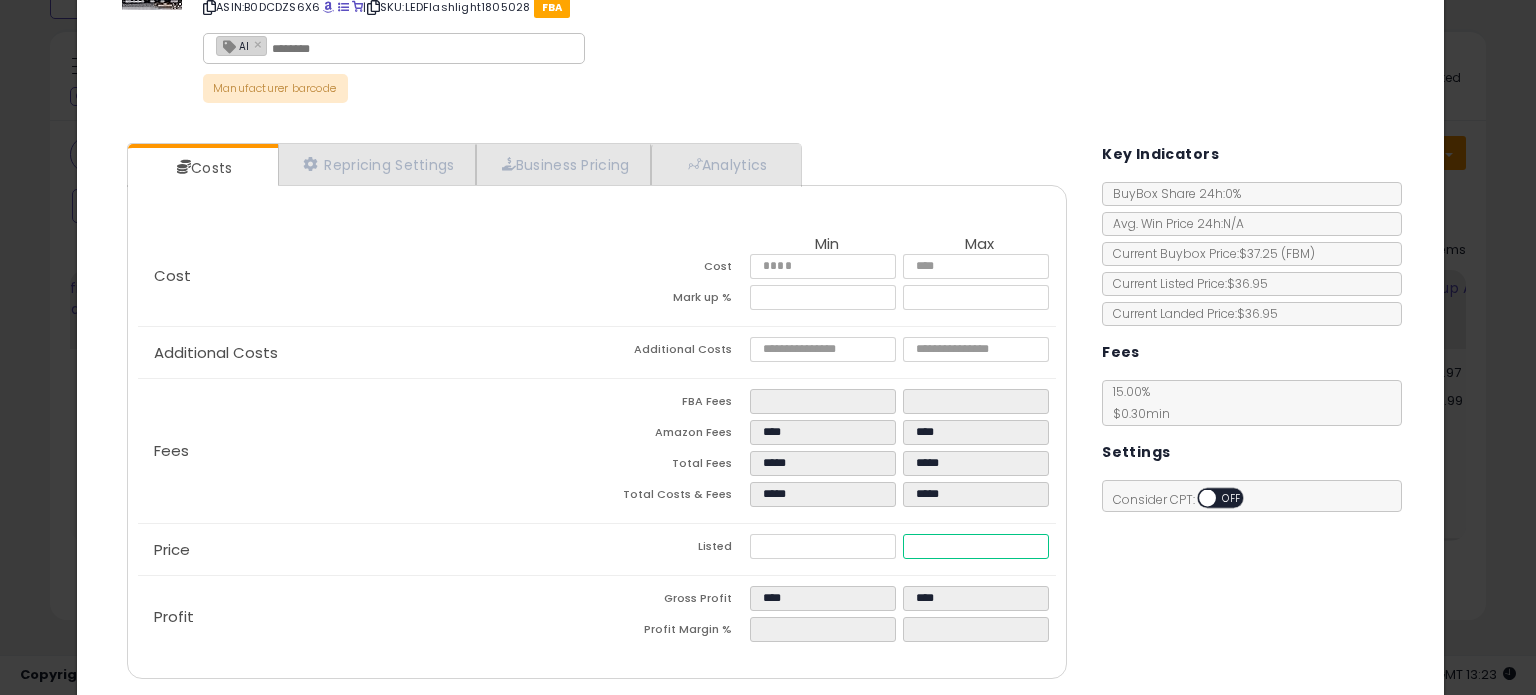drag, startPoint x: 960, startPoint y: 549, endPoint x: 748, endPoint y: 569, distance: 212.9413 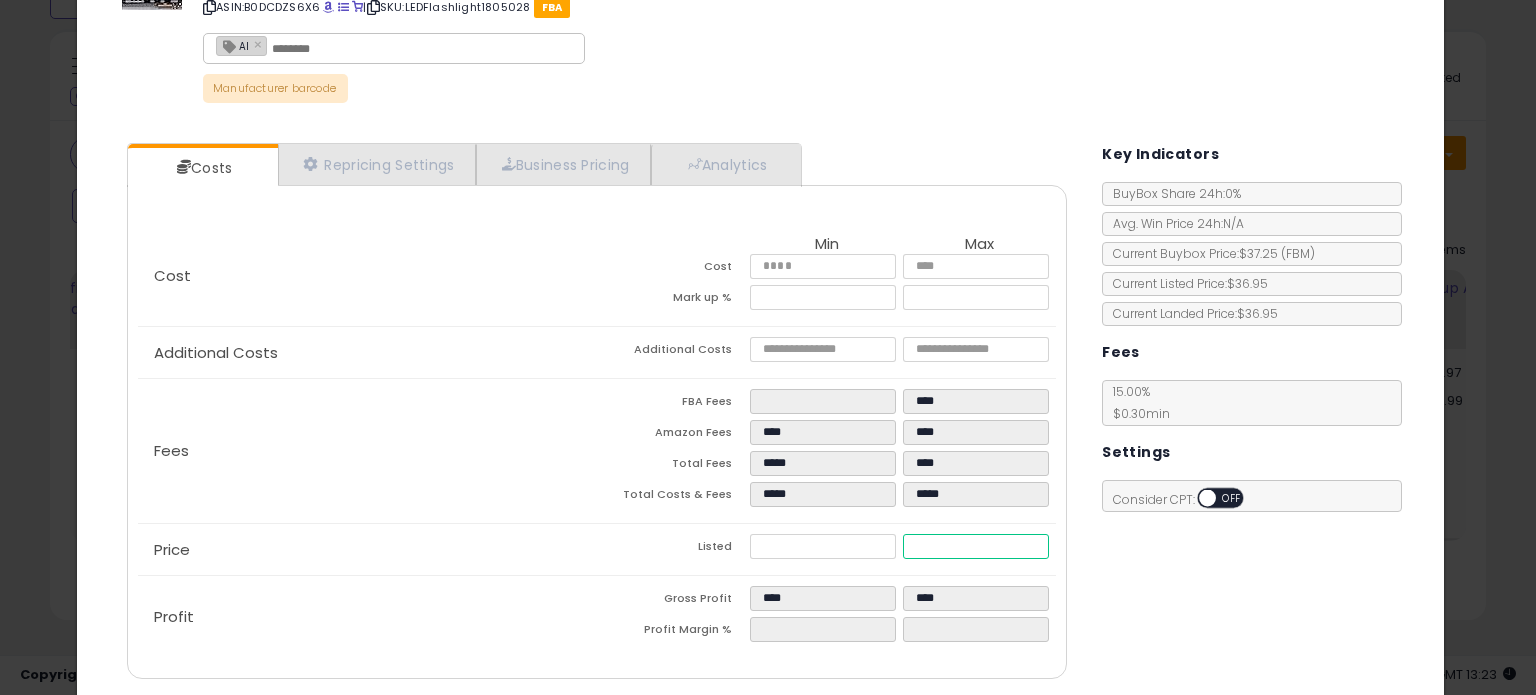 type on "****" 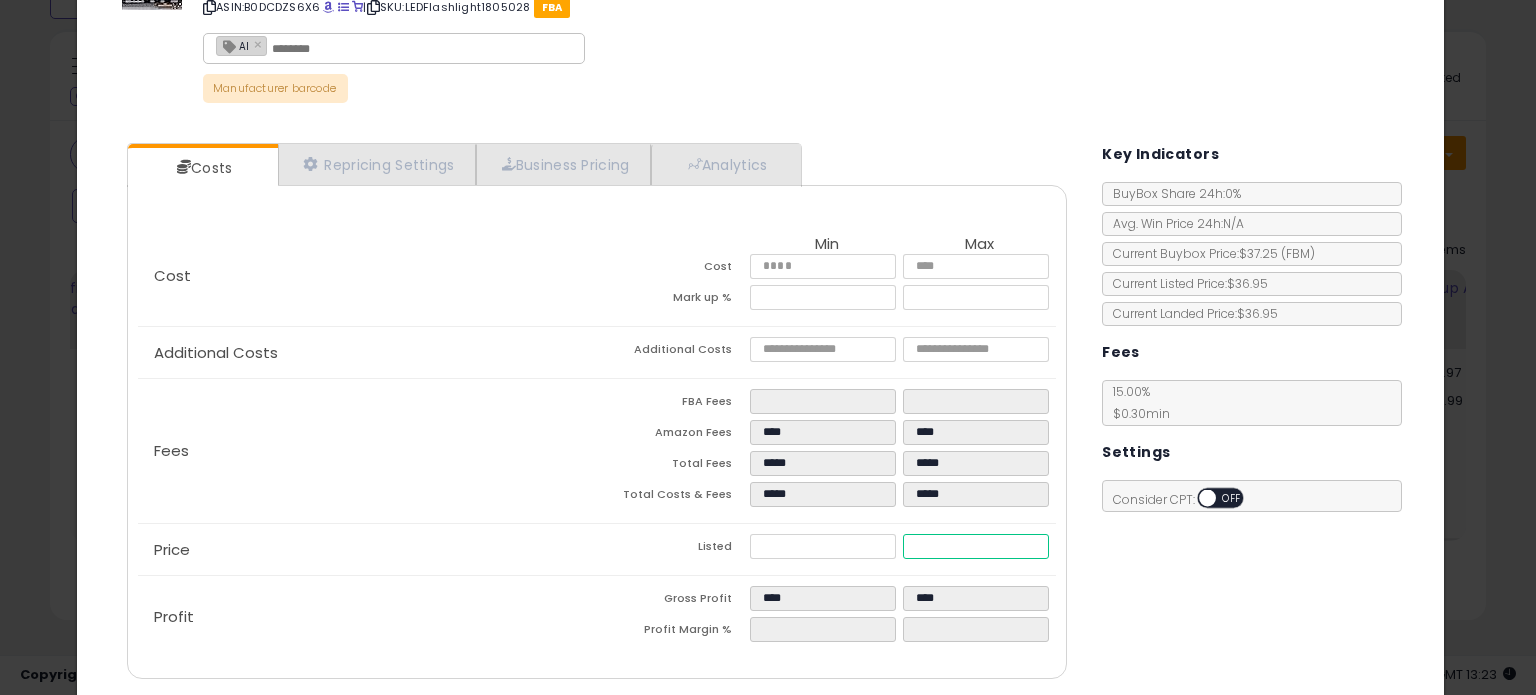 type on "****" 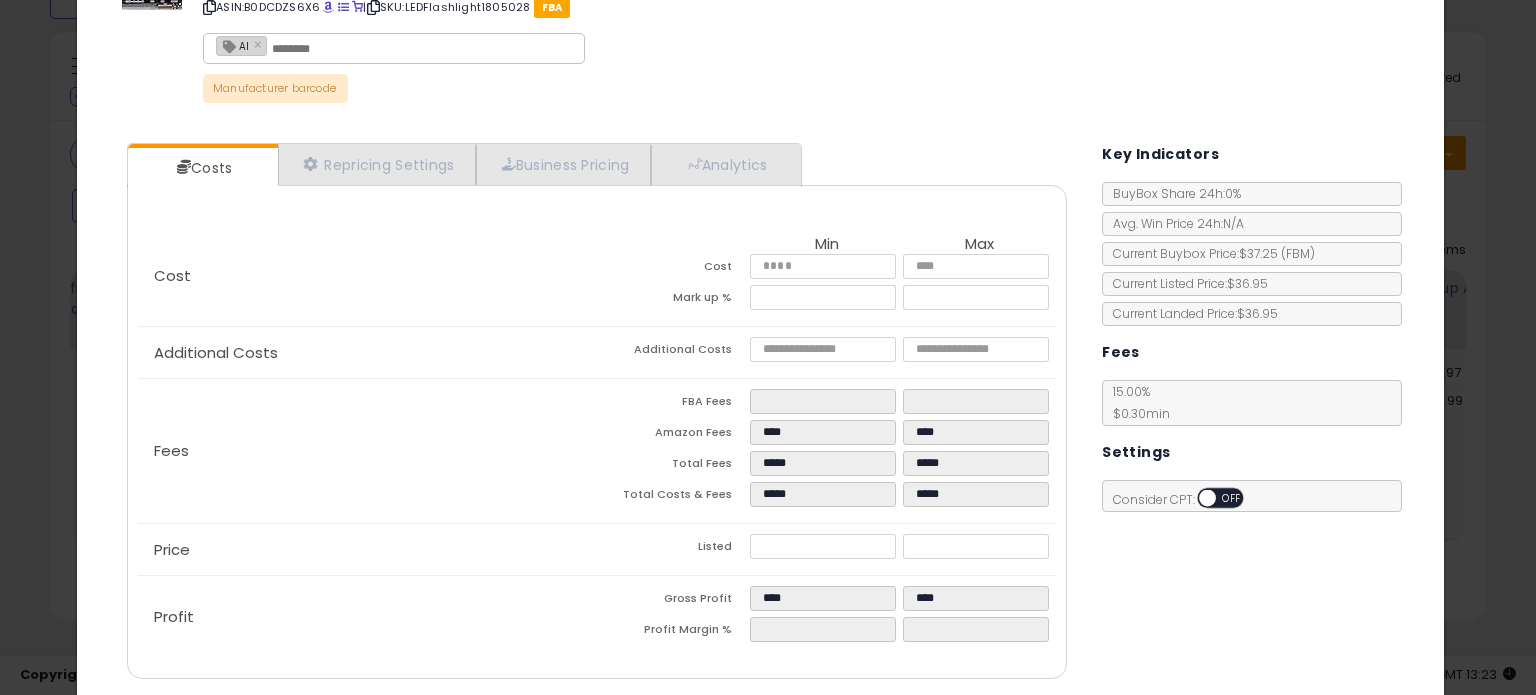 type on "****" 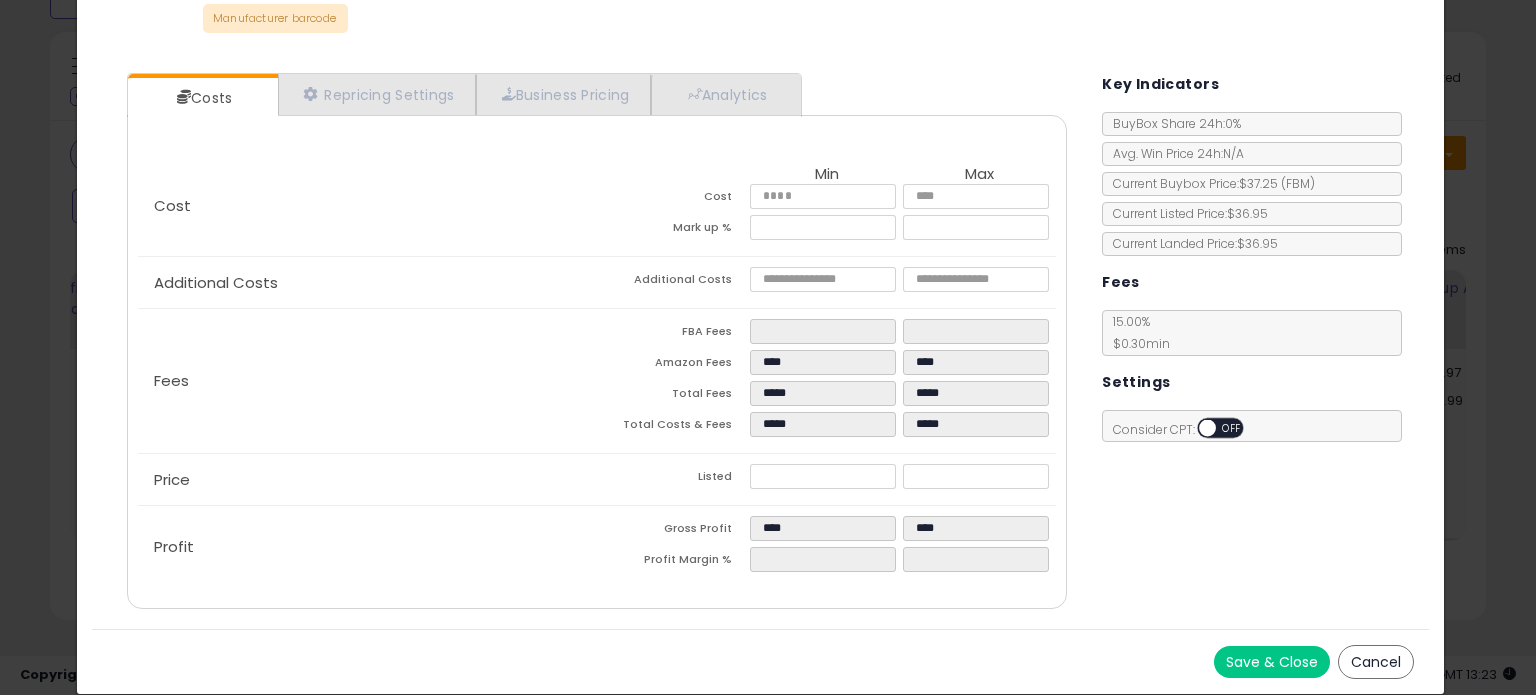 click on "Save & Close" at bounding box center (1272, 662) 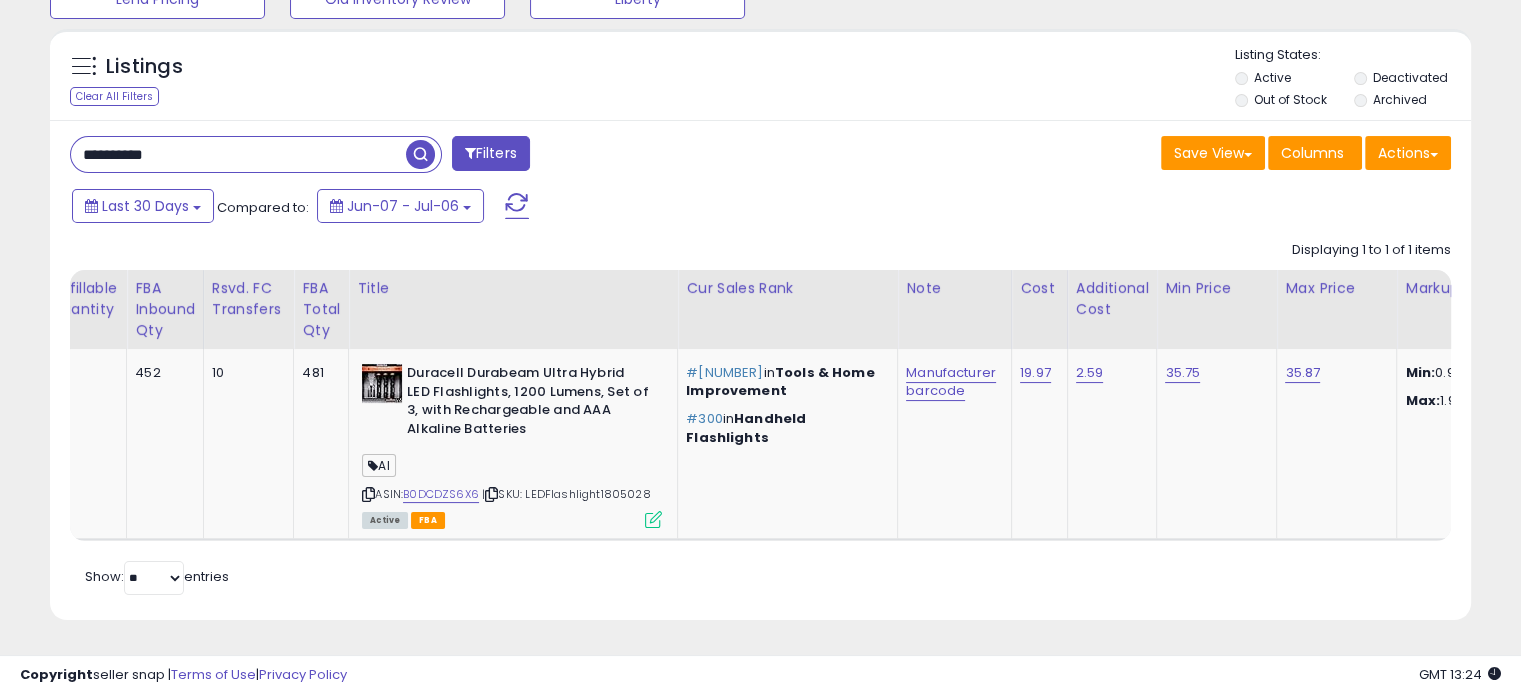 drag, startPoint x: 194, startPoint y: 142, endPoint x: 0, endPoint y: 119, distance: 195.35864 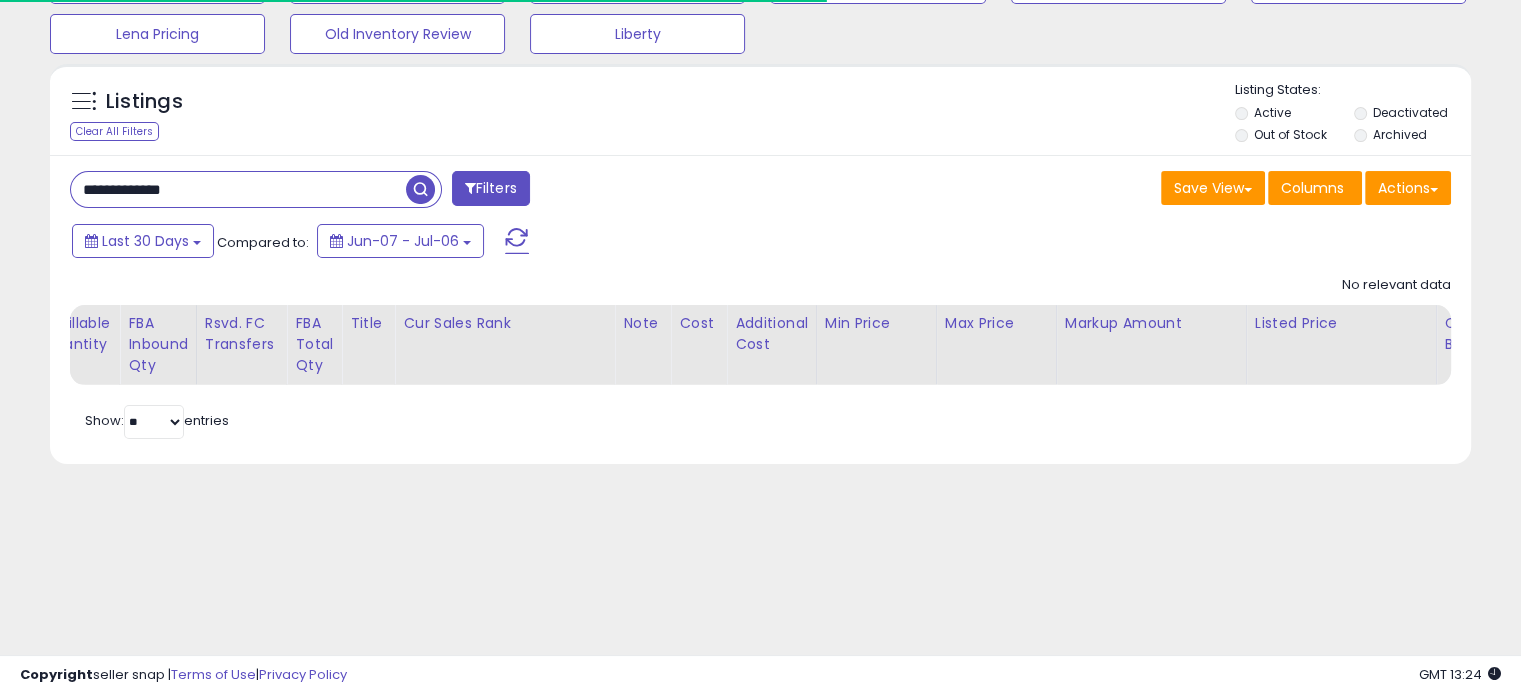 click on "**********" at bounding box center (238, 189) 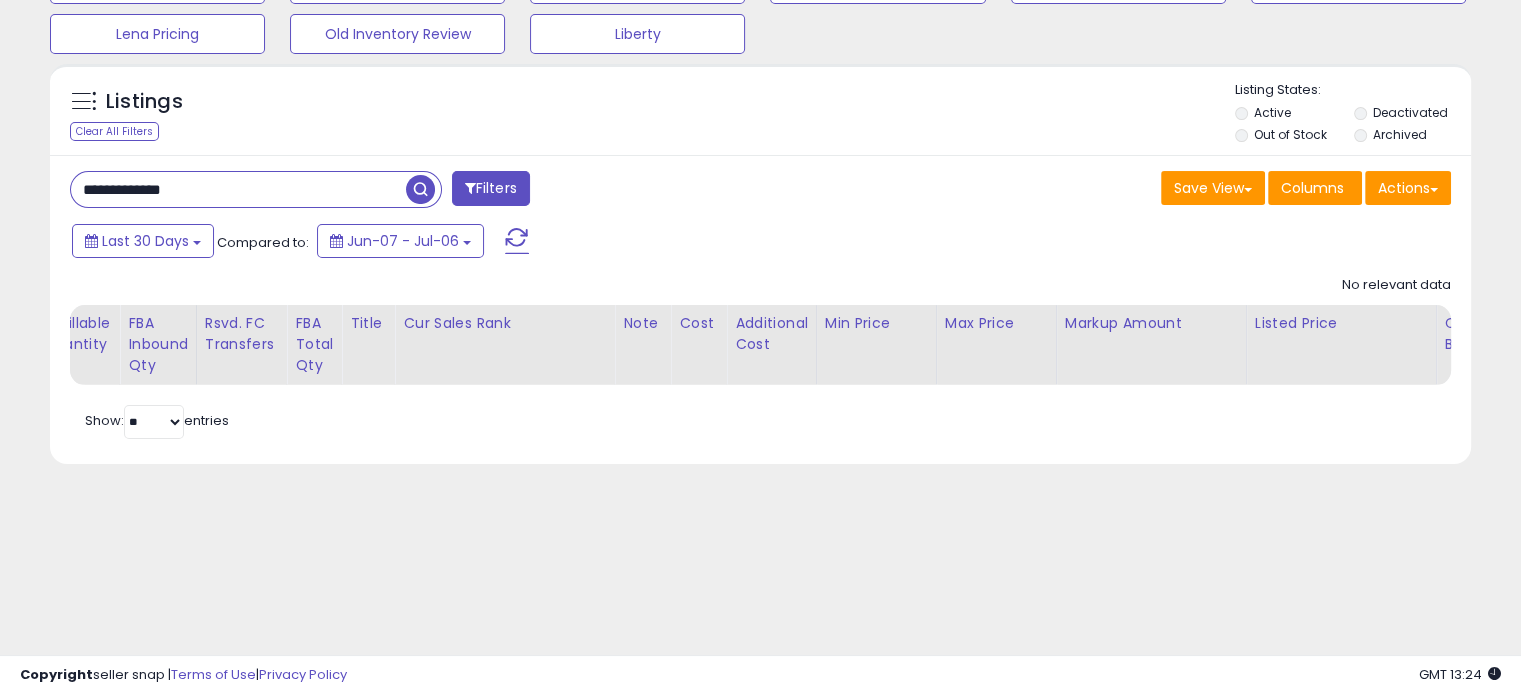 type on "**********" 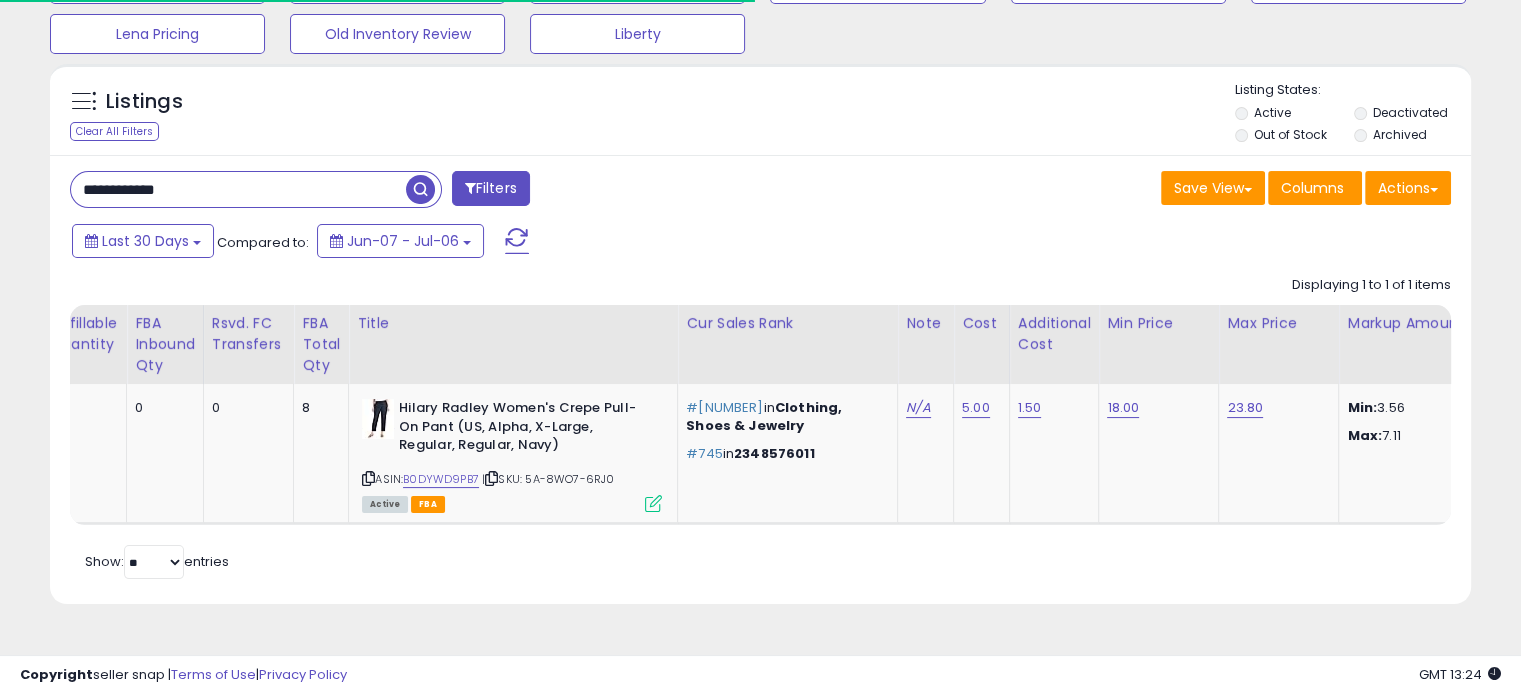 click on "Last 30 Days
Compared to:
Jun-07 - Jul-06" at bounding box center (585, 243) 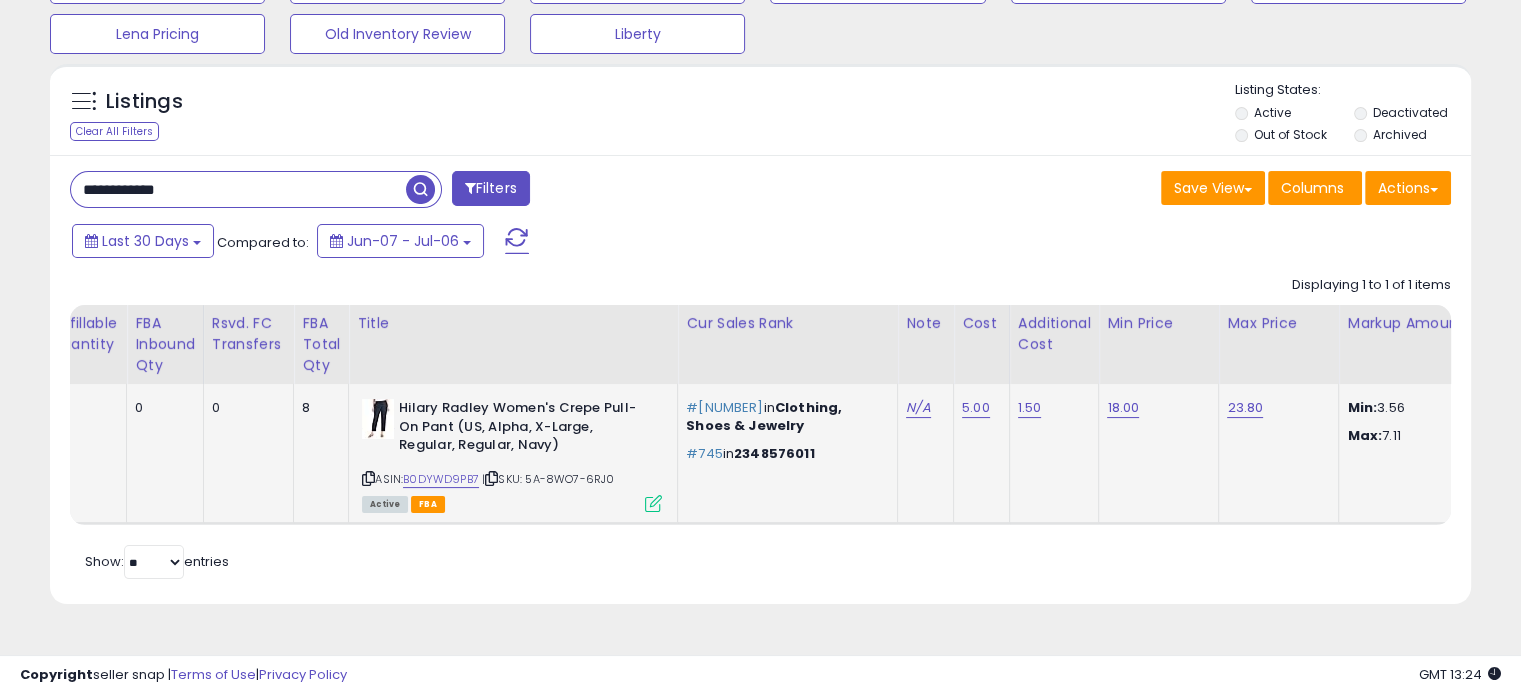 click at bounding box center (653, 503) 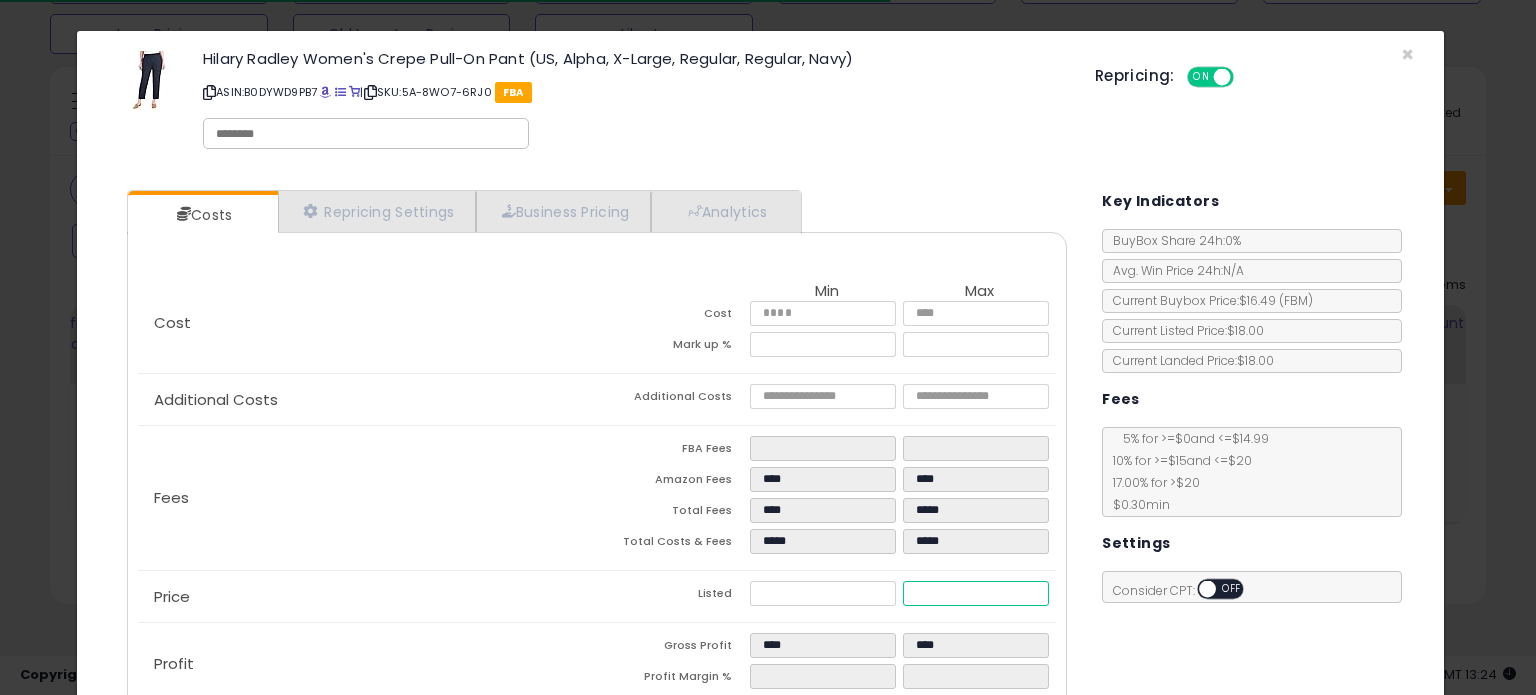 drag, startPoint x: 955, startPoint y: 590, endPoint x: 644, endPoint y: 567, distance: 311.84933 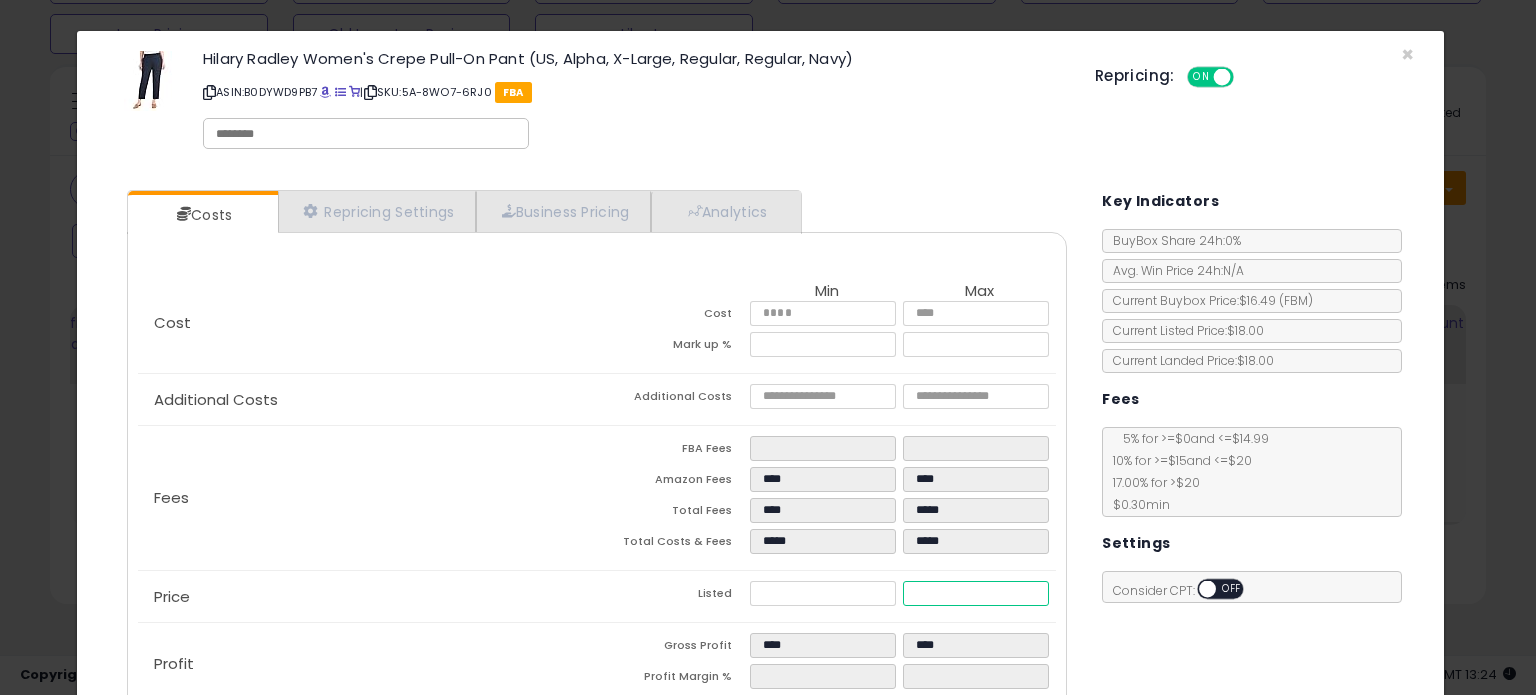 type on "****" 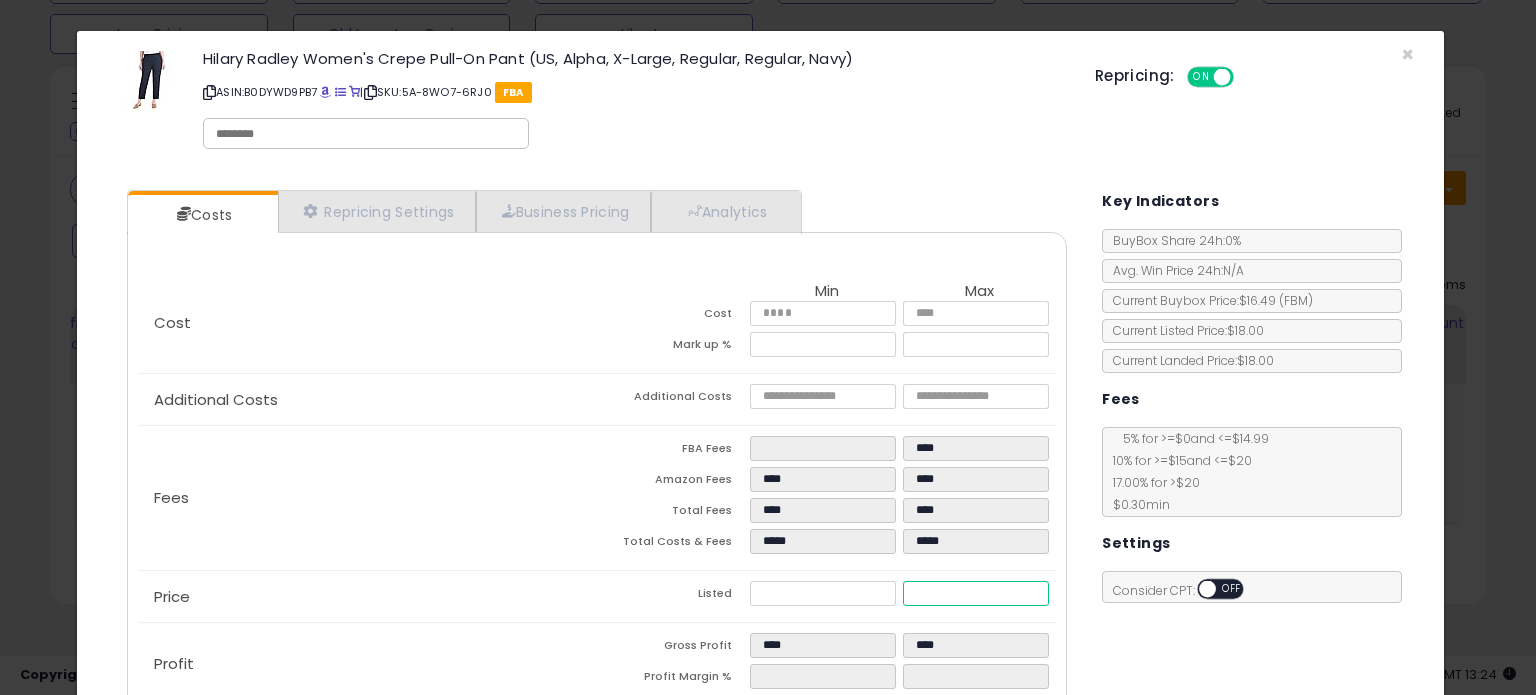 type on "****" 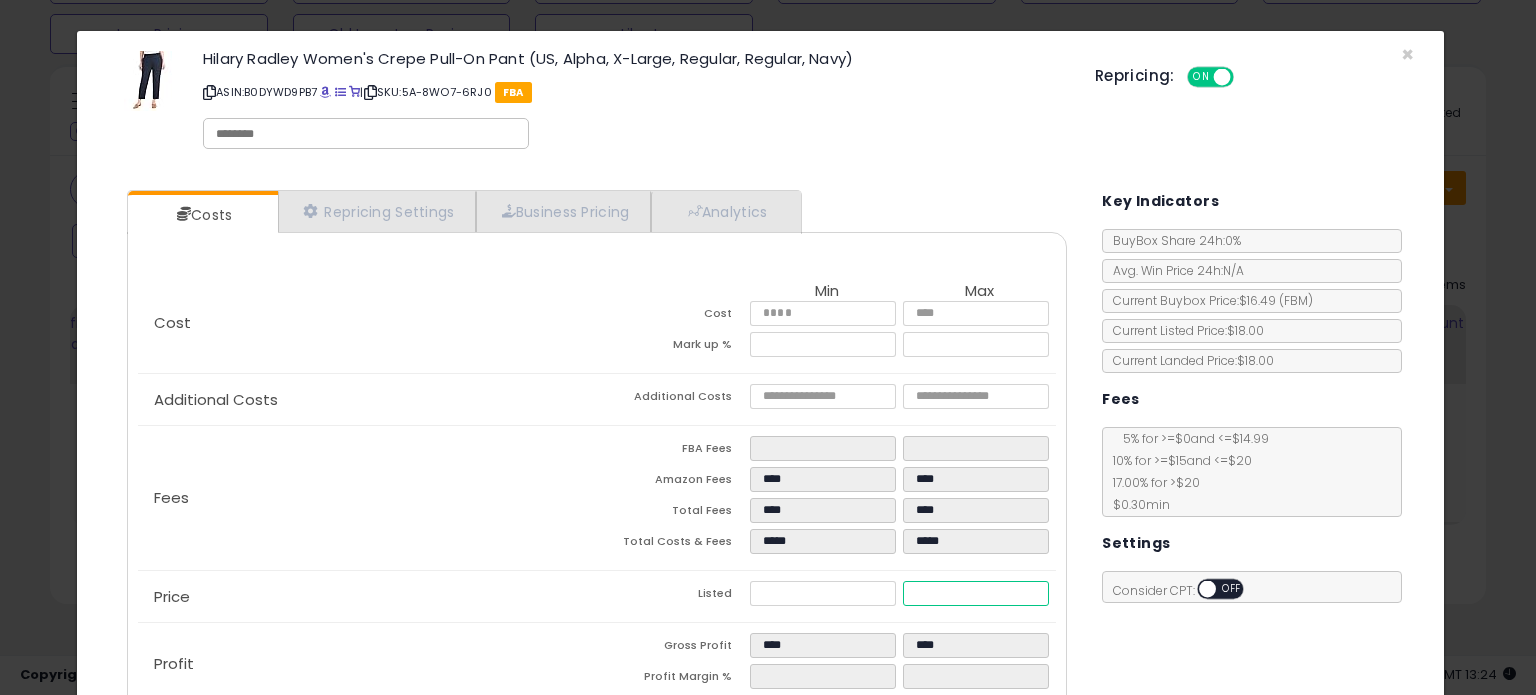 type on "****" 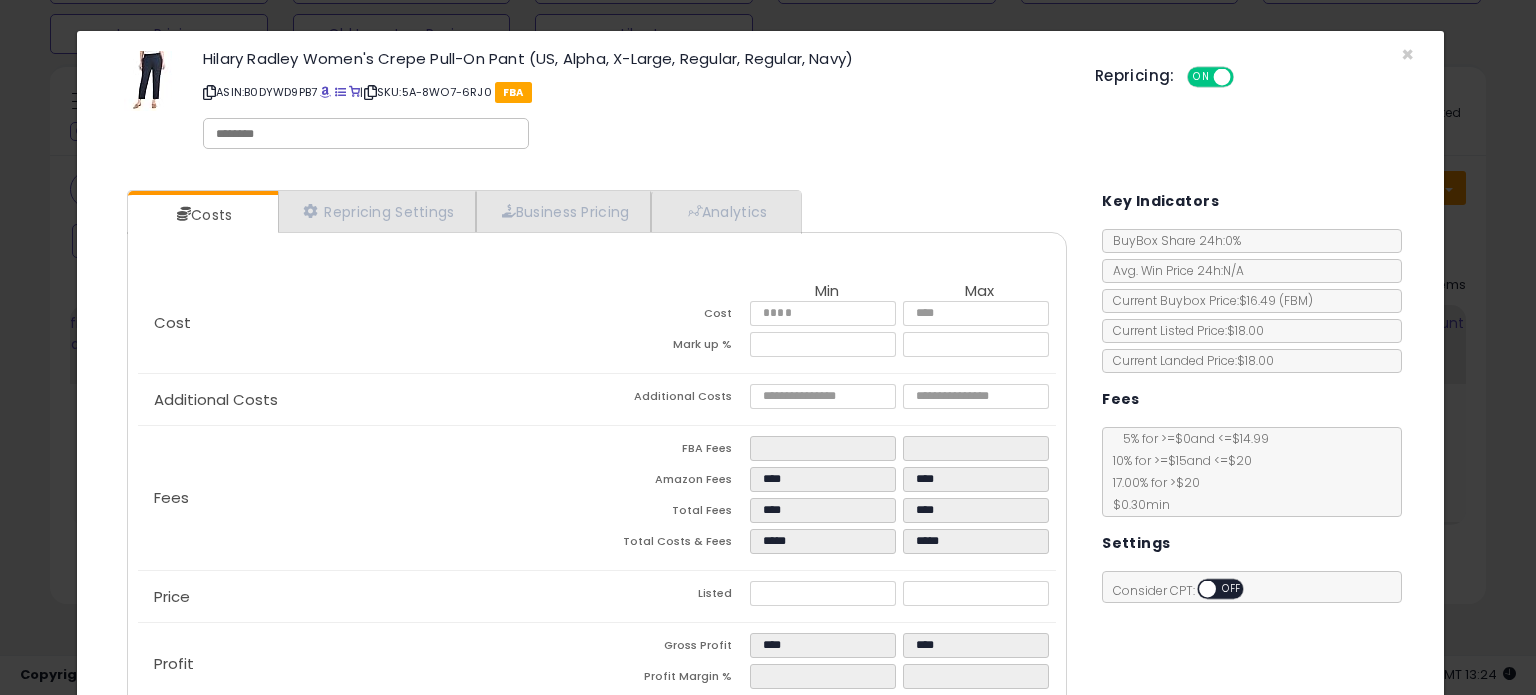 type on "*****" 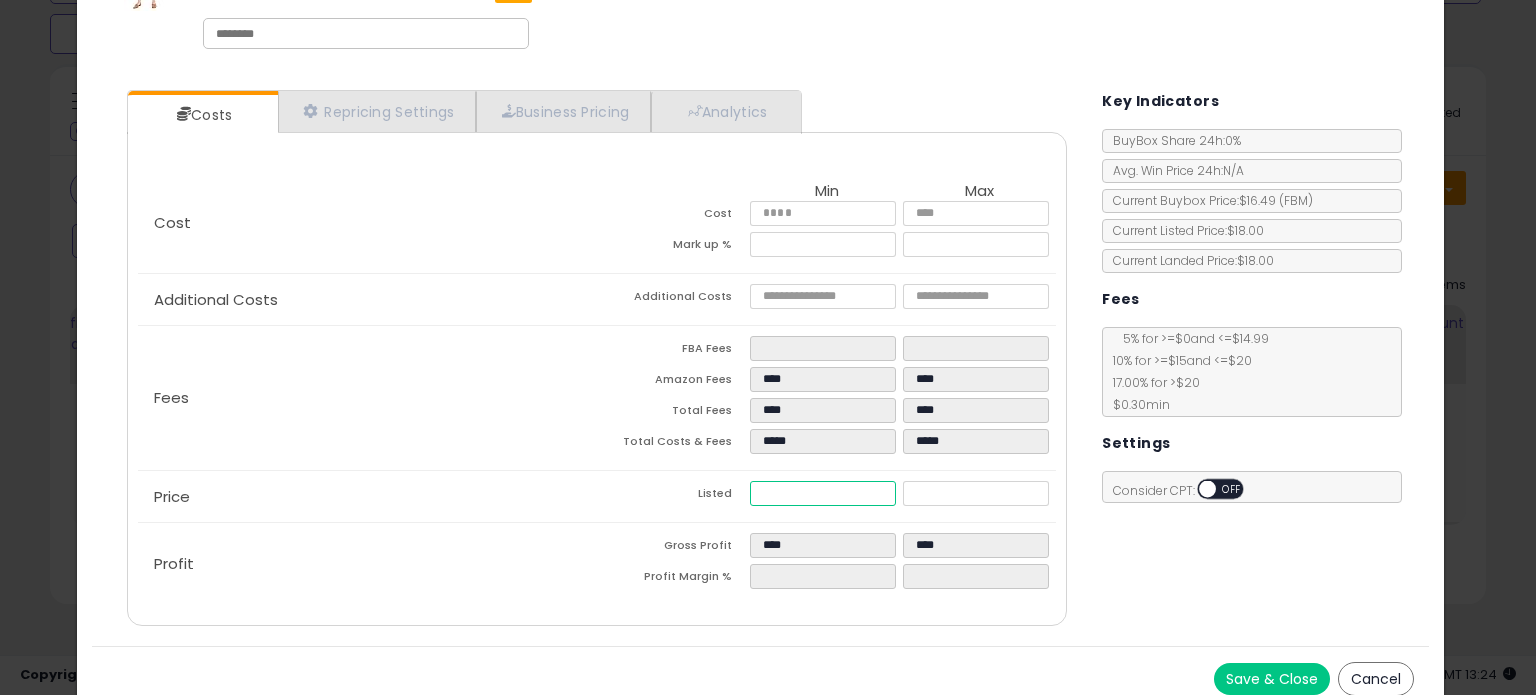 drag, startPoint x: 804, startPoint y: 487, endPoint x: 620, endPoint y: 490, distance: 184.02446 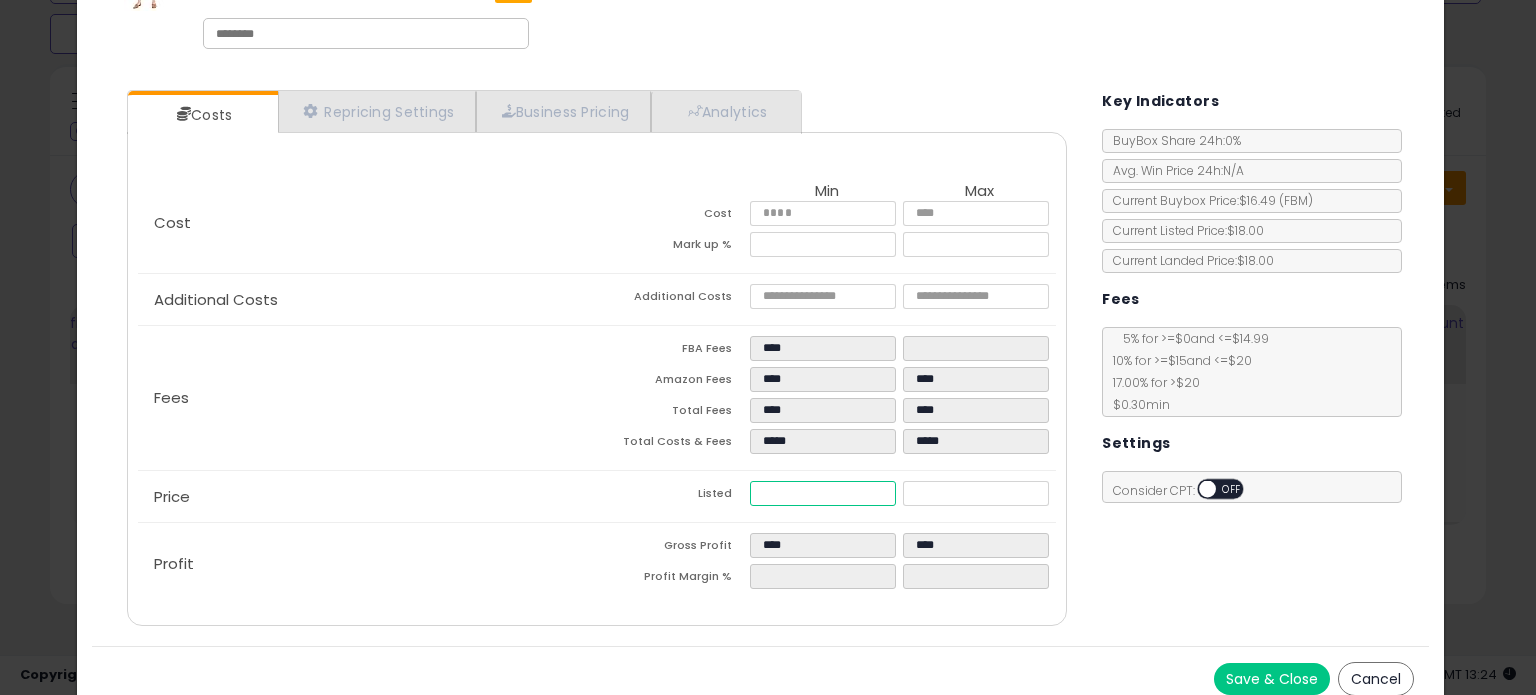 type on "****" 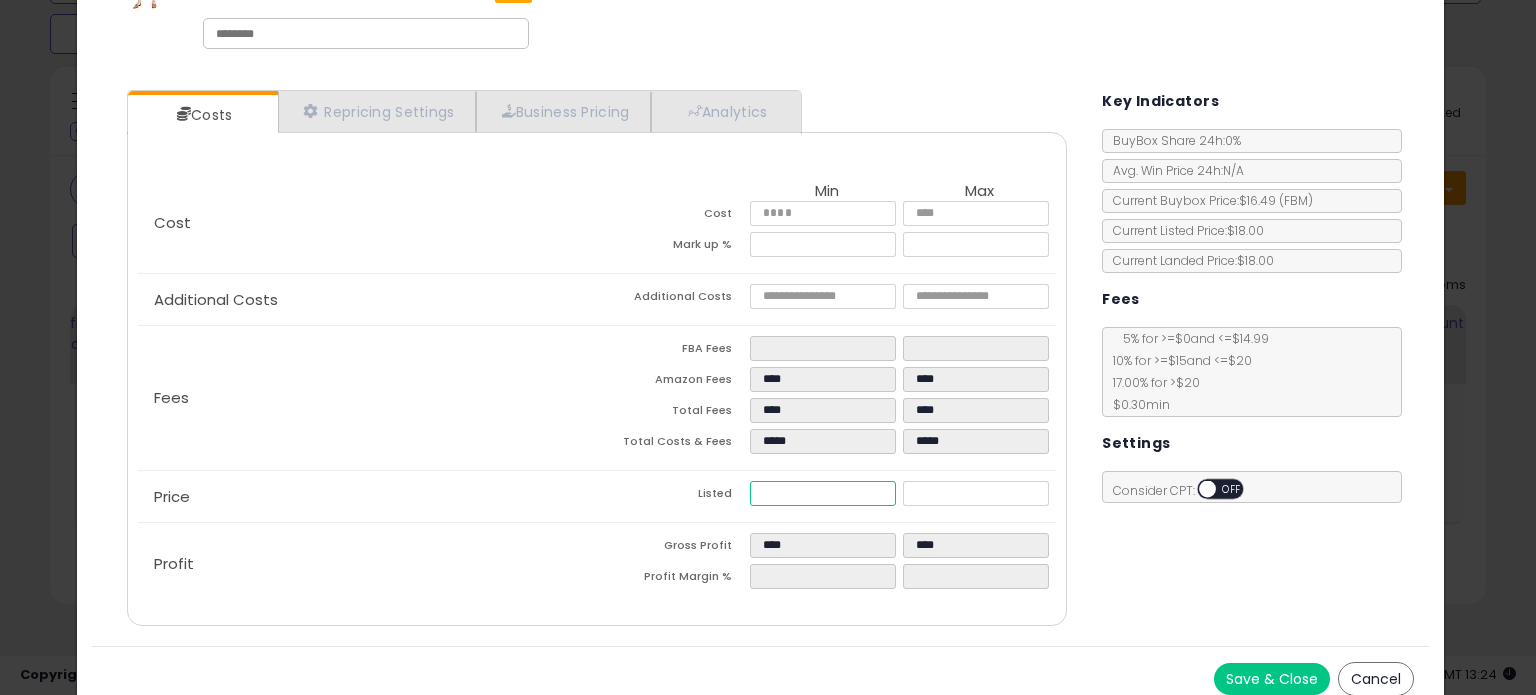 type on "****" 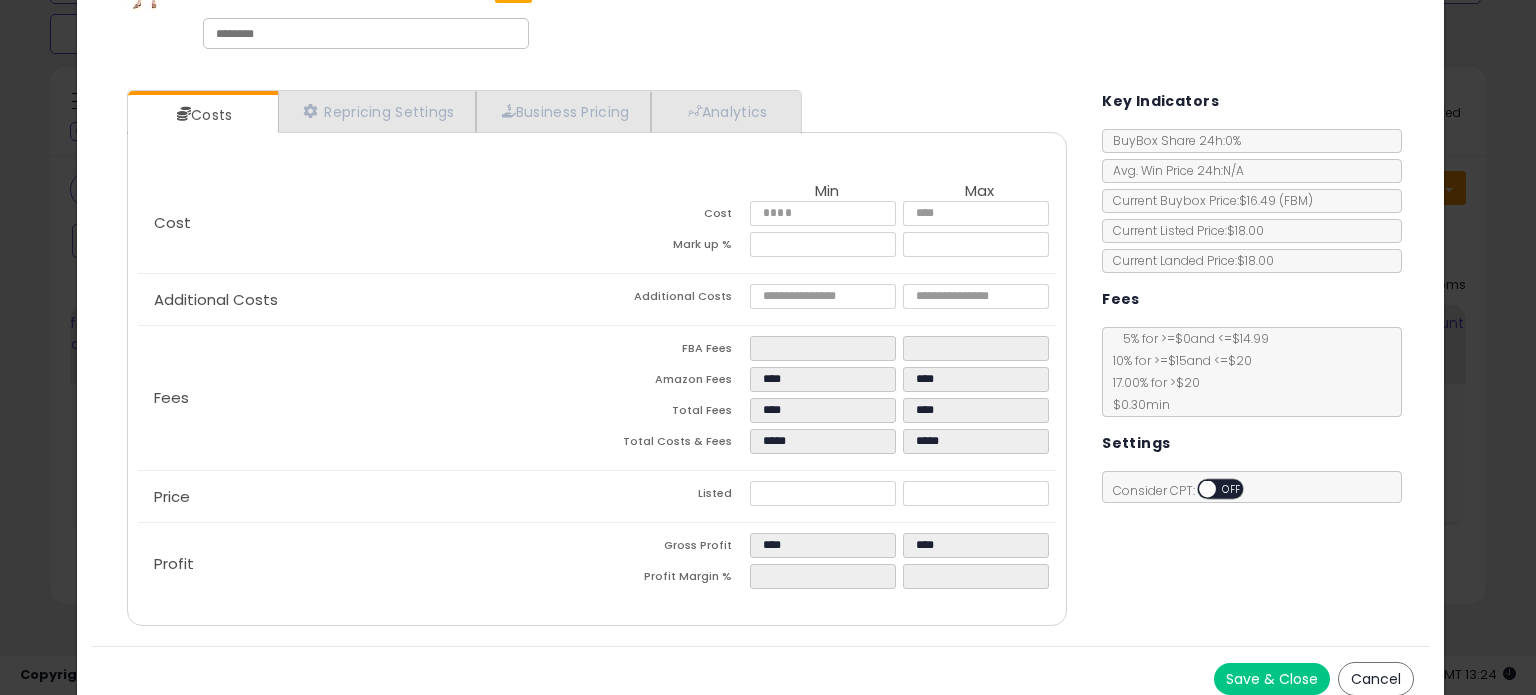 click on "Fees
FBA Fees
****
****
Amazon Fees
****
****
Total Fees
****
****
Total Costs & Fees
*****
*****" 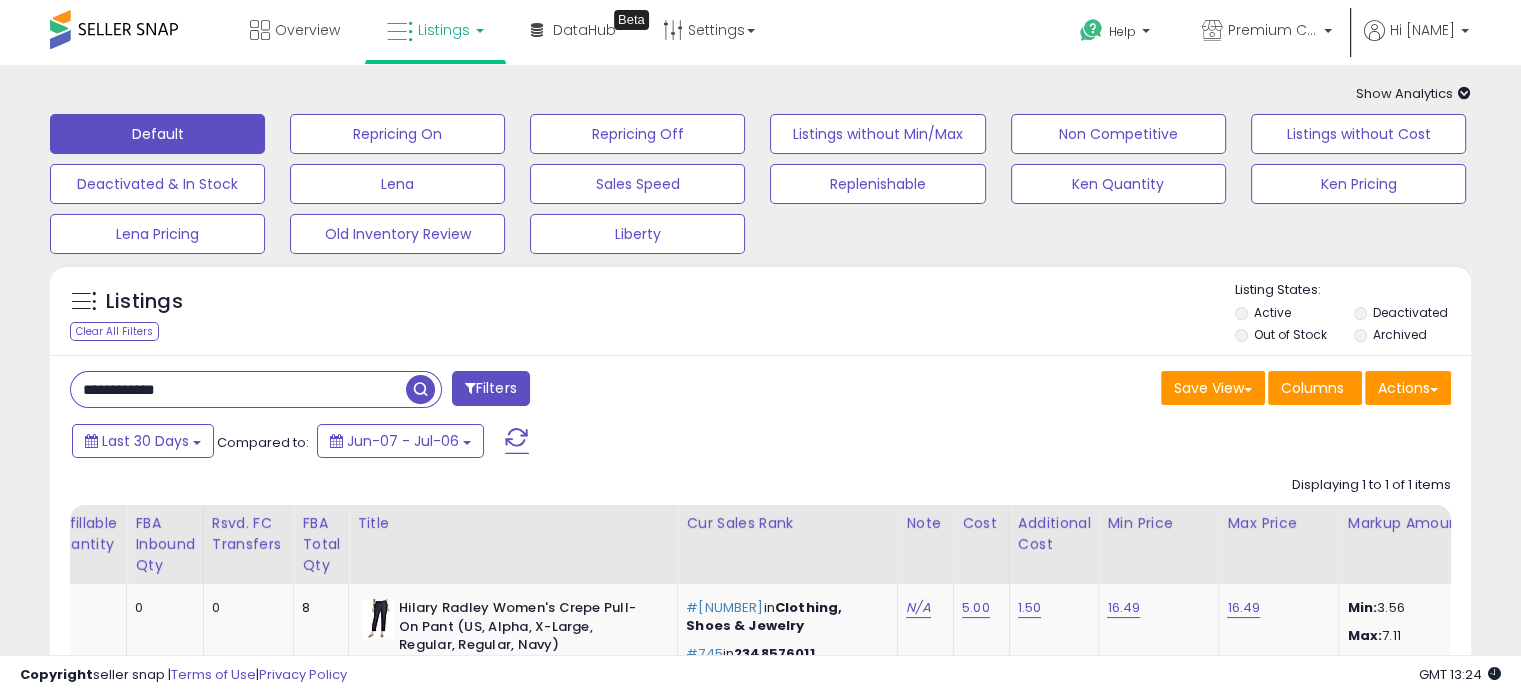 click at bounding box center [517, 441] 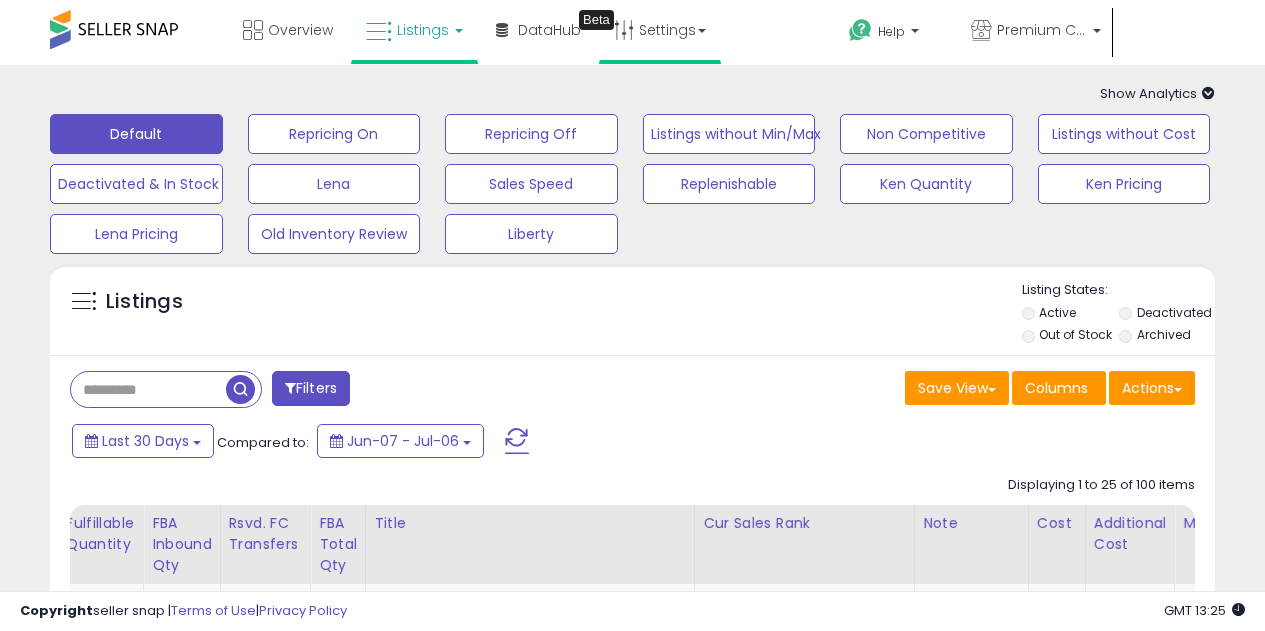 scroll, scrollTop: 0, scrollLeft: 344, axis: horizontal 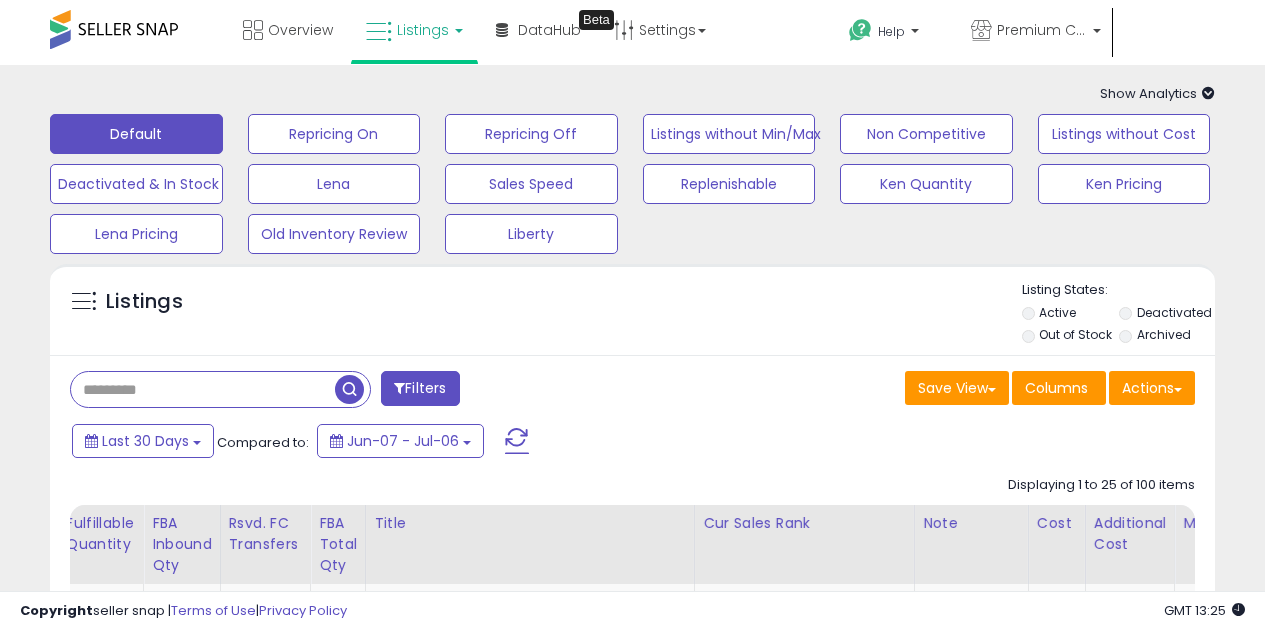 click at bounding box center (203, 389) 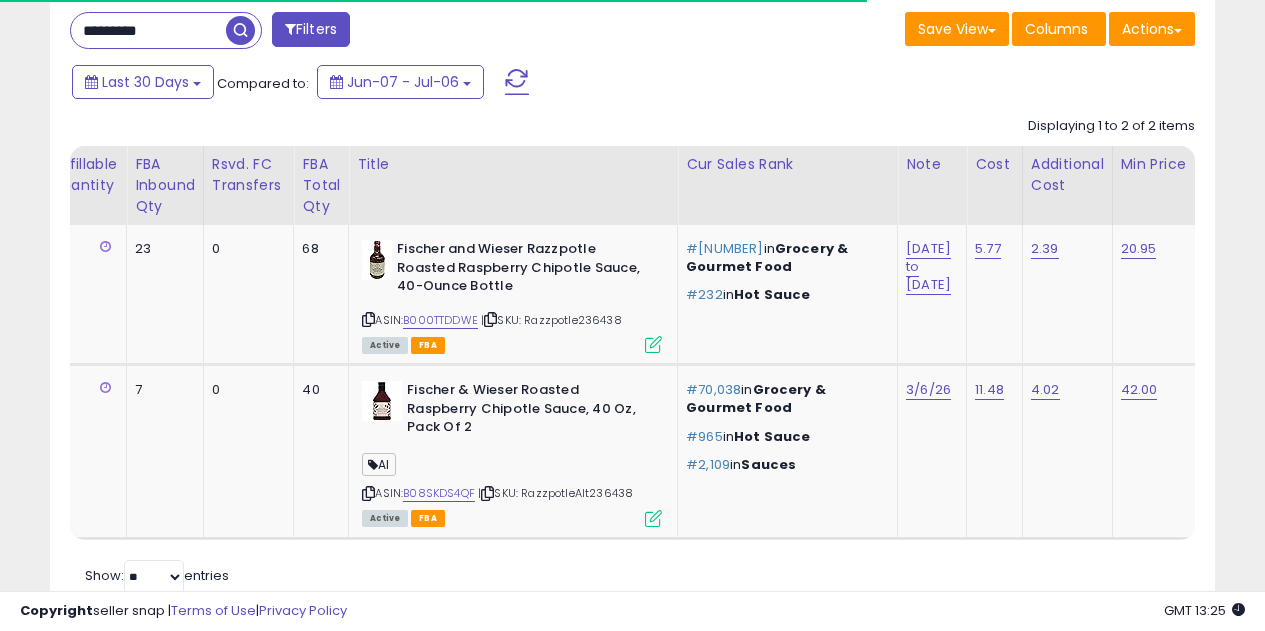 scroll, scrollTop: 400, scrollLeft: 0, axis: vertical 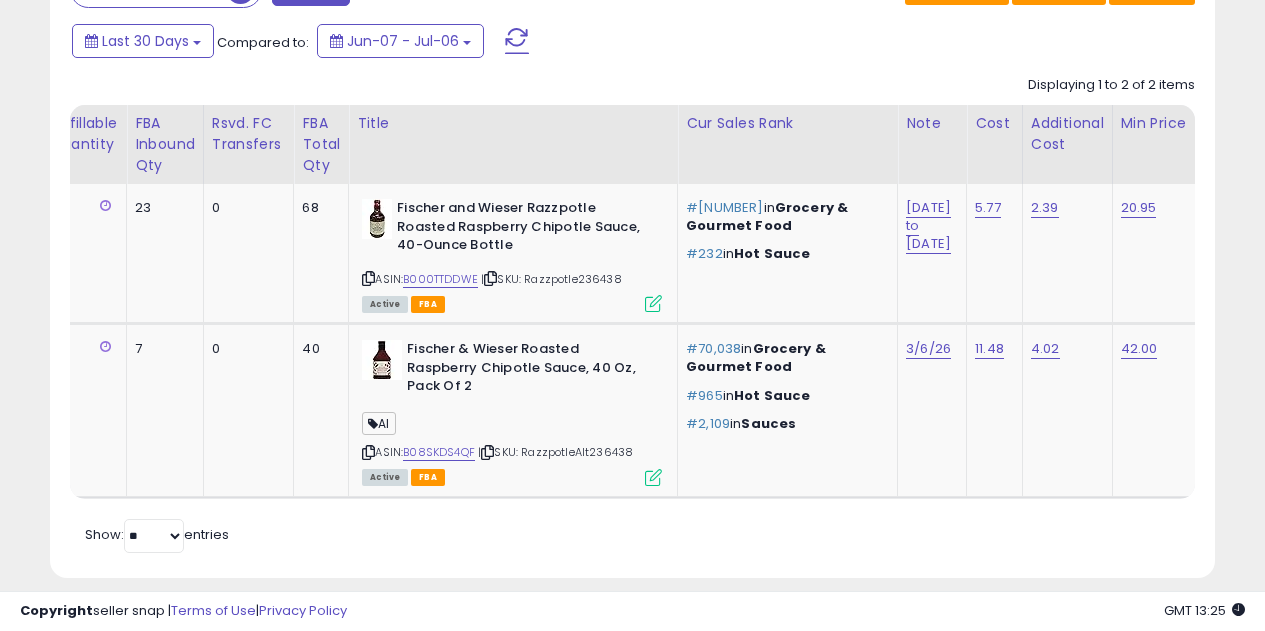 drag, startPoint x: 306, startPoint y: 517, endPoint x: 187, endPoint y: 516, distance: 119.0042 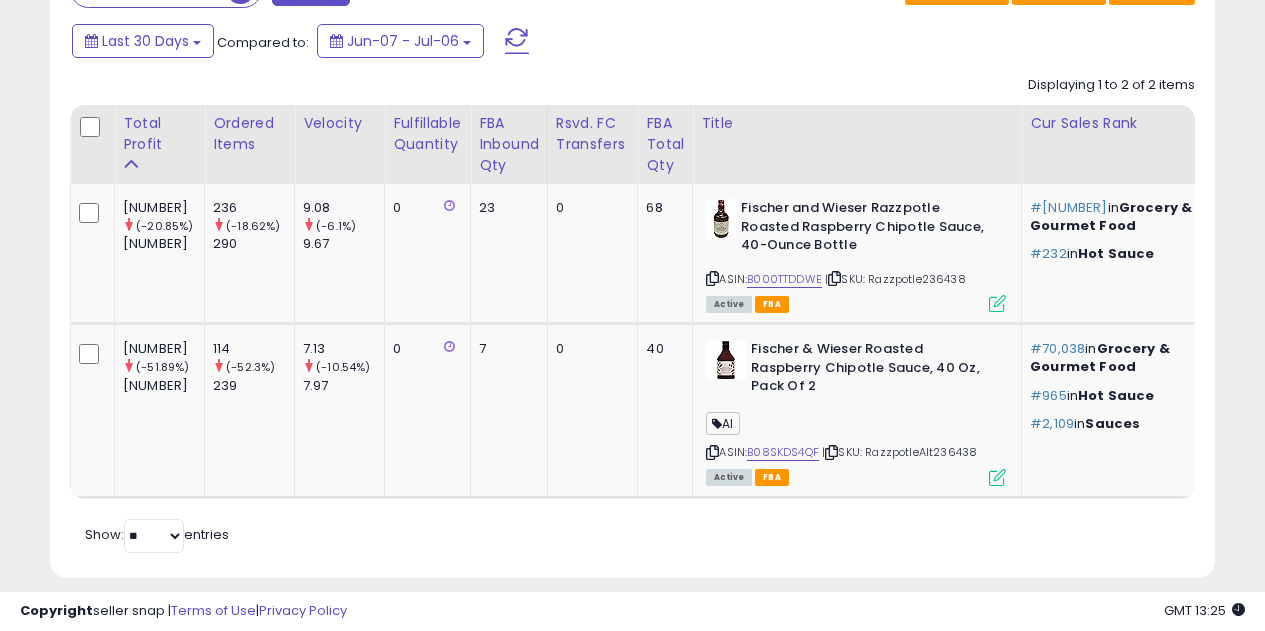 scroll, scrollTop: 0, scrollLeft: 93, axis: horizontal 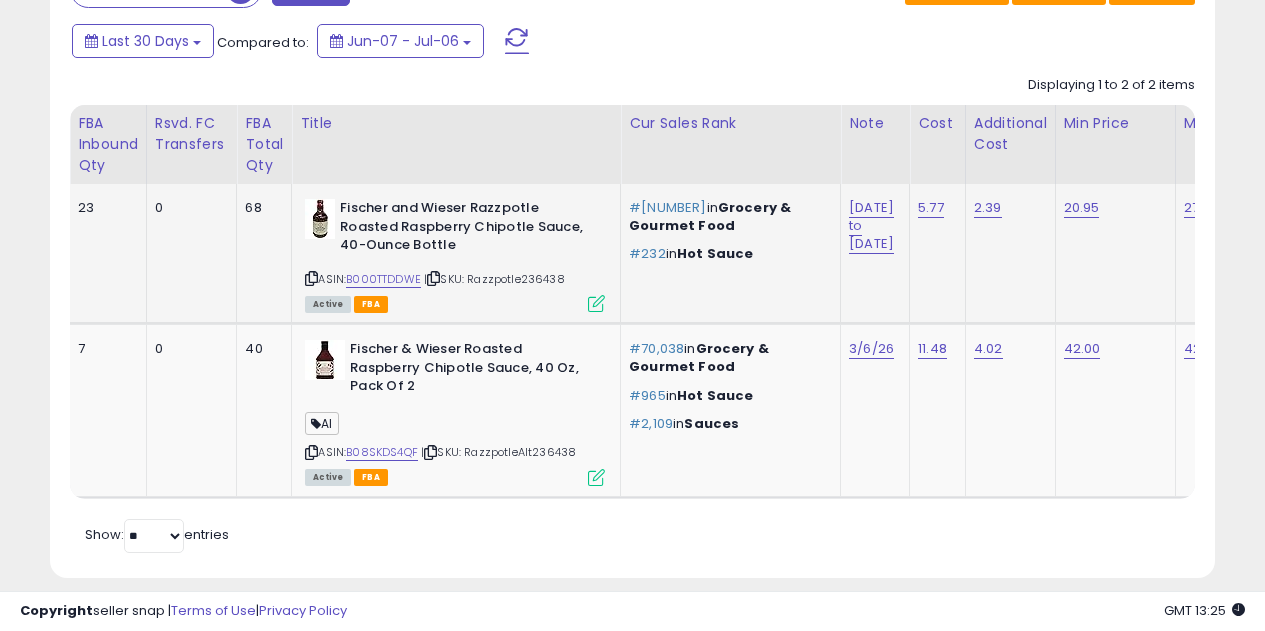 click at bounding box center (596, 303) 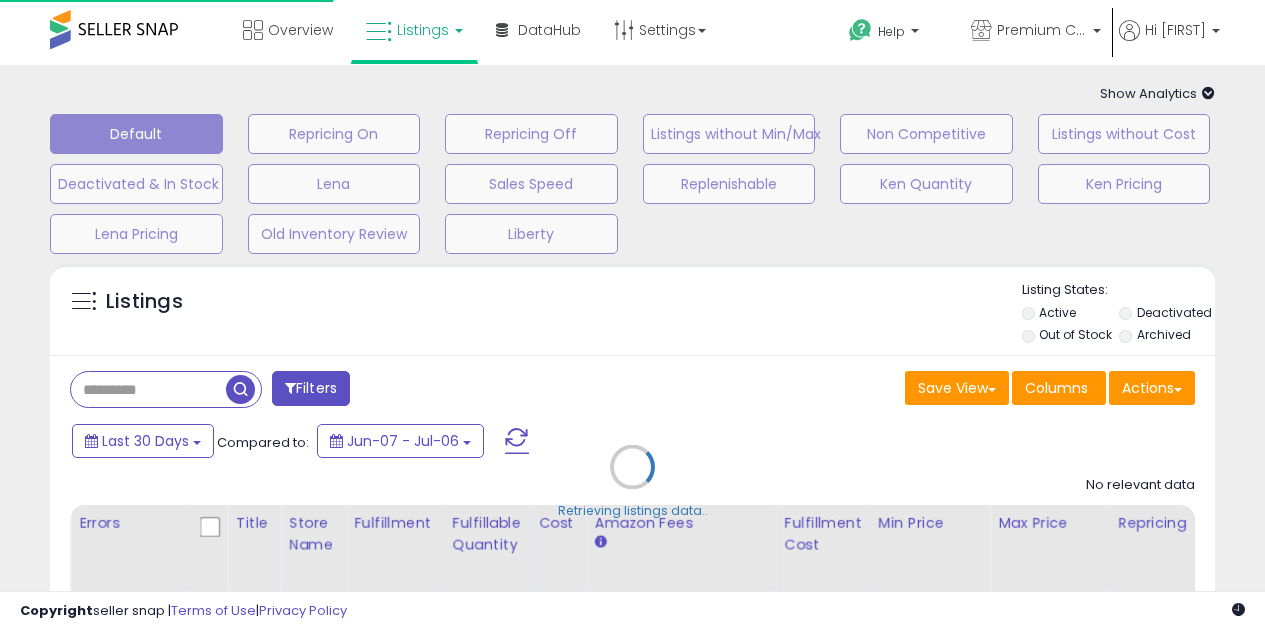 scroll, scrollTop: 0, scrollLeft: 0, axis: both 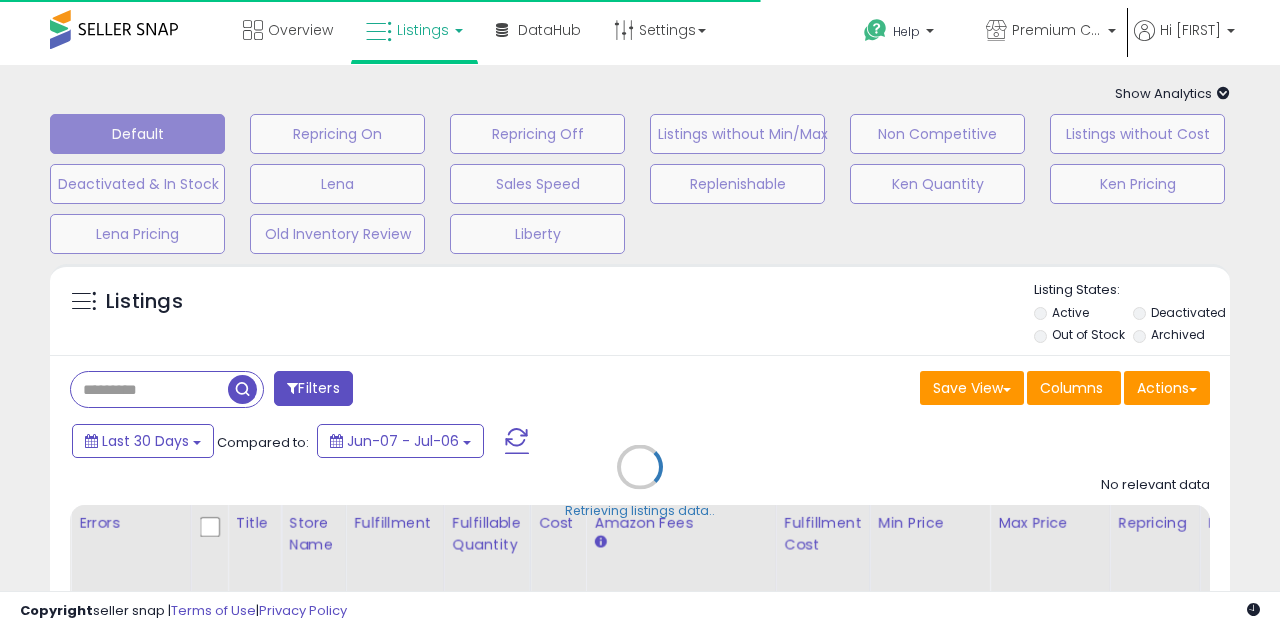 type on "*********" 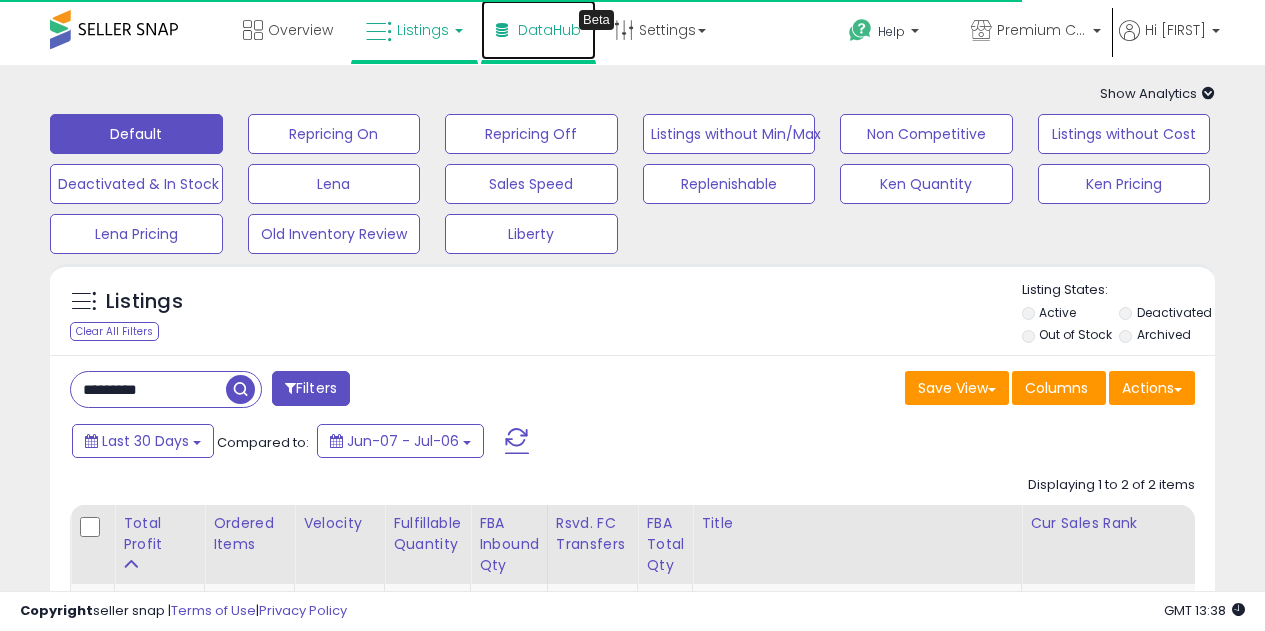 click on "DataHub" at bounding box center [549, 30] 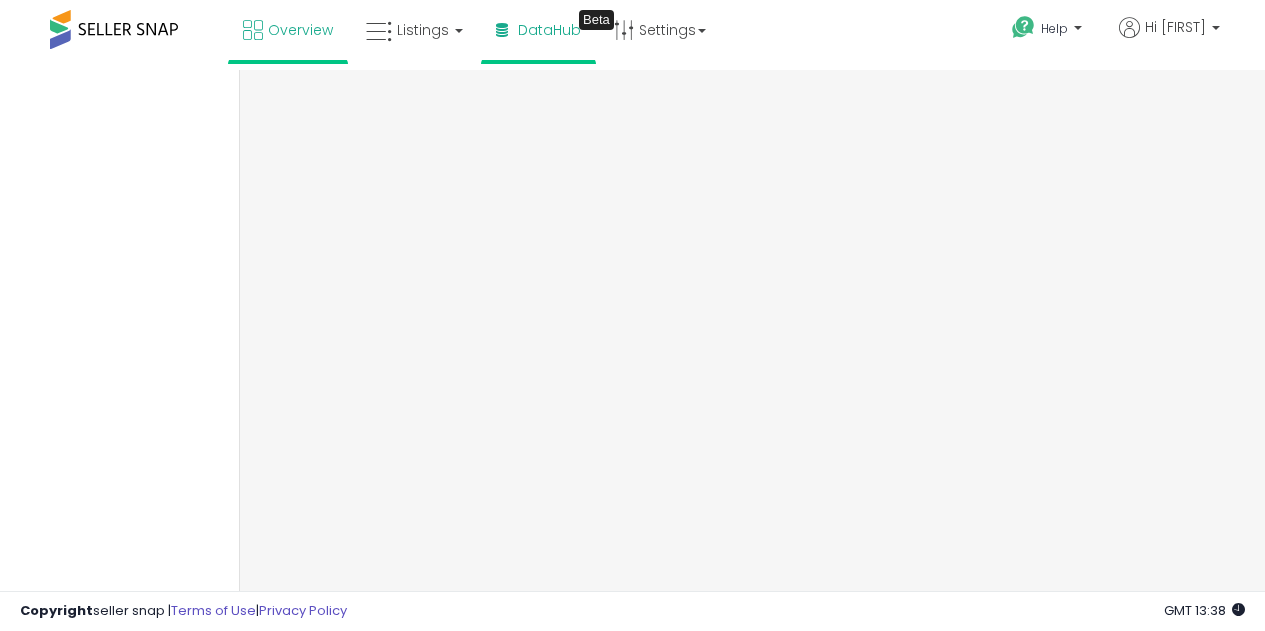 scroll, scrollTop: 0, scrollLeft: 0, axis: both 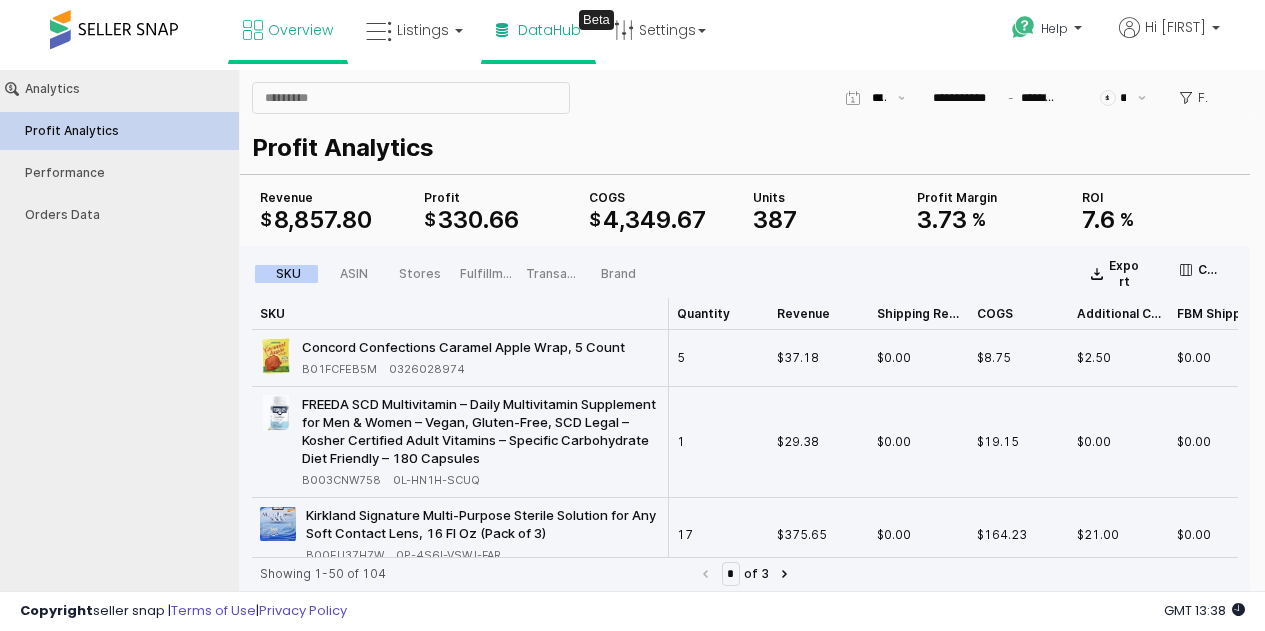 type on "***" 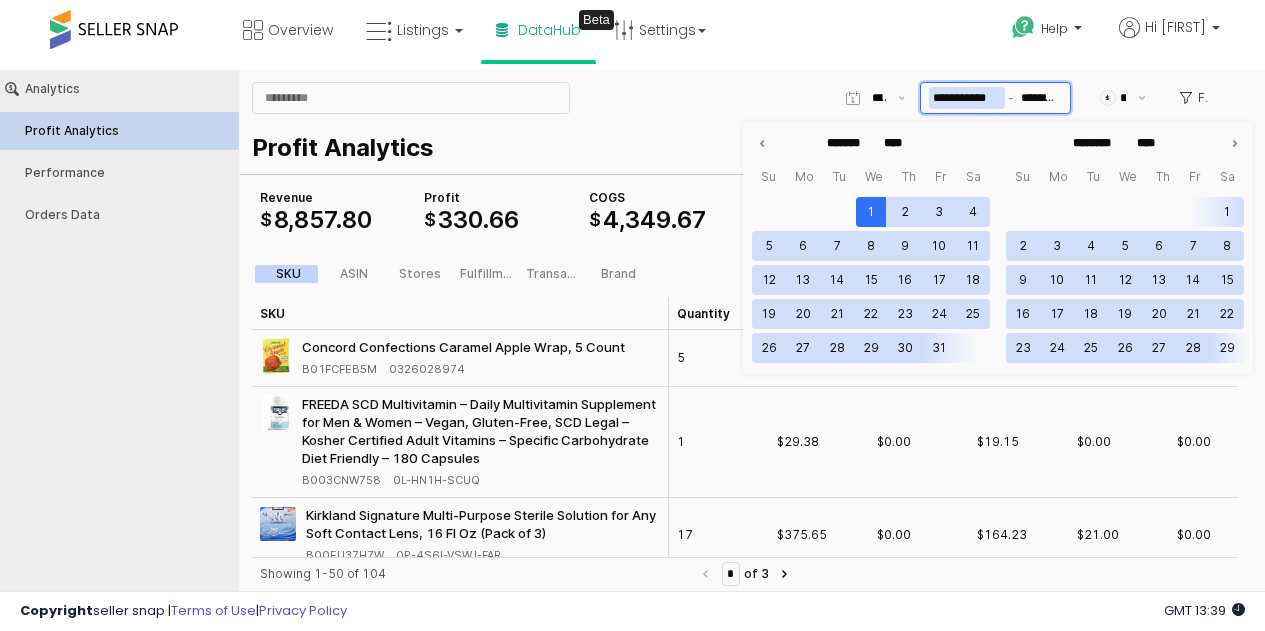 click on "**********" at bounding box center [967, 98] 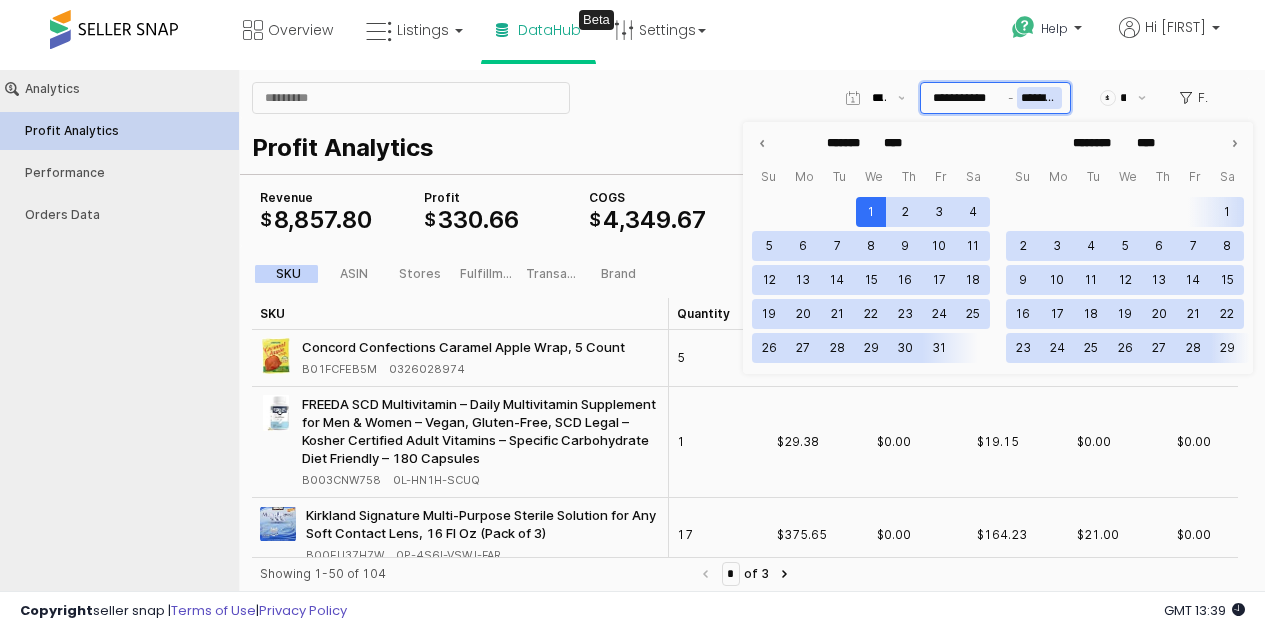type on "********" 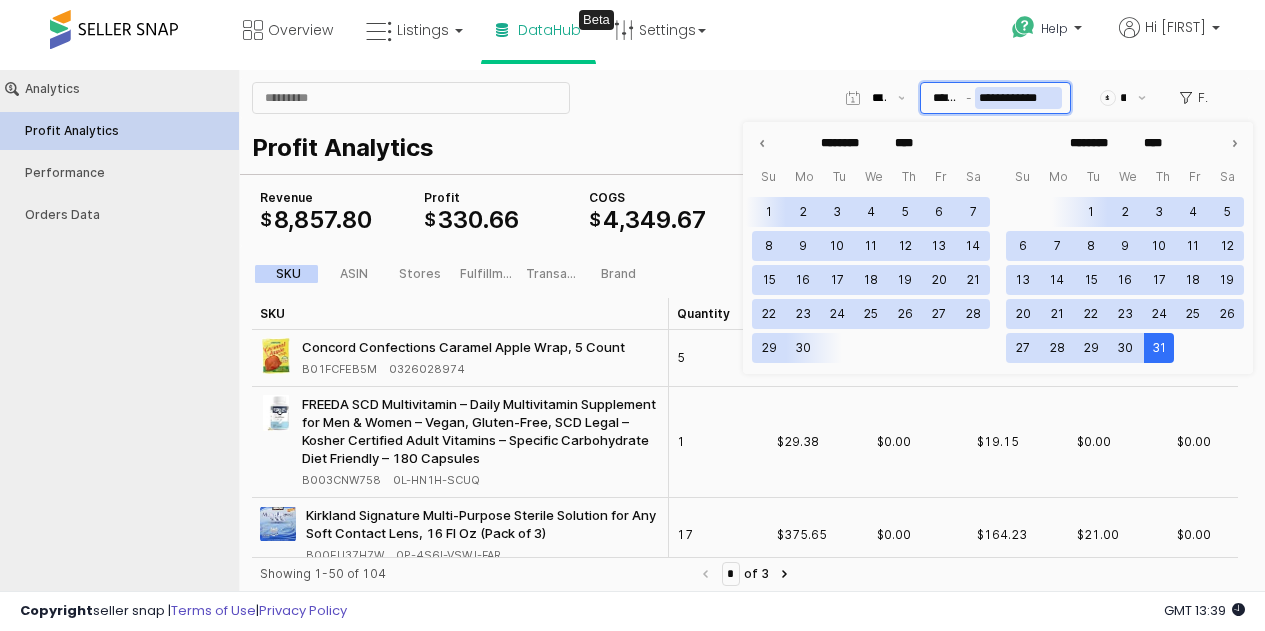 click on "**********" at bounding box center (1018, 98) 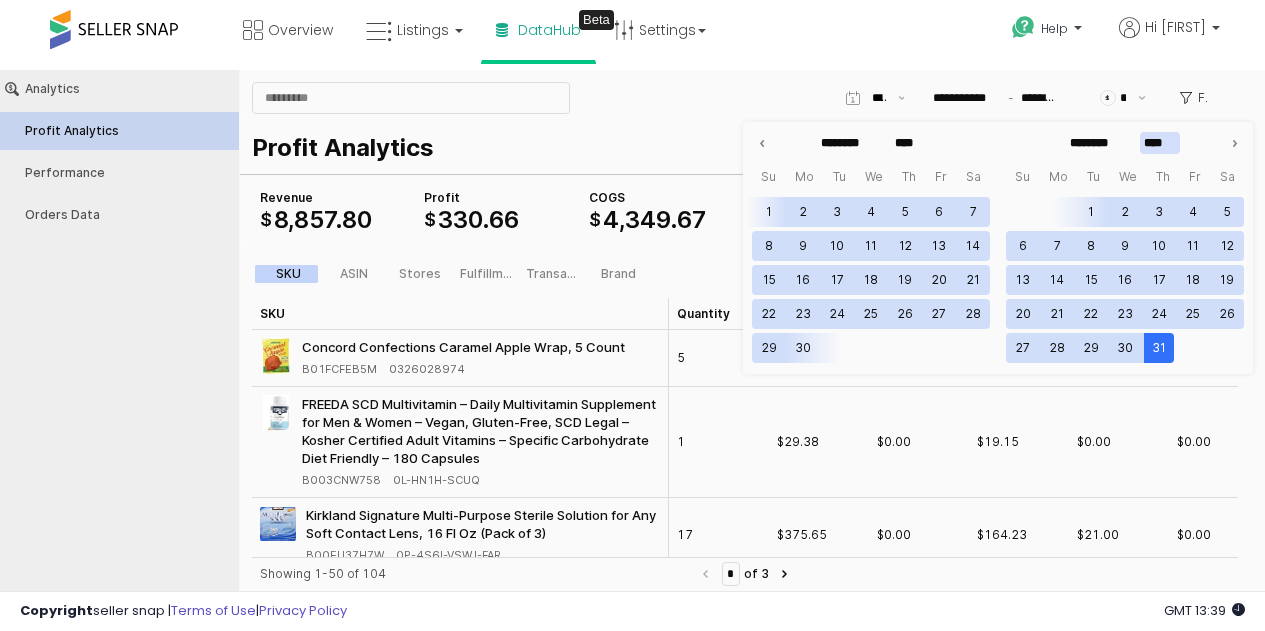 click on "****" at bounding box center (1160, 143) 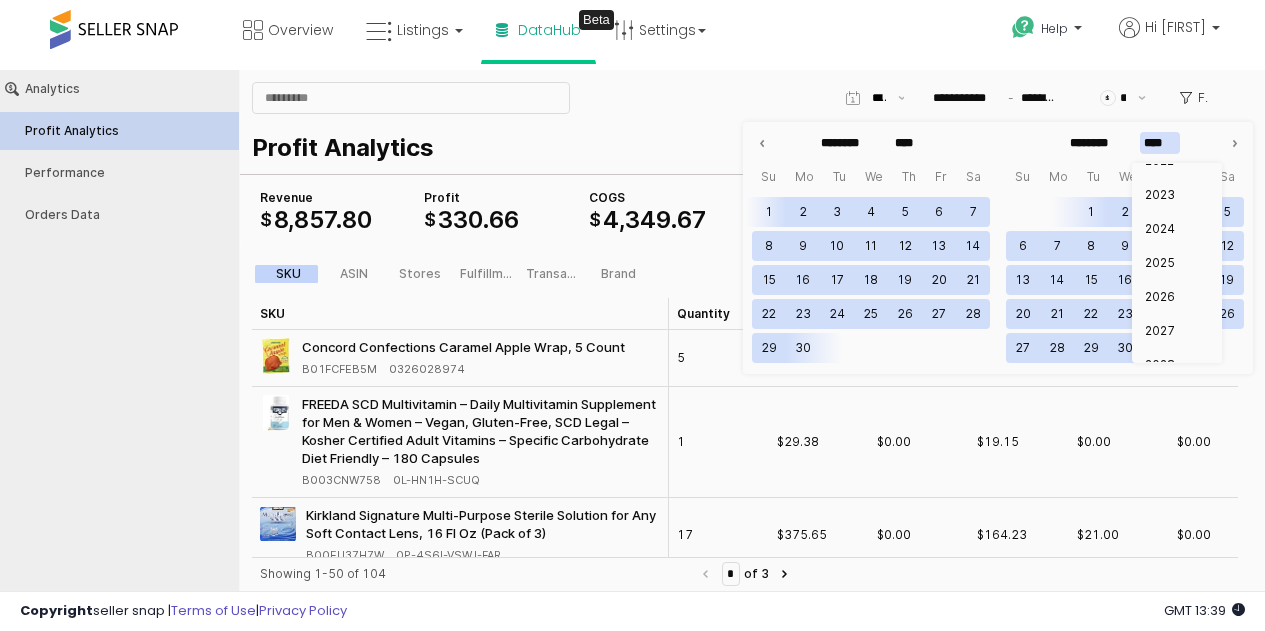 scroll, scrollTop: 1730, scrollLeft: 0, axis: vertical 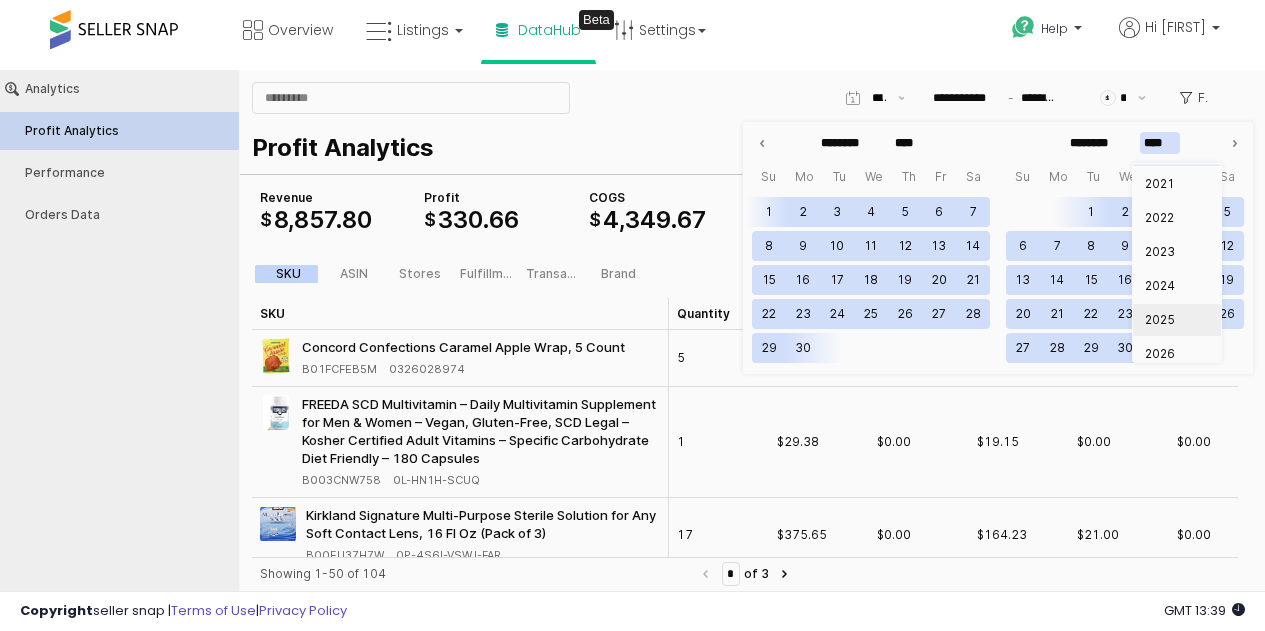 click on "2025" at bounding box center [1177, 320] 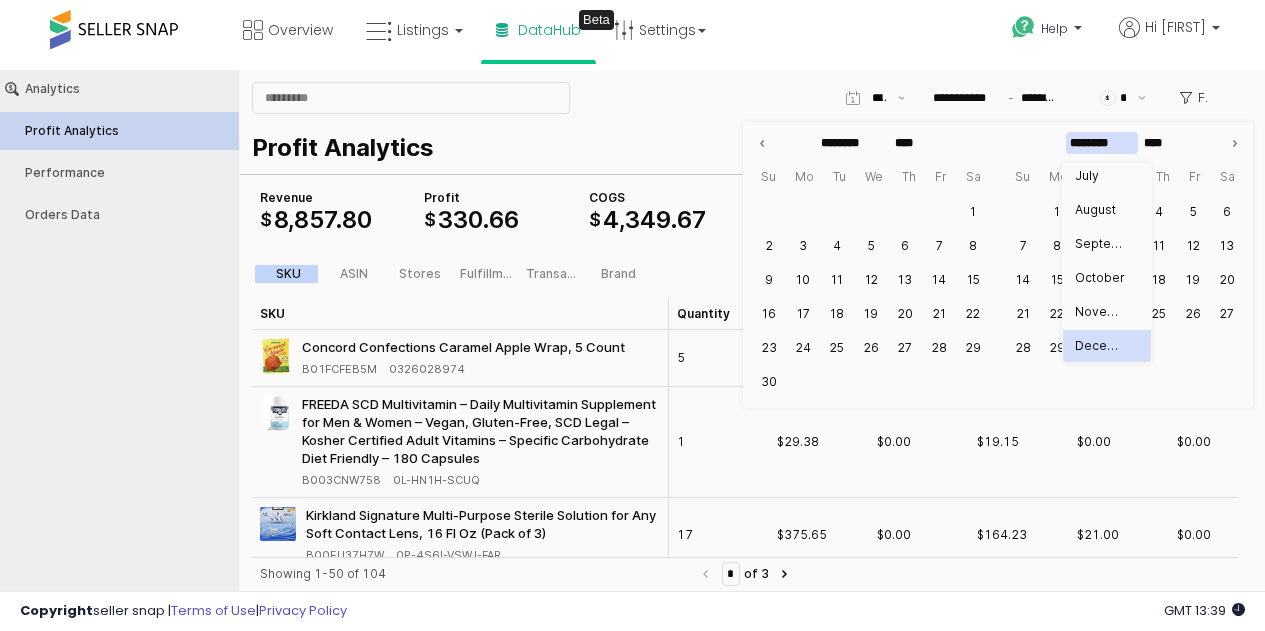 click on "********" at bounding box center (1102, 143) 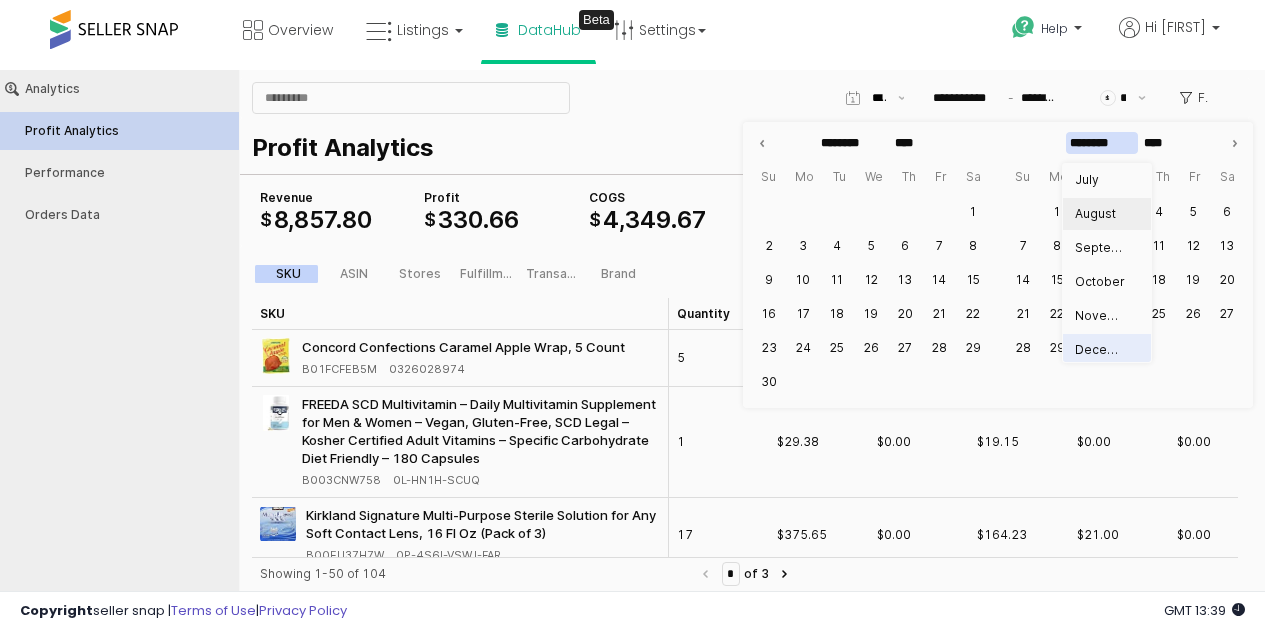 click on "August" at bounding box center (1101, 214) 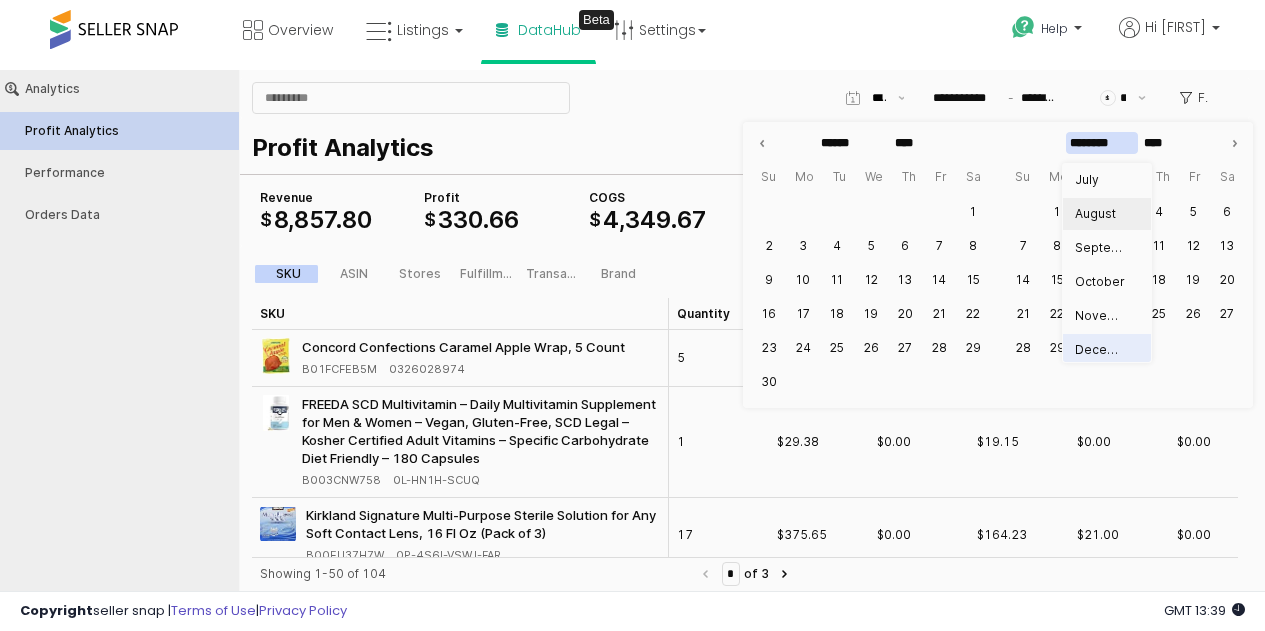type on "*********" 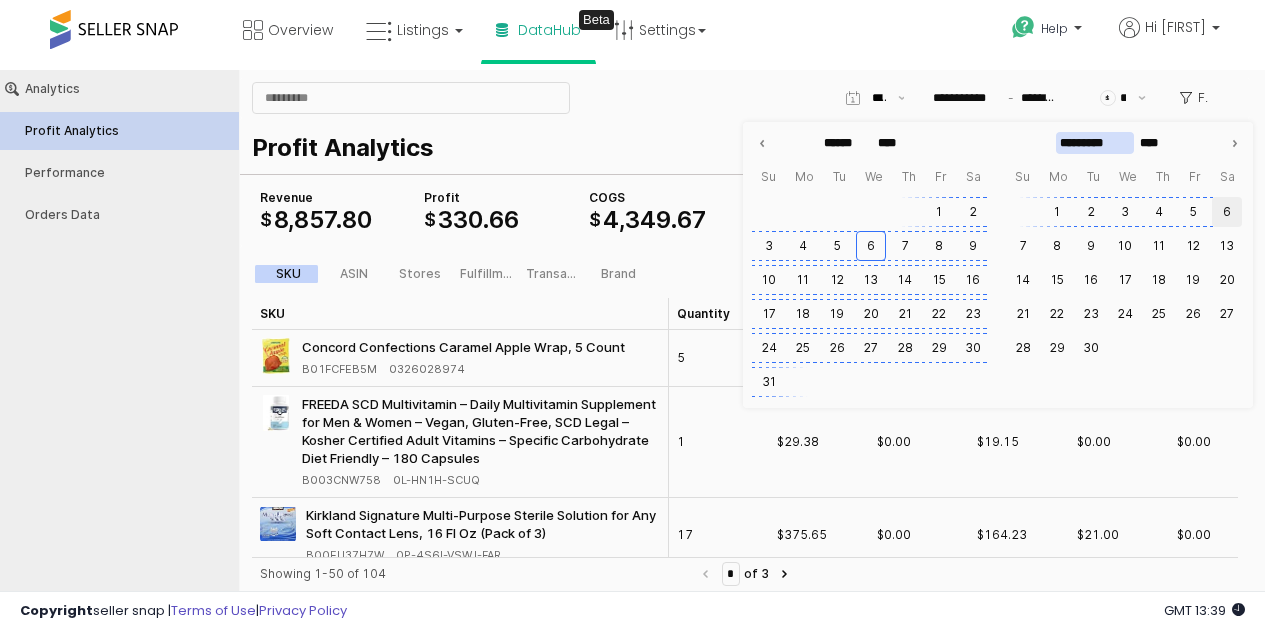 click on "6" at bounding box center [1227, 212] 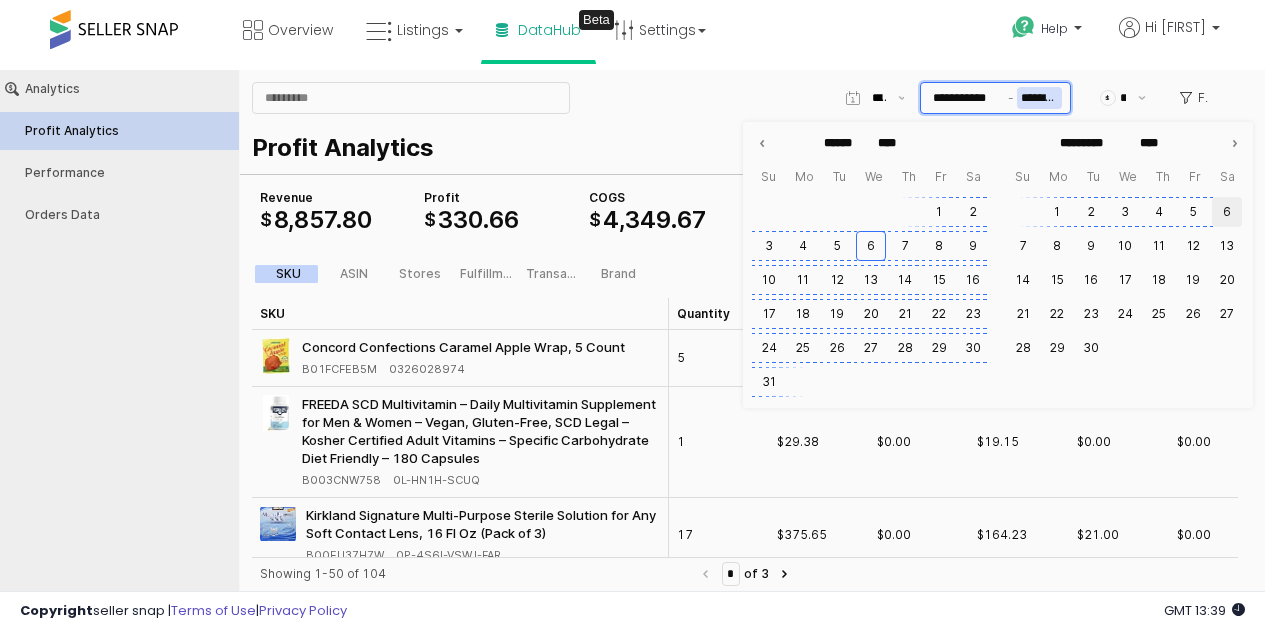 type on "**********" 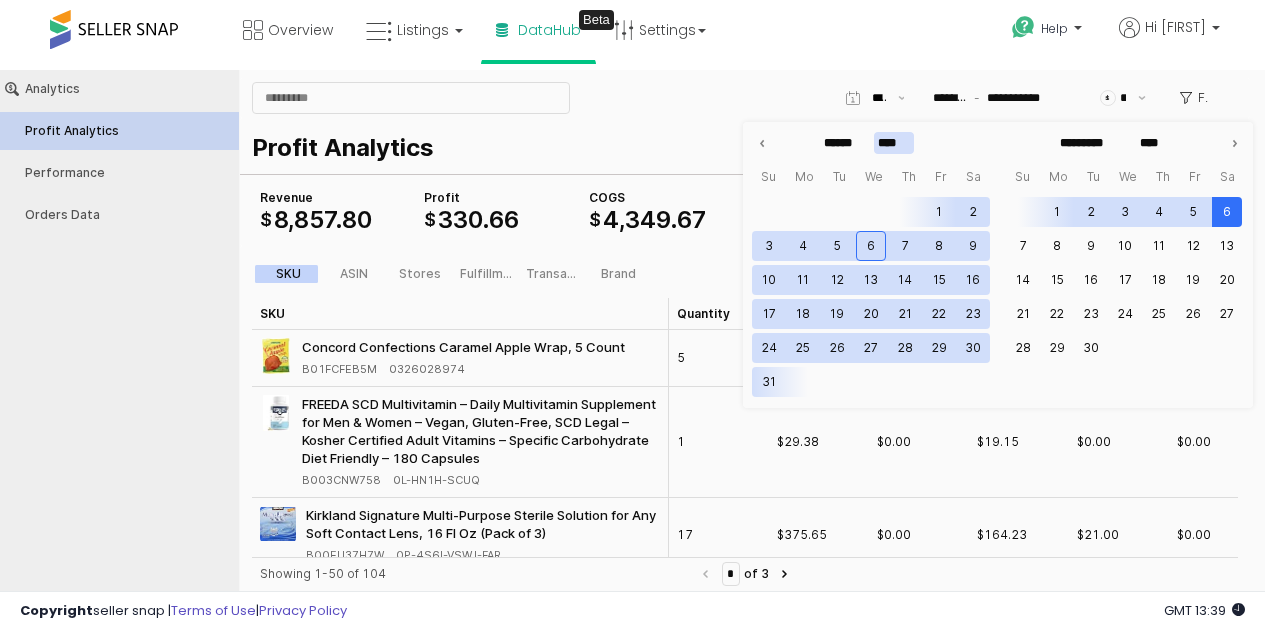 click on "****" at bounding box center [894, 143] 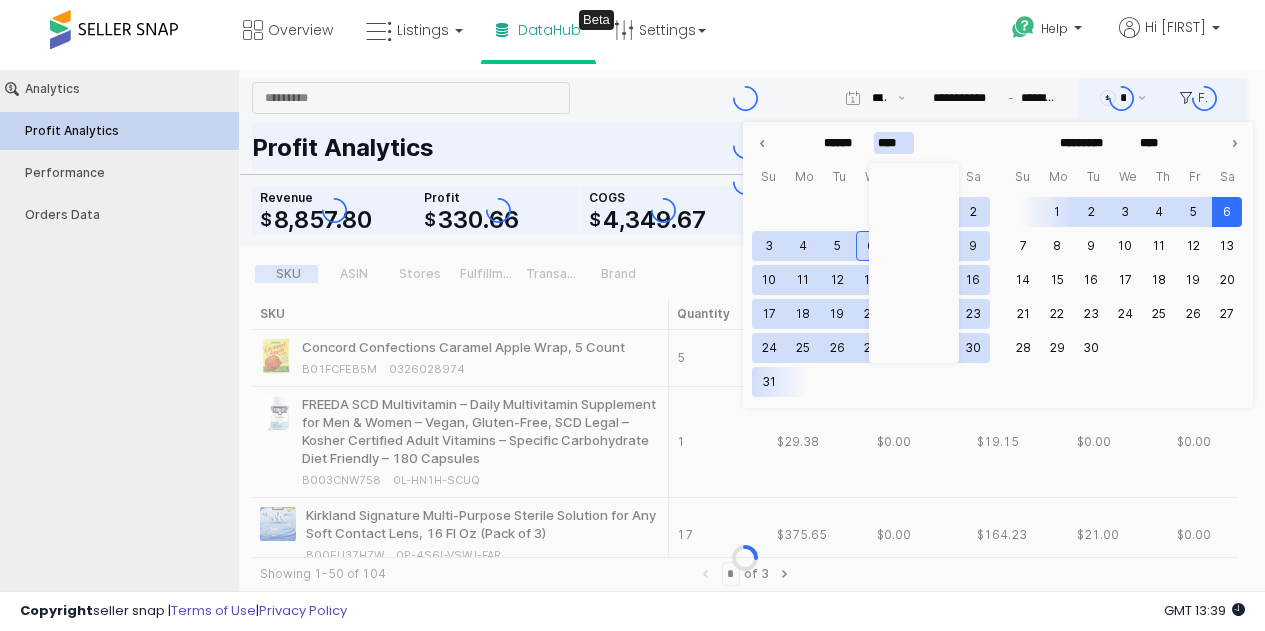 scroll, scrollTop: 1534, scrollLeft: 0, axis: vertical 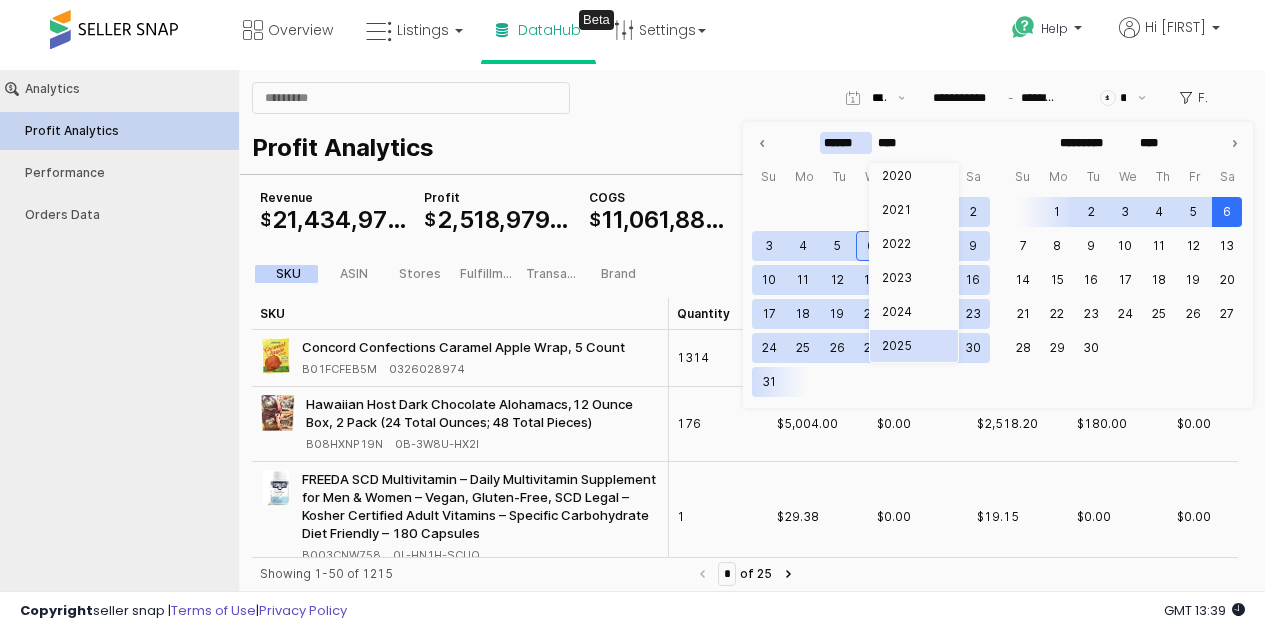 click on "******" at bounding box center [846, 143] 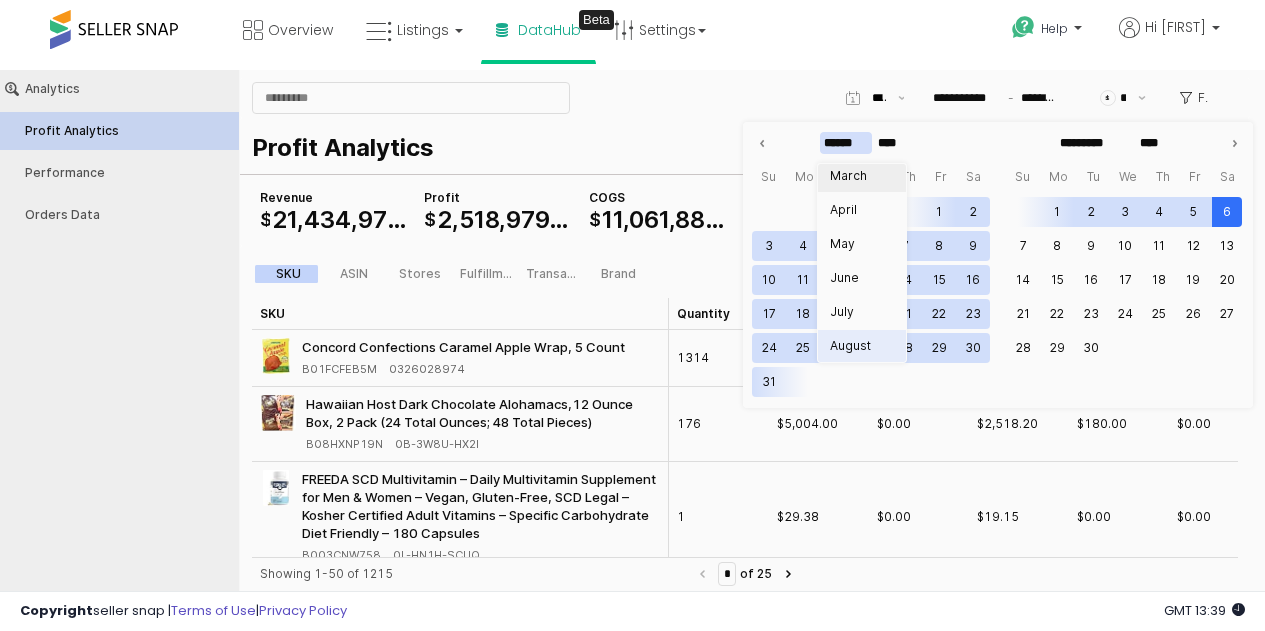 scroll, scrollTop: 68, scrollLeft: 0, axis: vertical 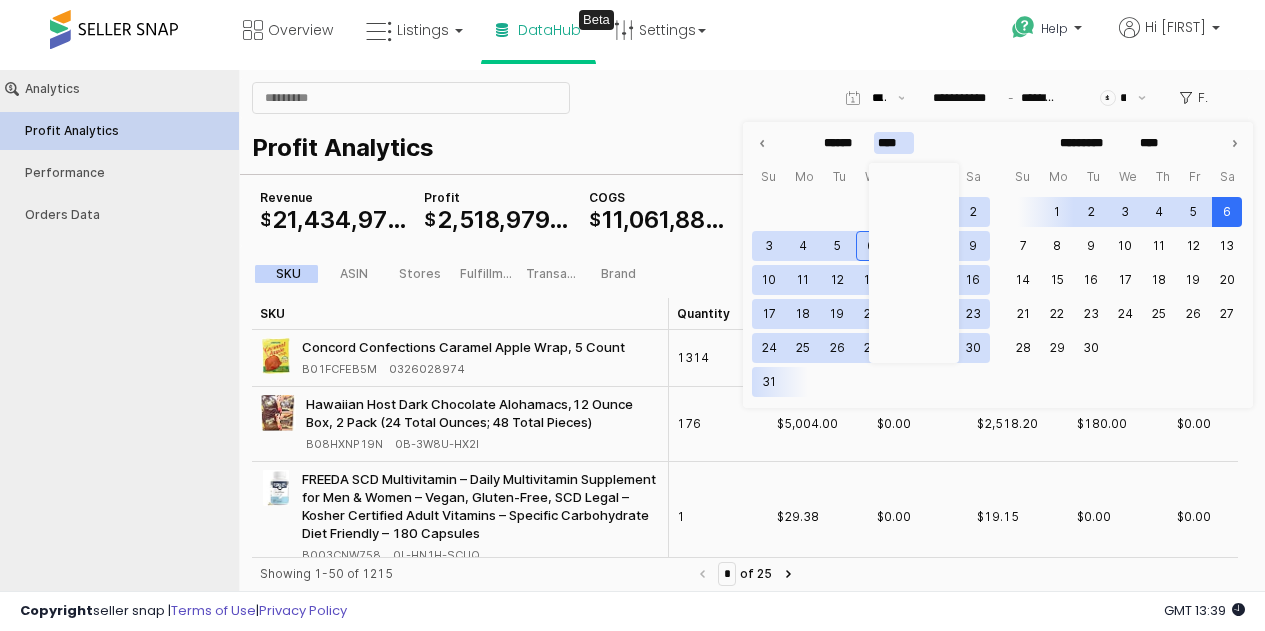 click on "****" at bounding box center (894, 143) 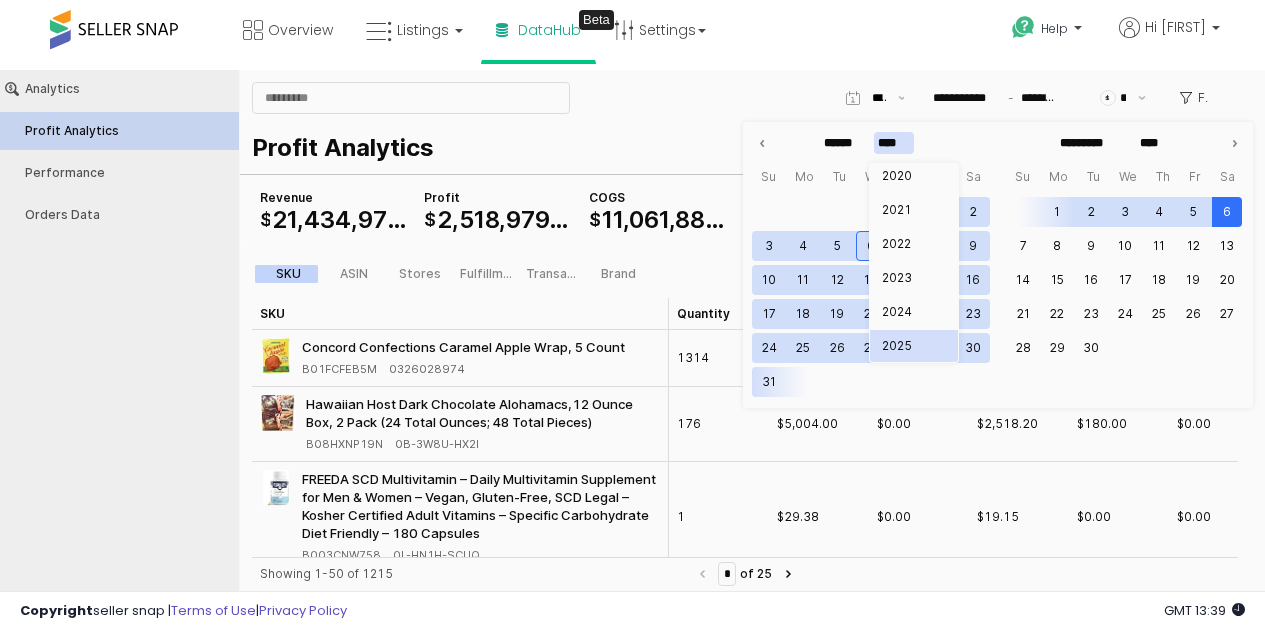 scroll, scrollTop: 1530, scrollLeft: 0, axis: vertical 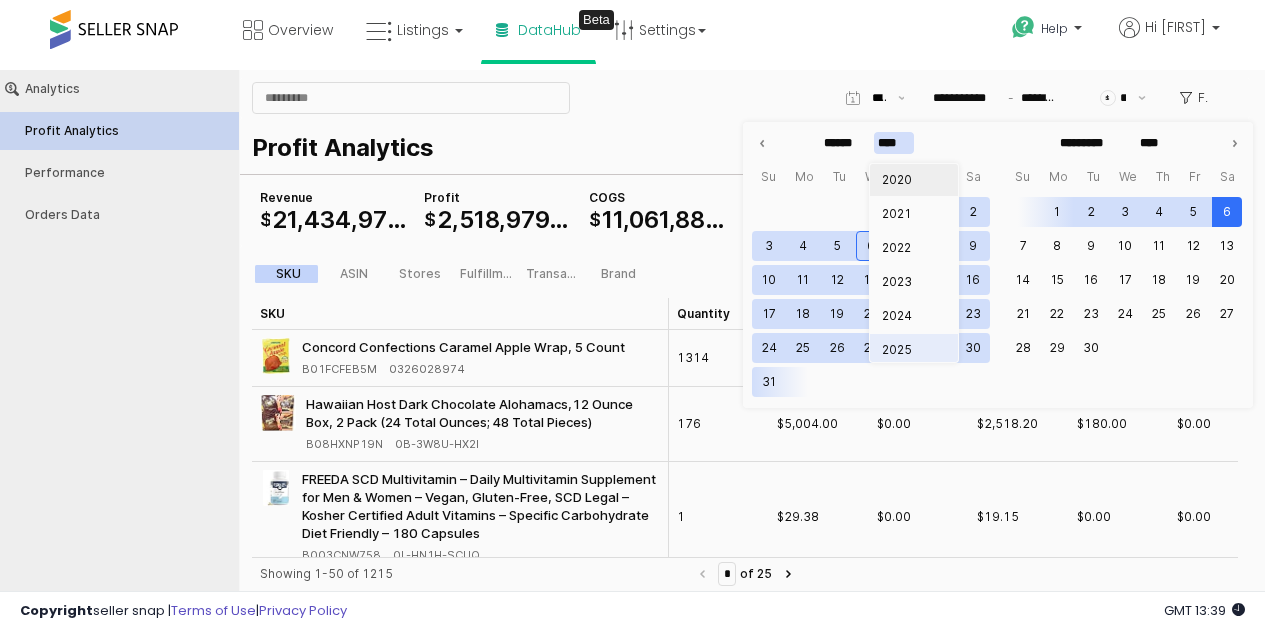 type on "****" 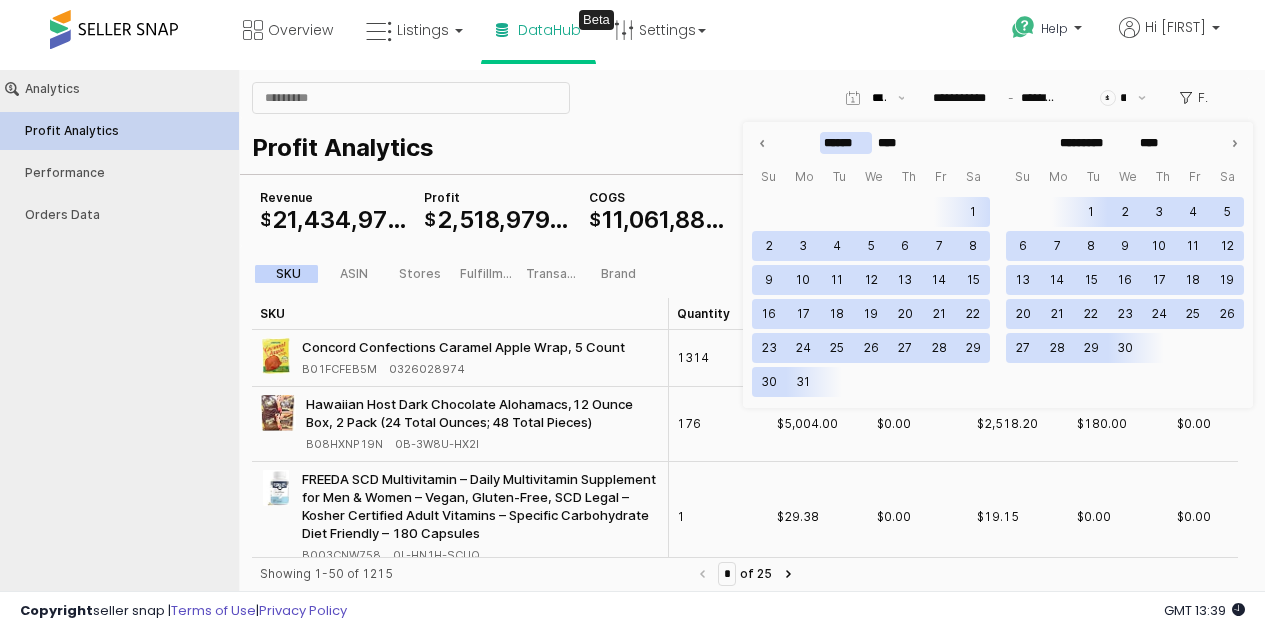 click on "******" at bounding box center (846, 143) 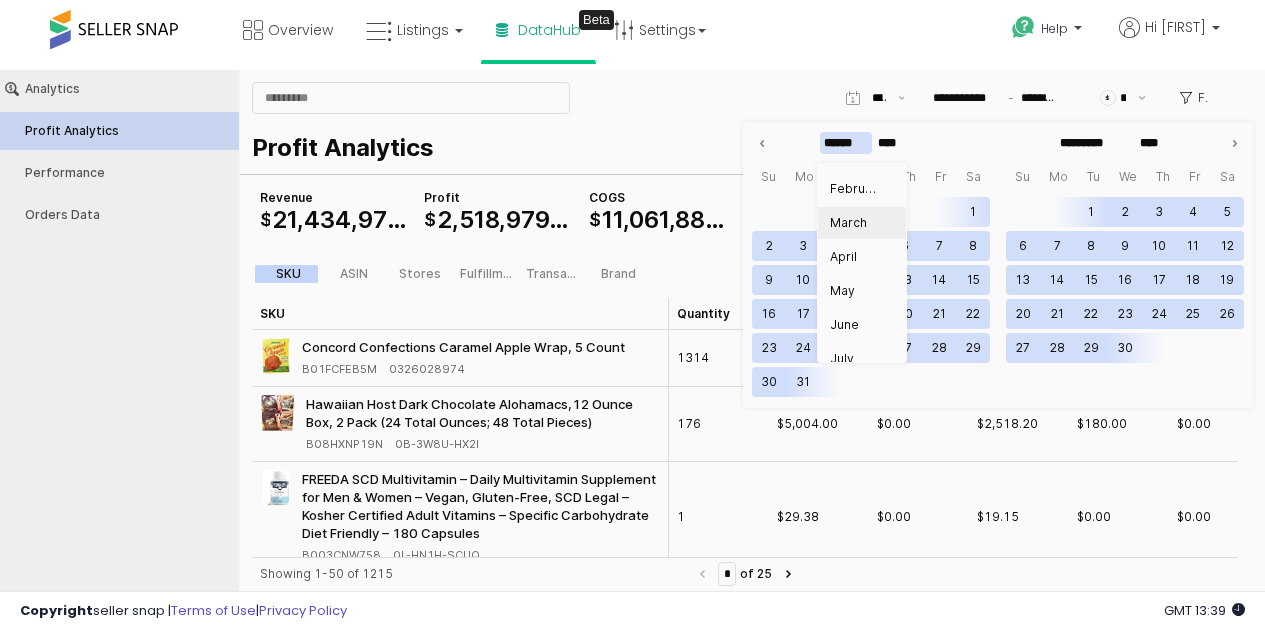 scroll, scrollTop: 0, scrollLeft: 0, axis: both 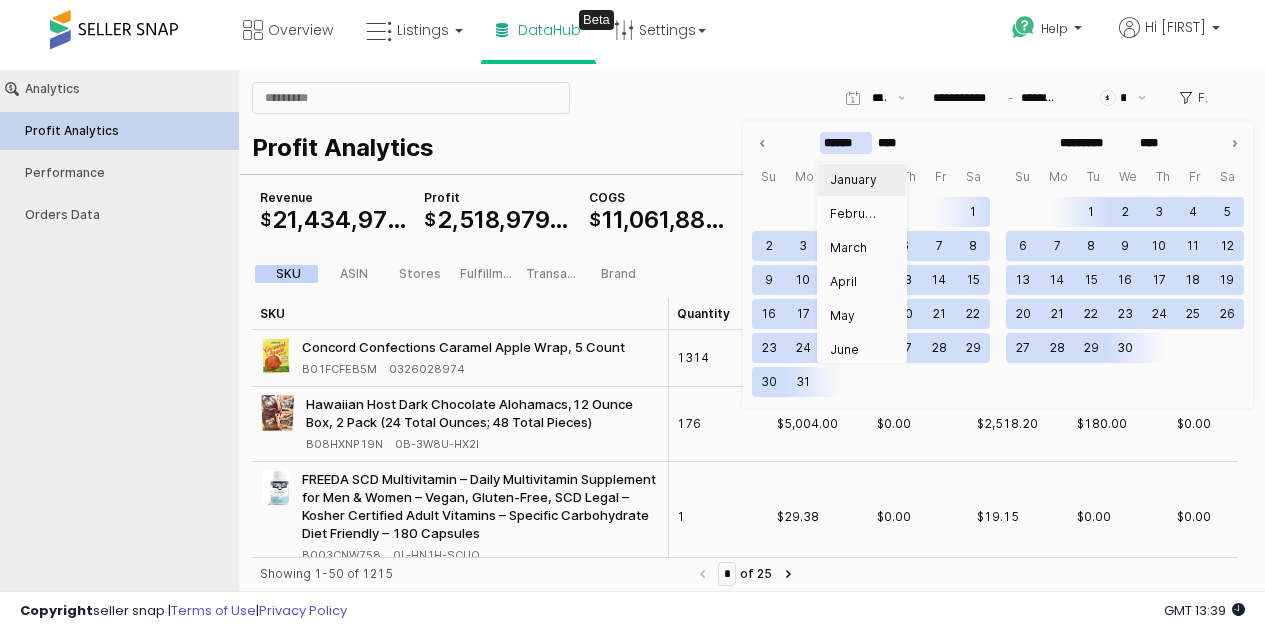 click on "January" at bounding box center [856, 180] 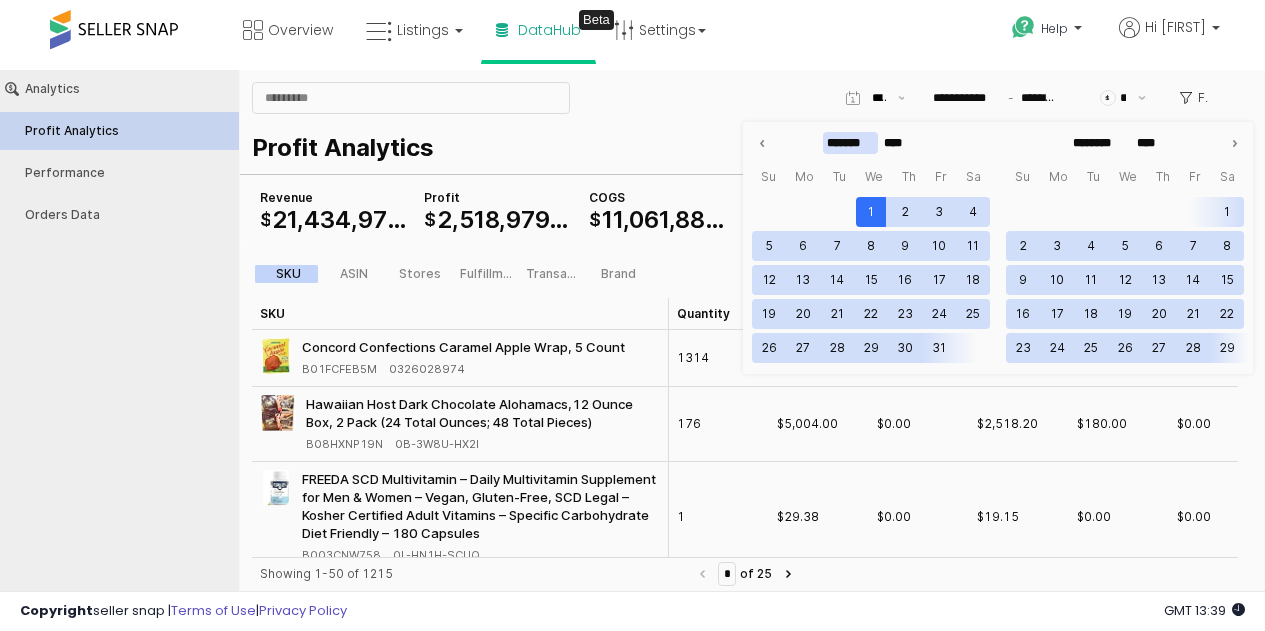 click on "******* **** ******** ****" at bounding box center (998, 143) 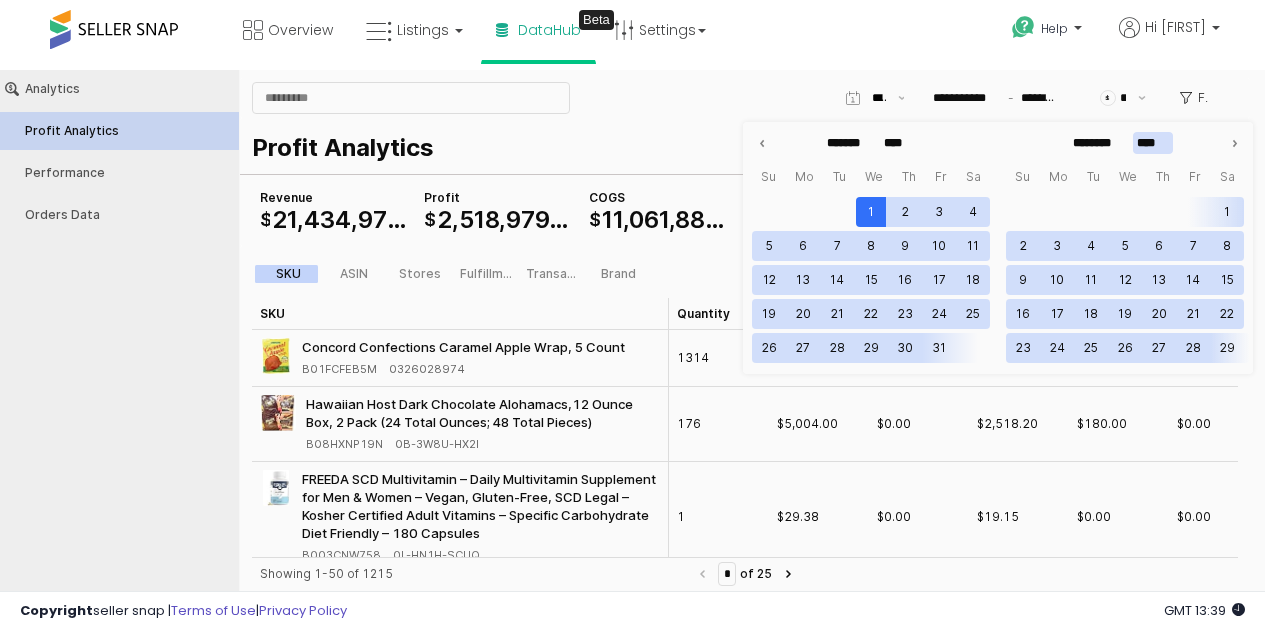 click on "****" at bounding box center [1153, 143] 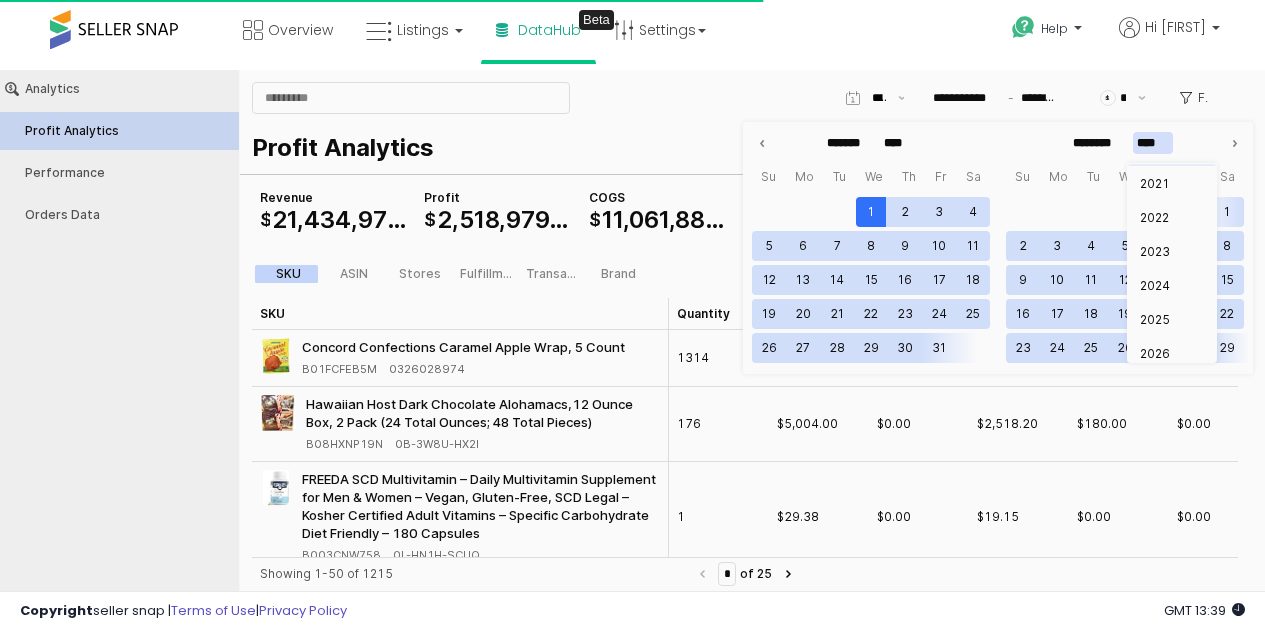 scroll, scrollTop: 1730, scrollLeft: 0, axis: vertical 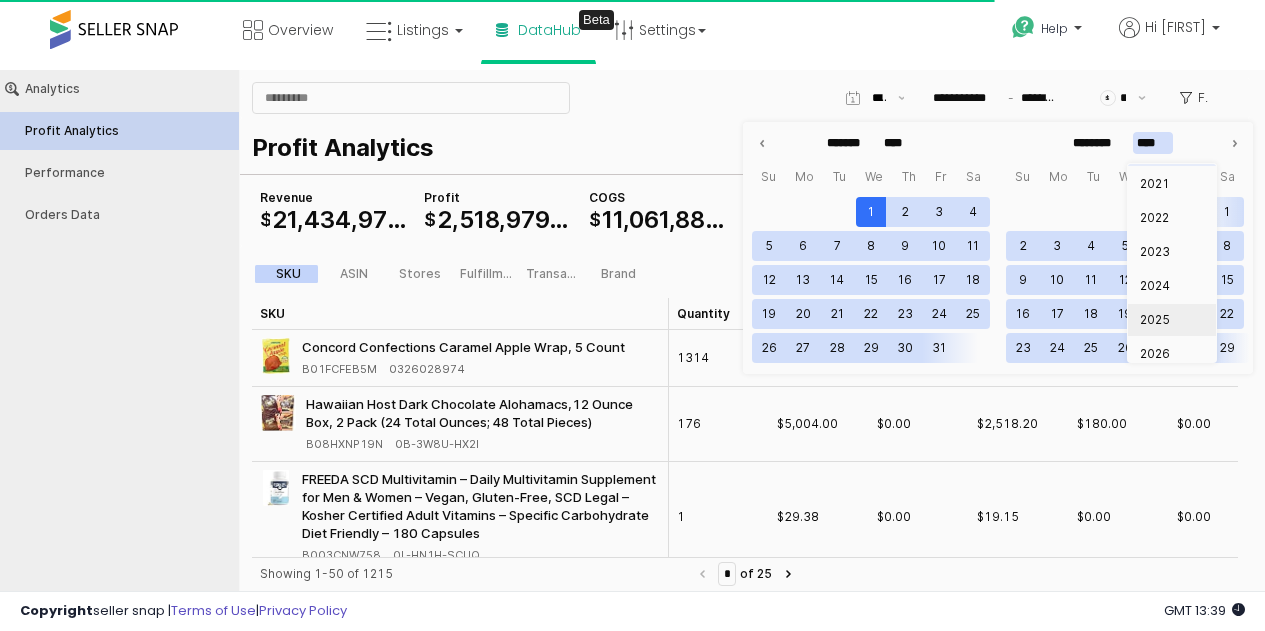 click on "2025" at bounding box center [1166, 320] 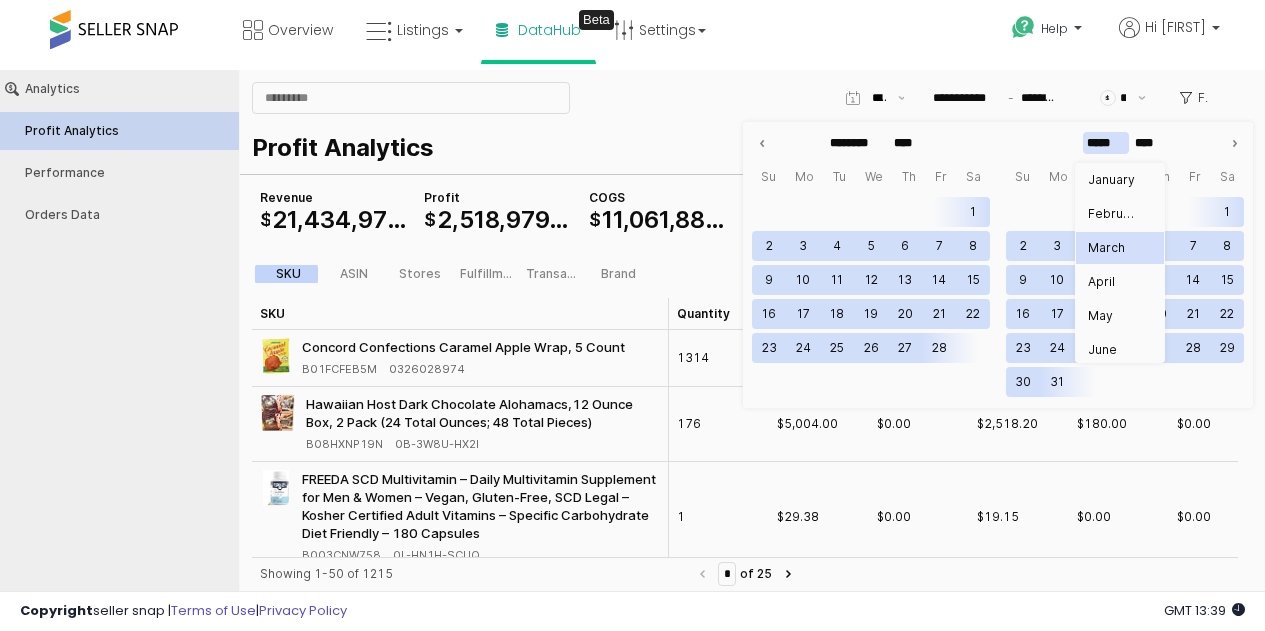 click on "*****" at bounding box center (1106, 143) 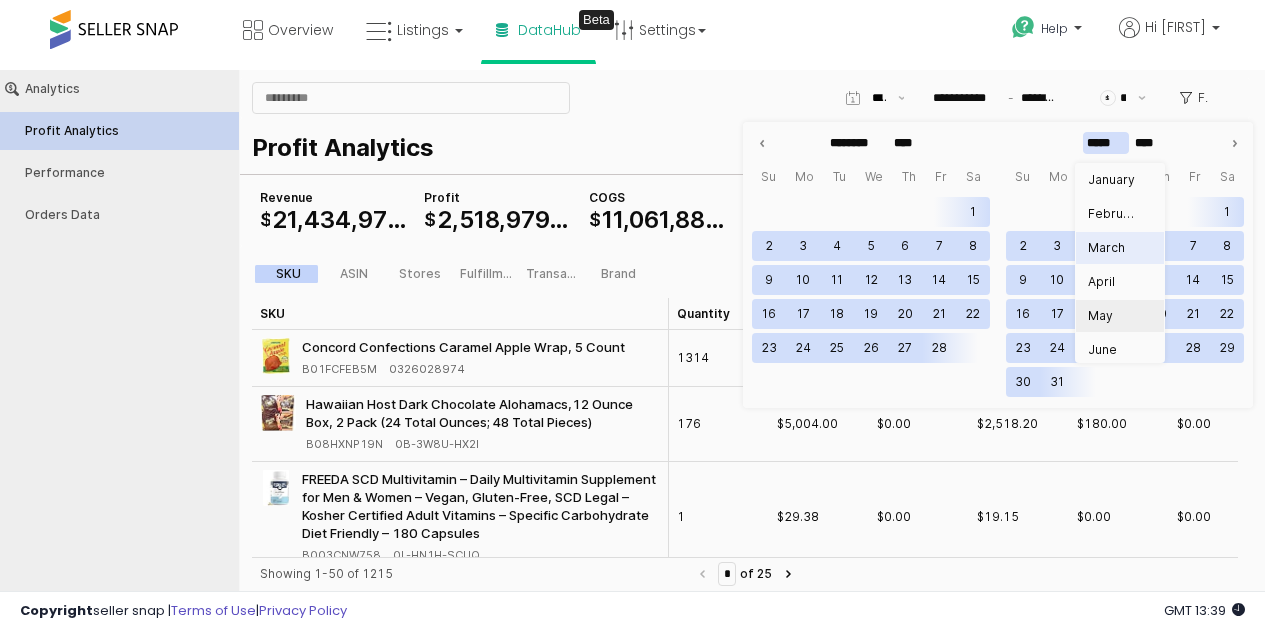scroll, scrollTop: 100, scrollLeft: 0, axis: vertical 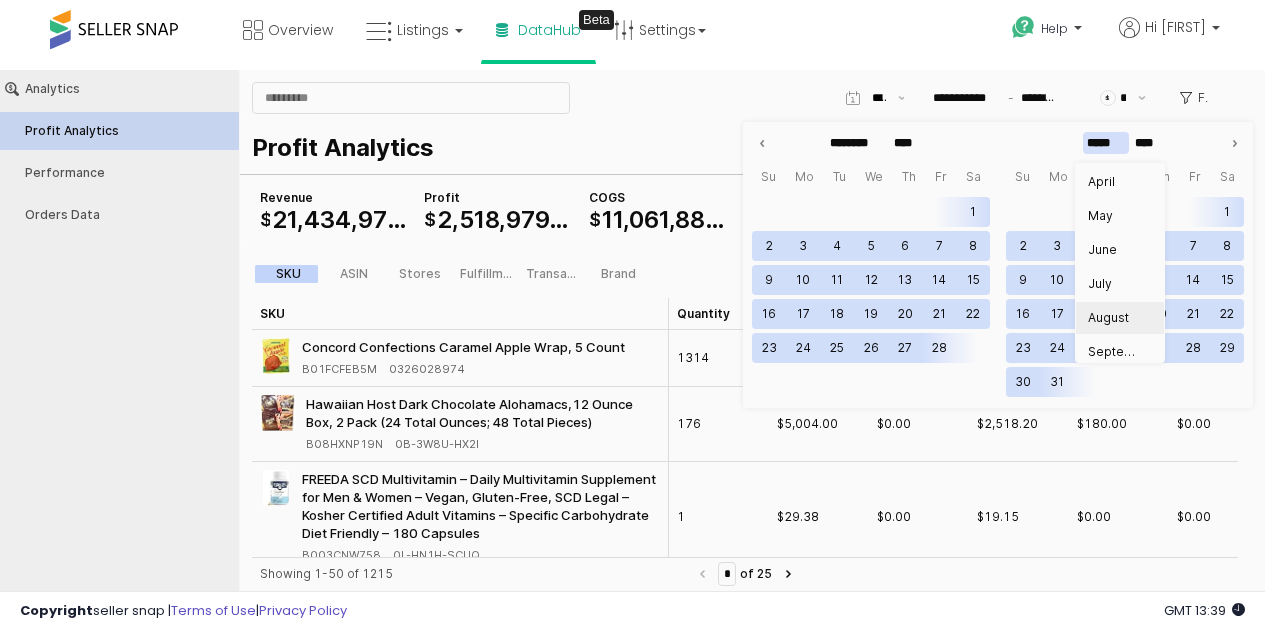 click on "August" at bounding box center (1114, 318) 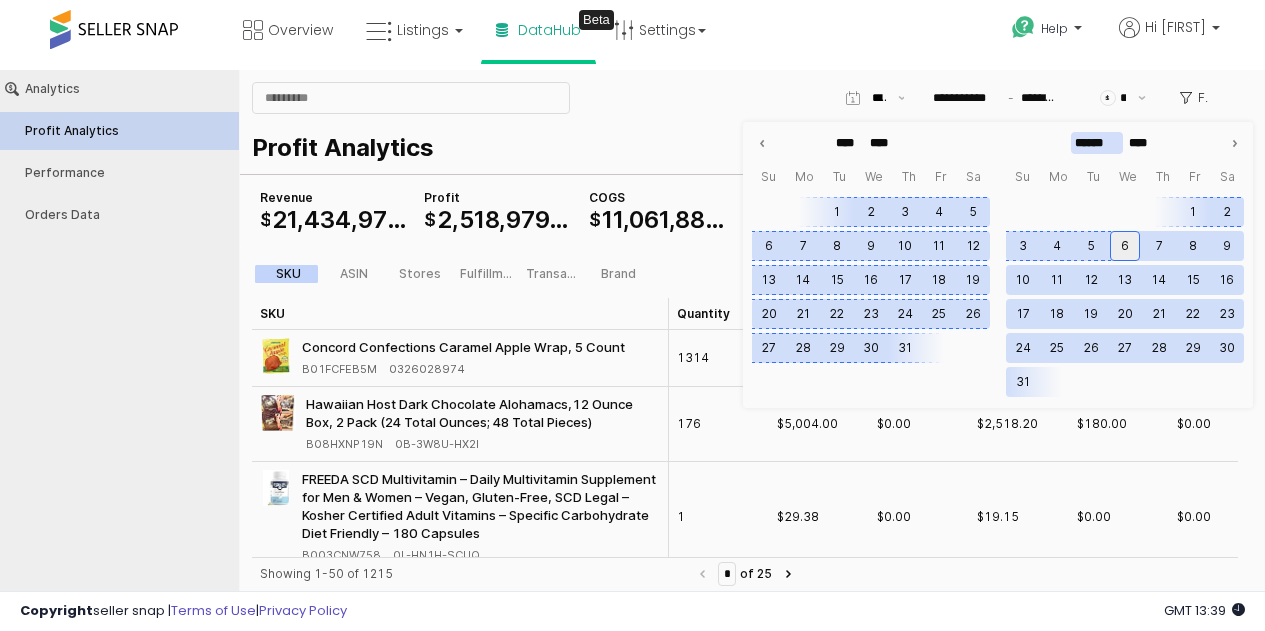 click on "6" at bounding box center (1125, 246) 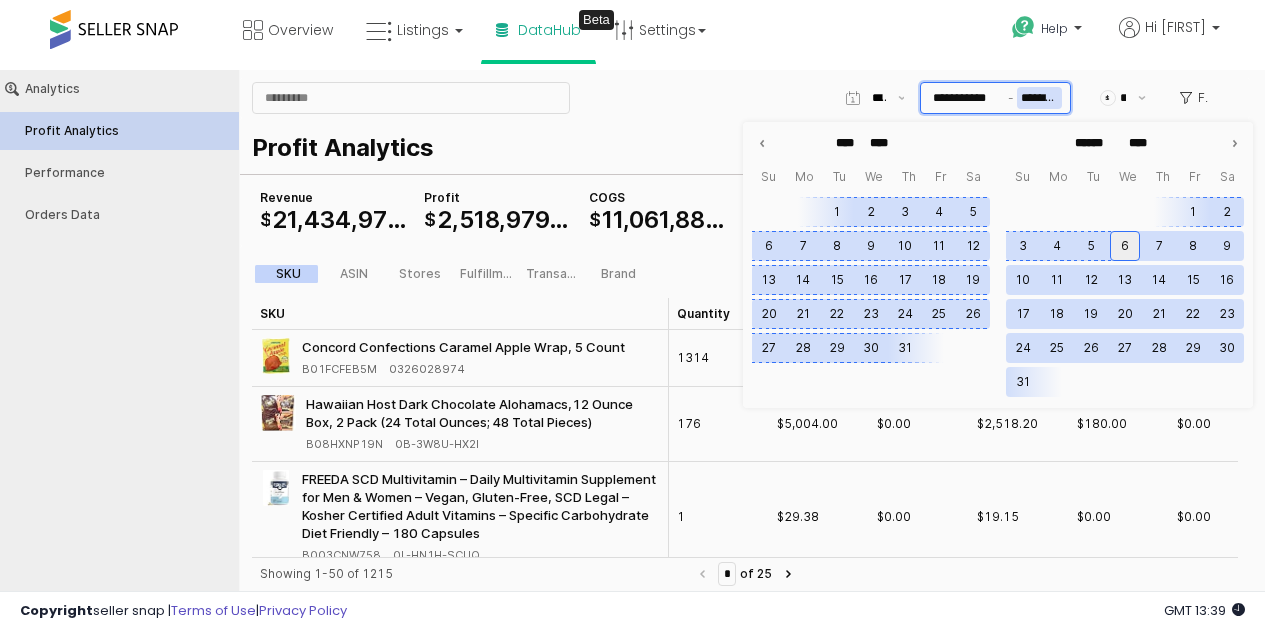 type on "**********" 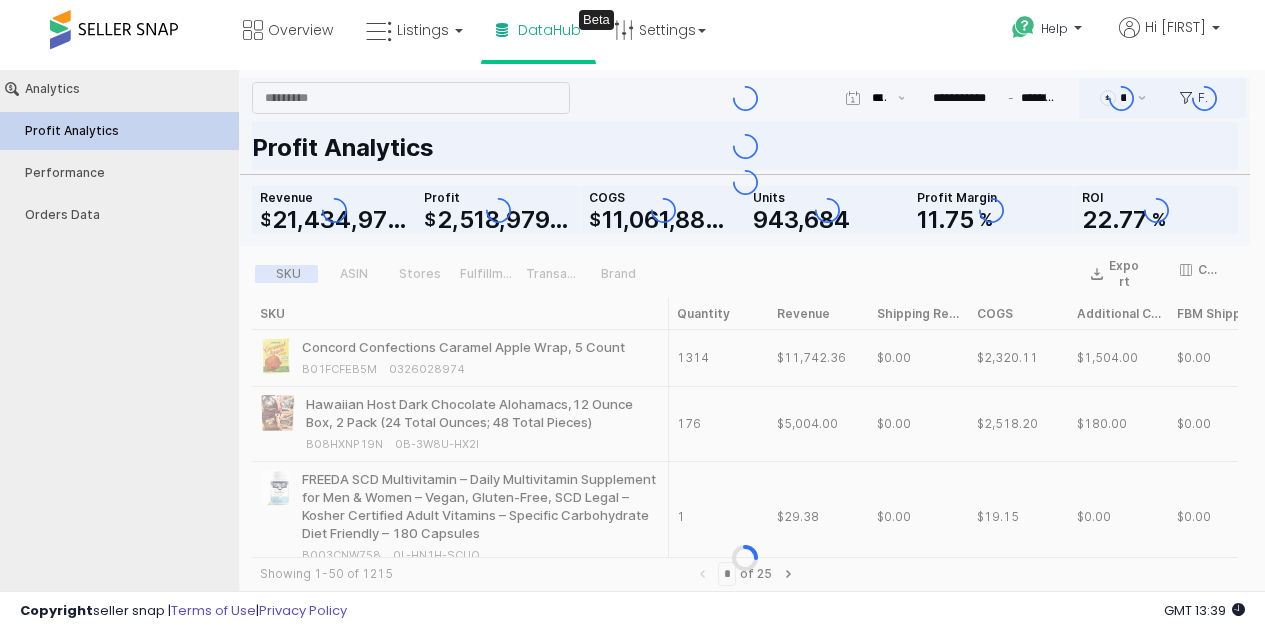 click on "Profit Analytics COGS $ 11 , 061 , 882 . 11 Revenue $ 21 , 434 , 972 . 87 Profit $ 2 , 518 , 979 . 19 Units 943 , 684 Profit Margin 11 . 75 % ROI 22 . 77 %" at bounding box center (745, 182) 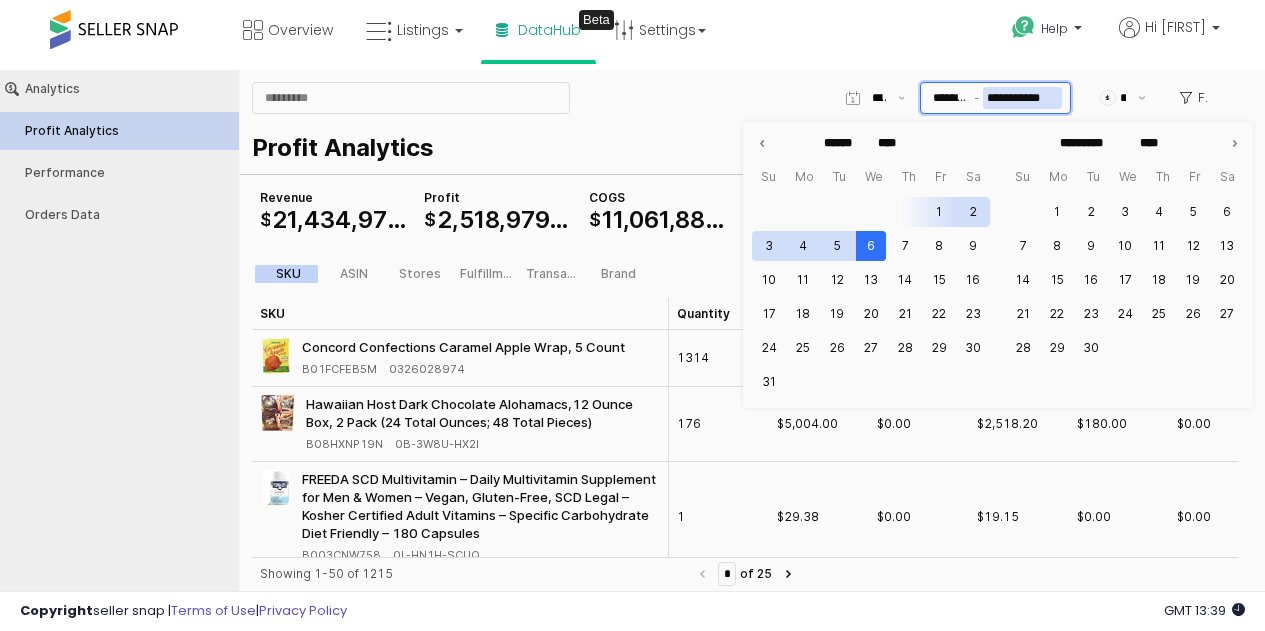 click on "**********" at bounding box center (1022, 98) 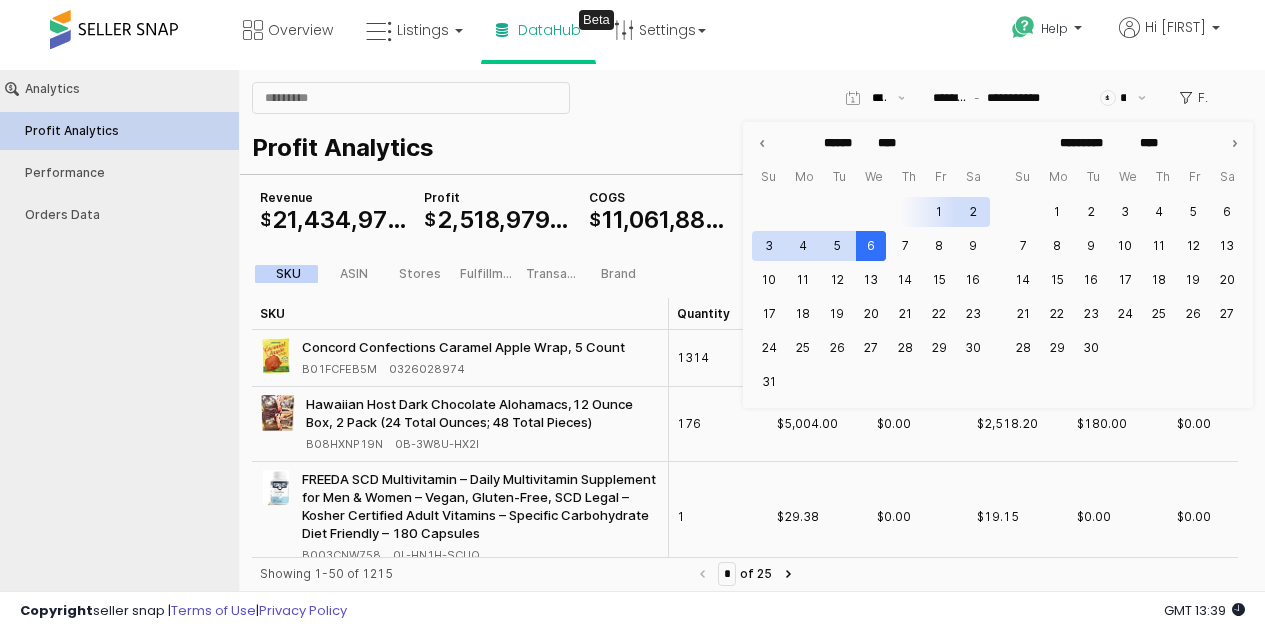 click on "Profit Analytics COGS $ 11 , 061 , 882 . 11 Revenue $ 21 , 434 , 972 . 87 Profit $ 2 , 518 , 979 . 19 Units 943 , 684 Profit Margin 11 . 75 % ROI 22 . 77 %" at bounding box center [745, 182] 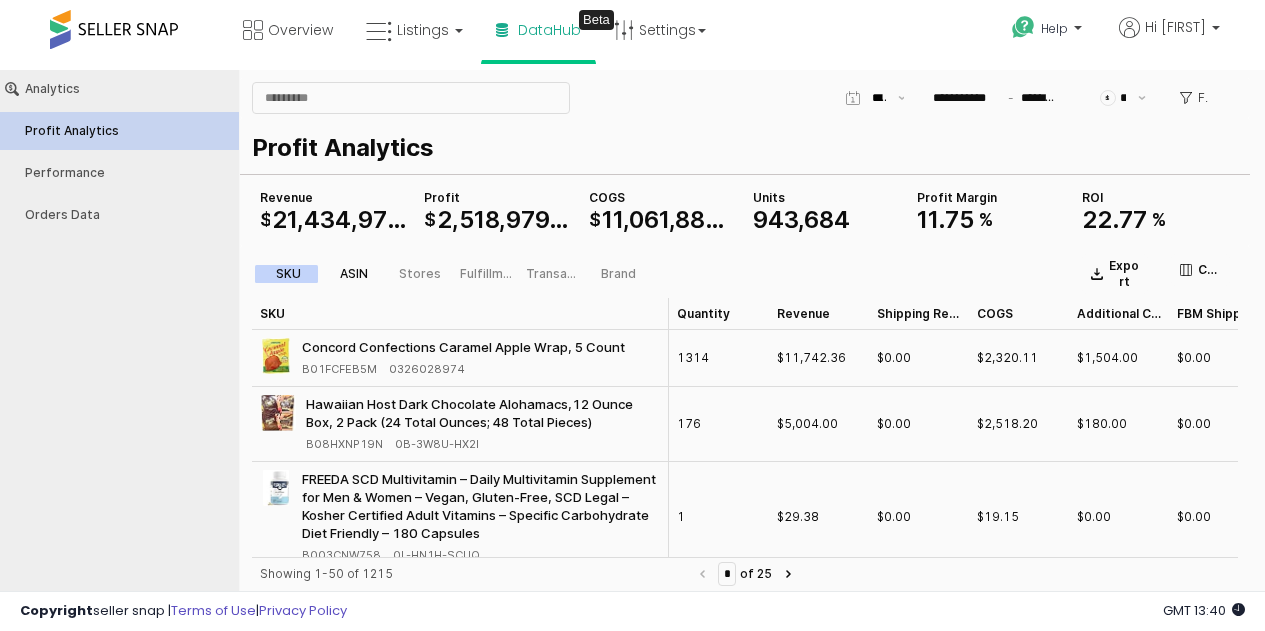 click on "ASIN" at bounding box center [354, 274] 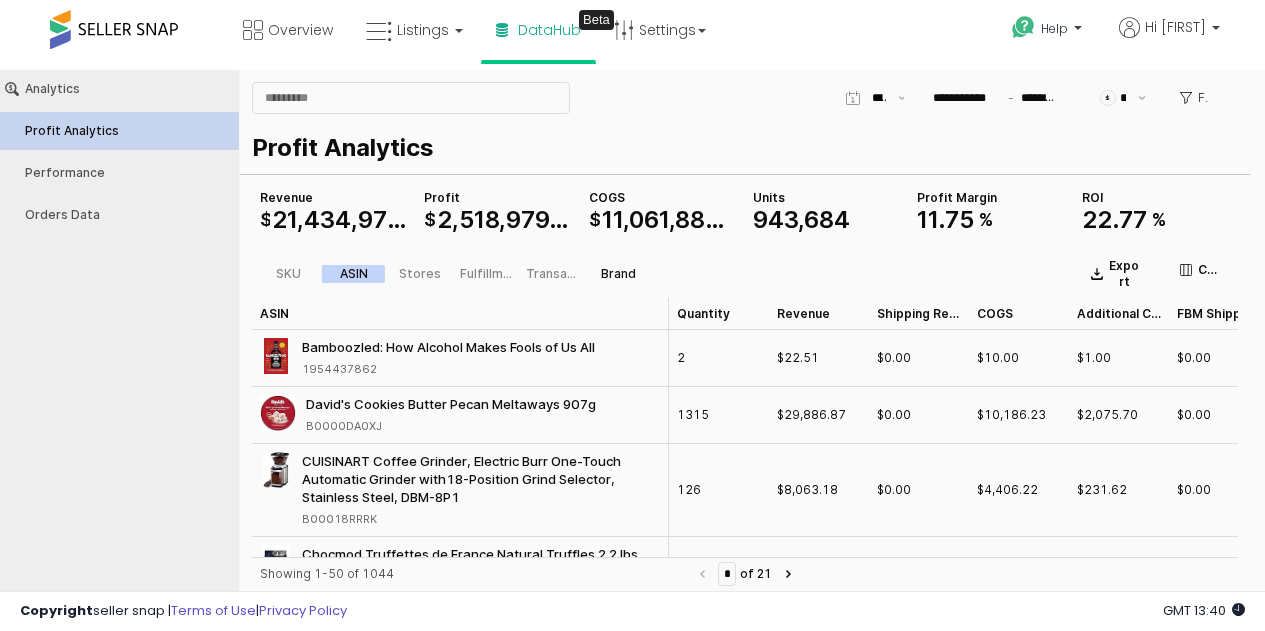 click on "Brand" at bounding box center [618, 274] 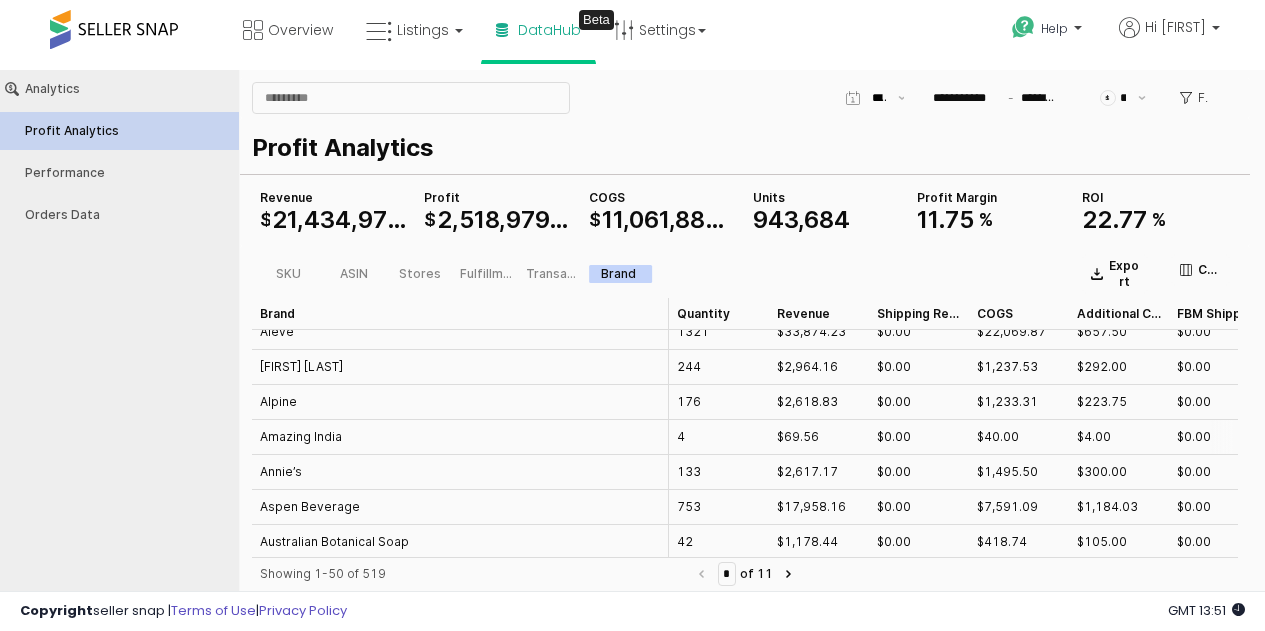 scroll, scrollTop: 500, scrollLeft: 0, axis: vertical 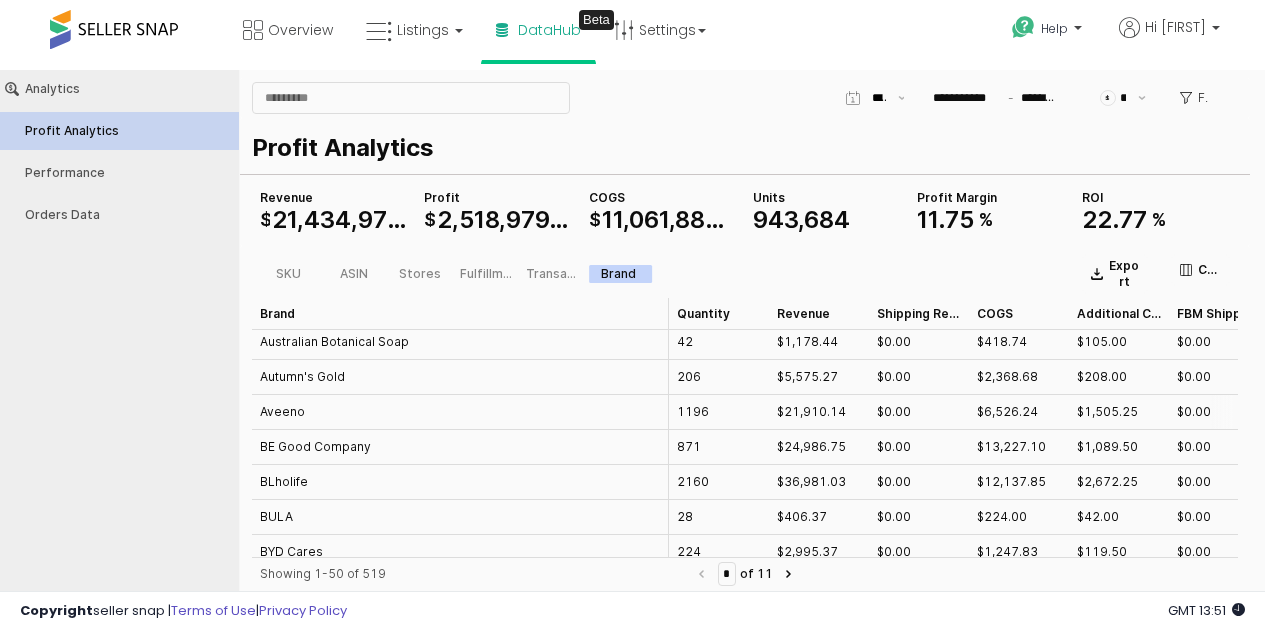click on "Aveeno" at bounding box center (282, 412) 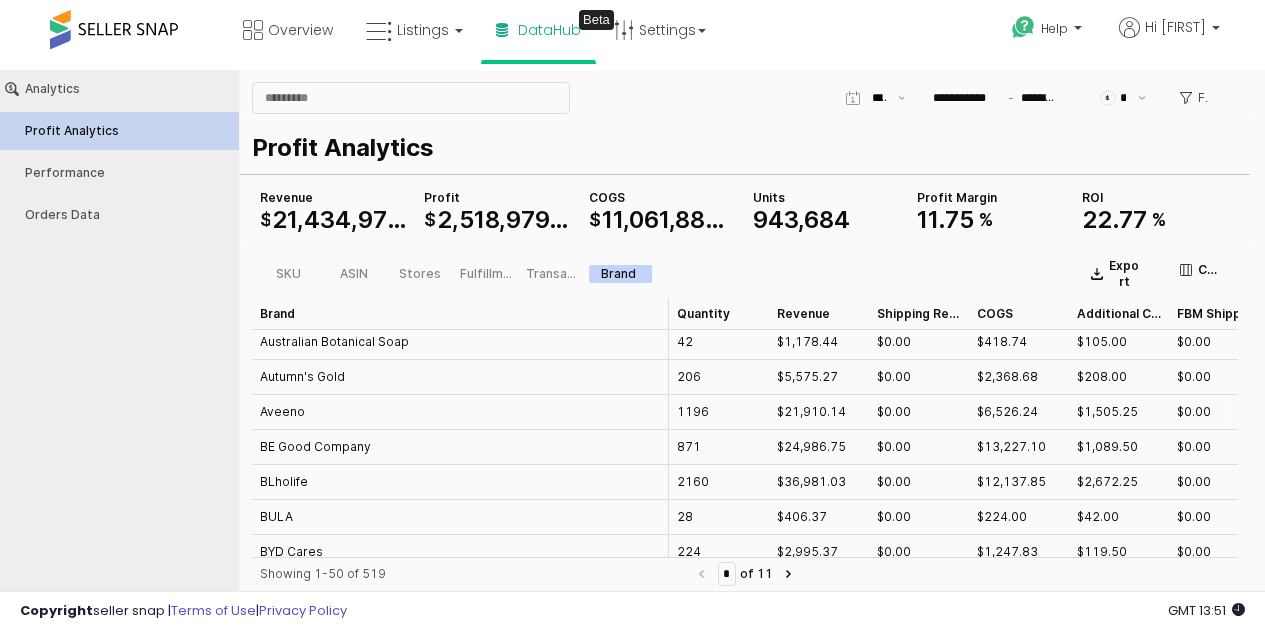 click on "Aveeno" at bounding box center [460, 412] 